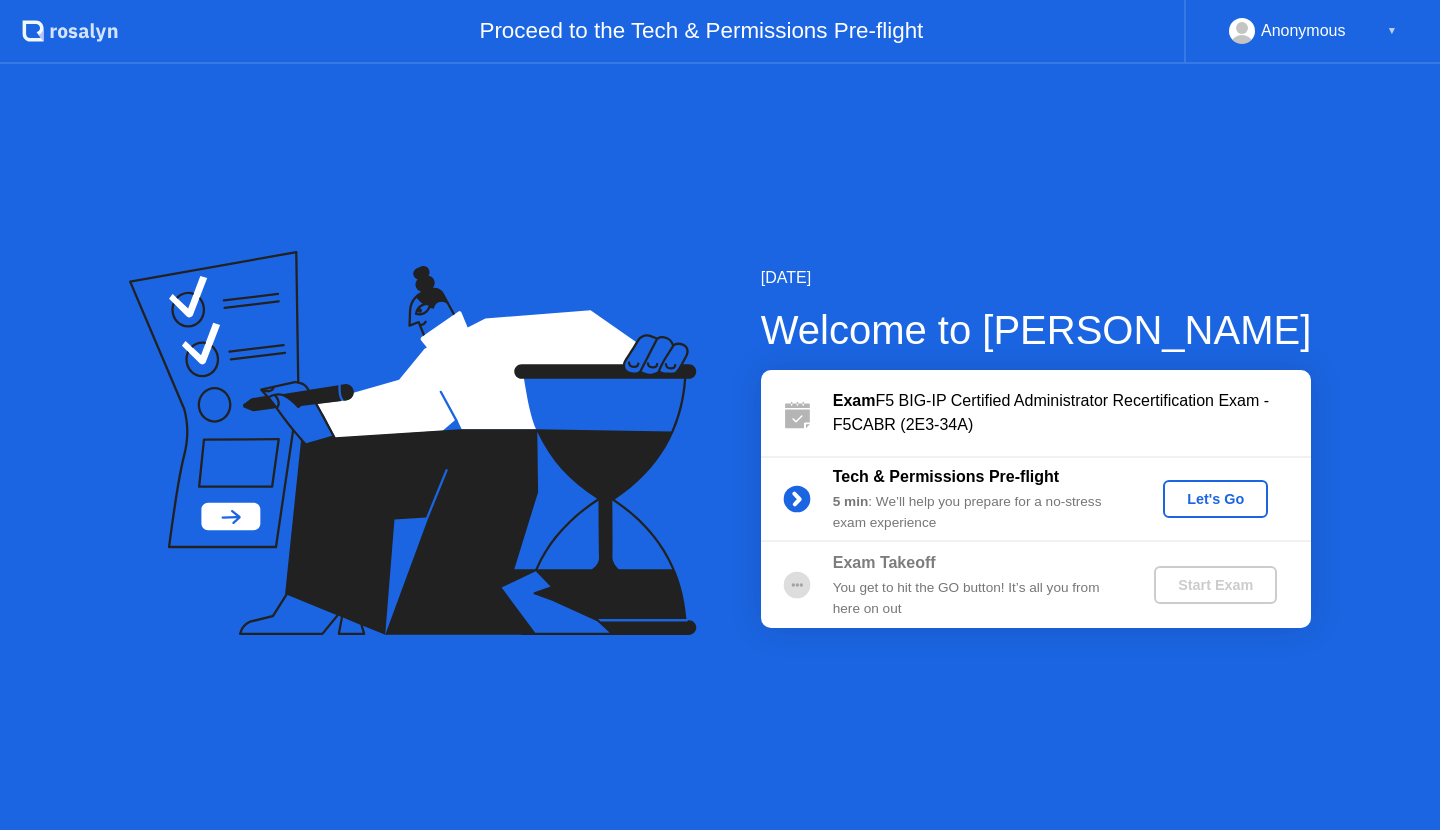scroll, scrollTop: 0, scrollLeft: 0, axis: both 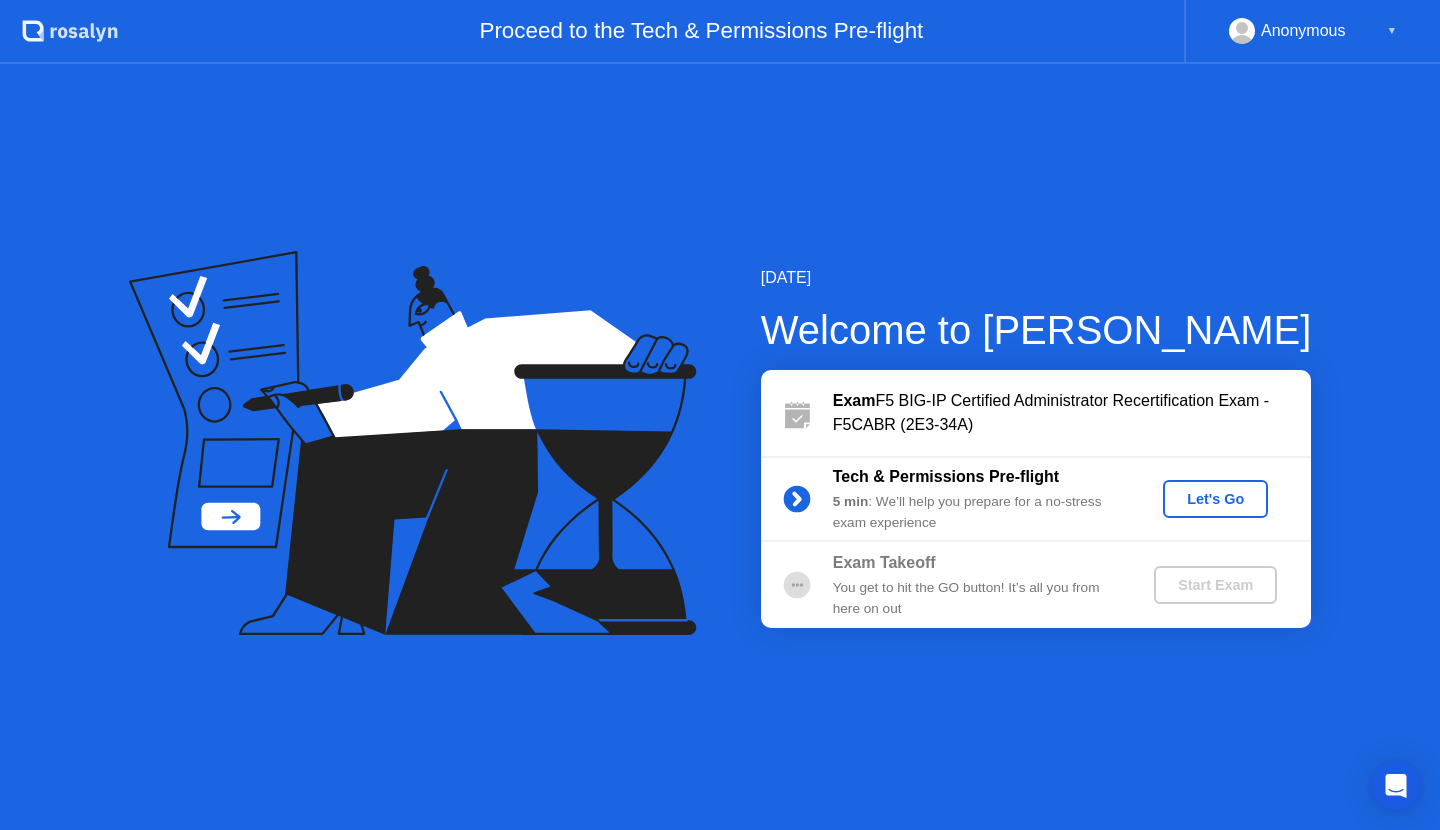 click on "Let's Go" 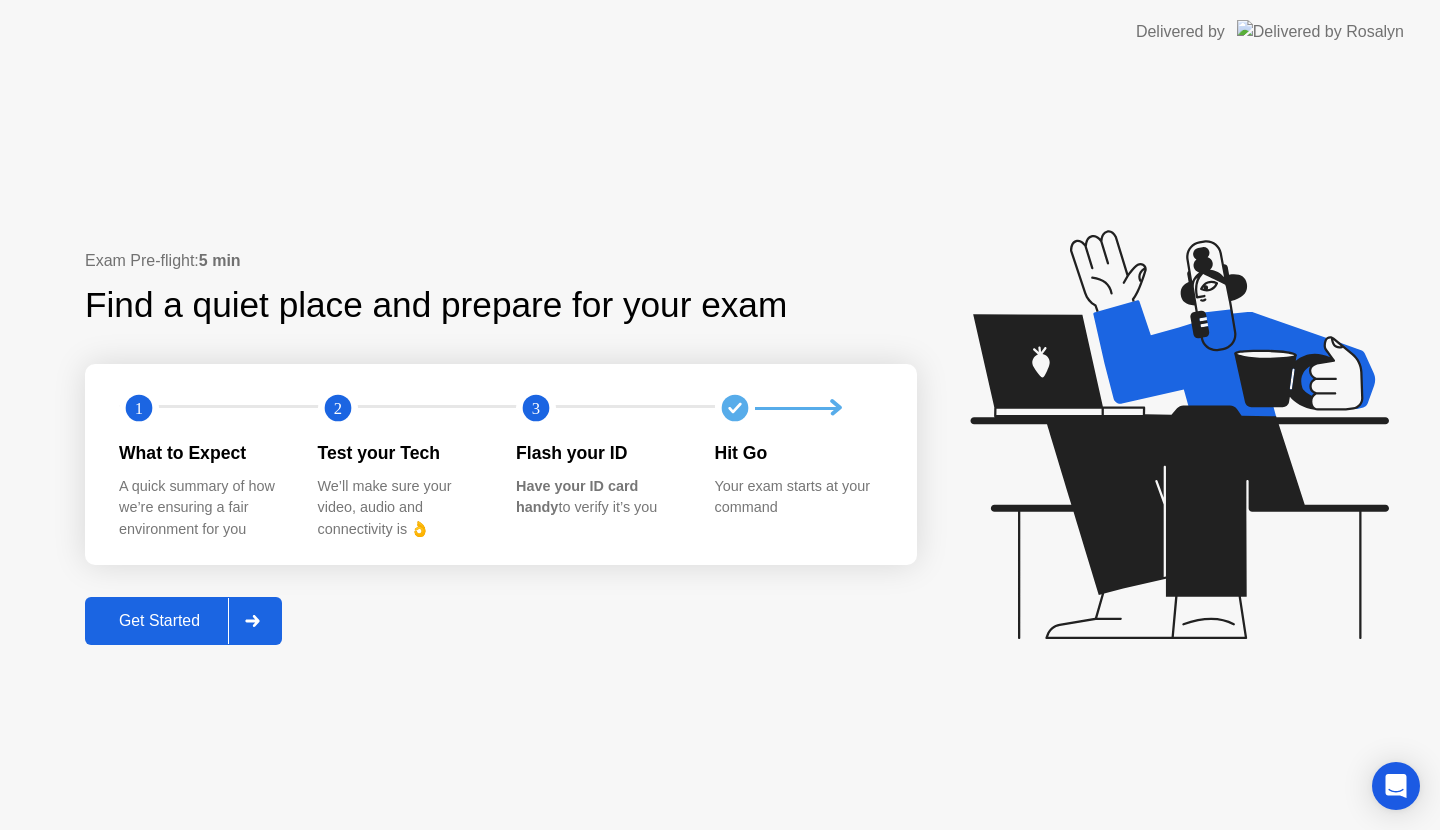 click on "Get Started" 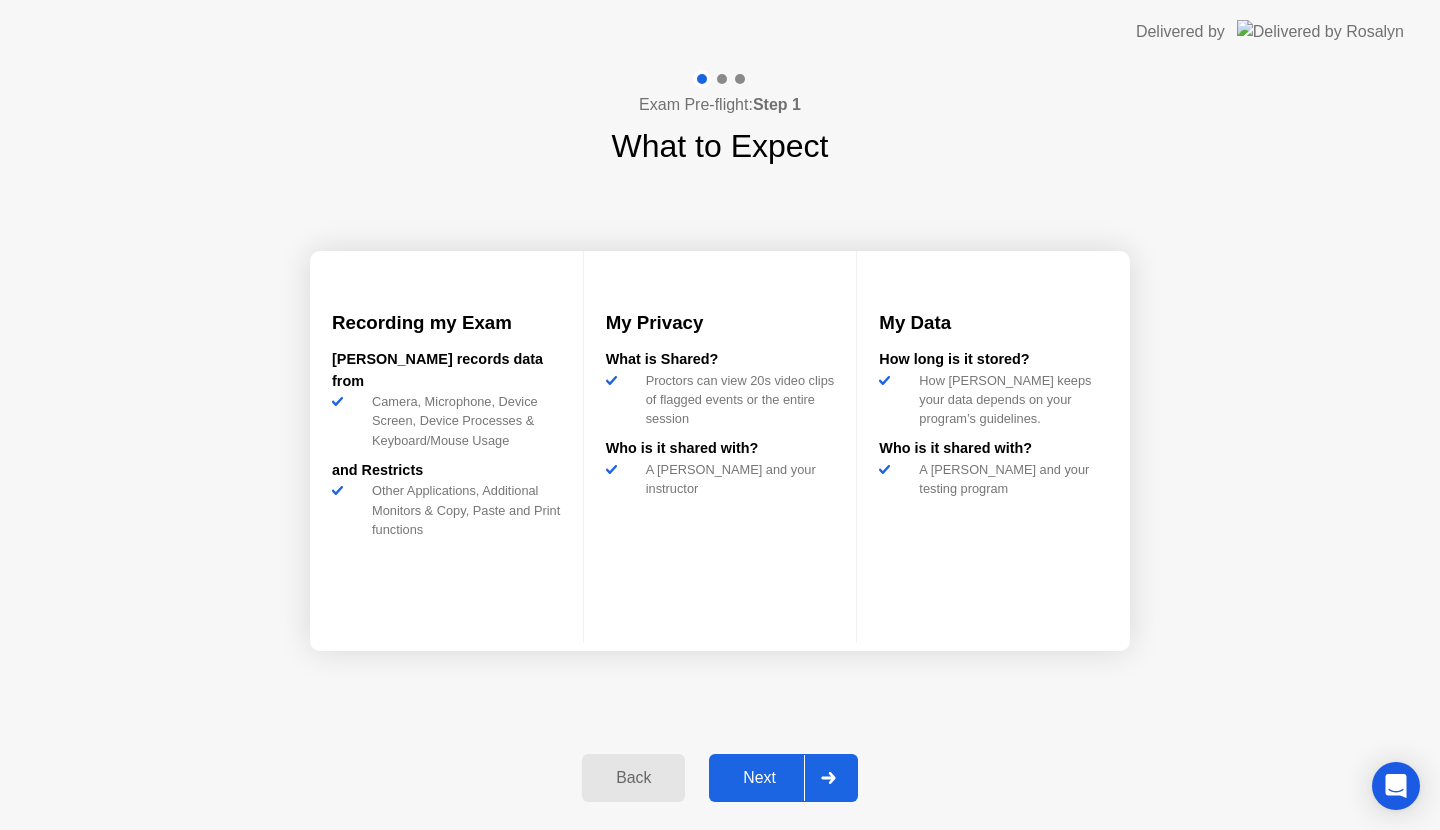 click on "Next" 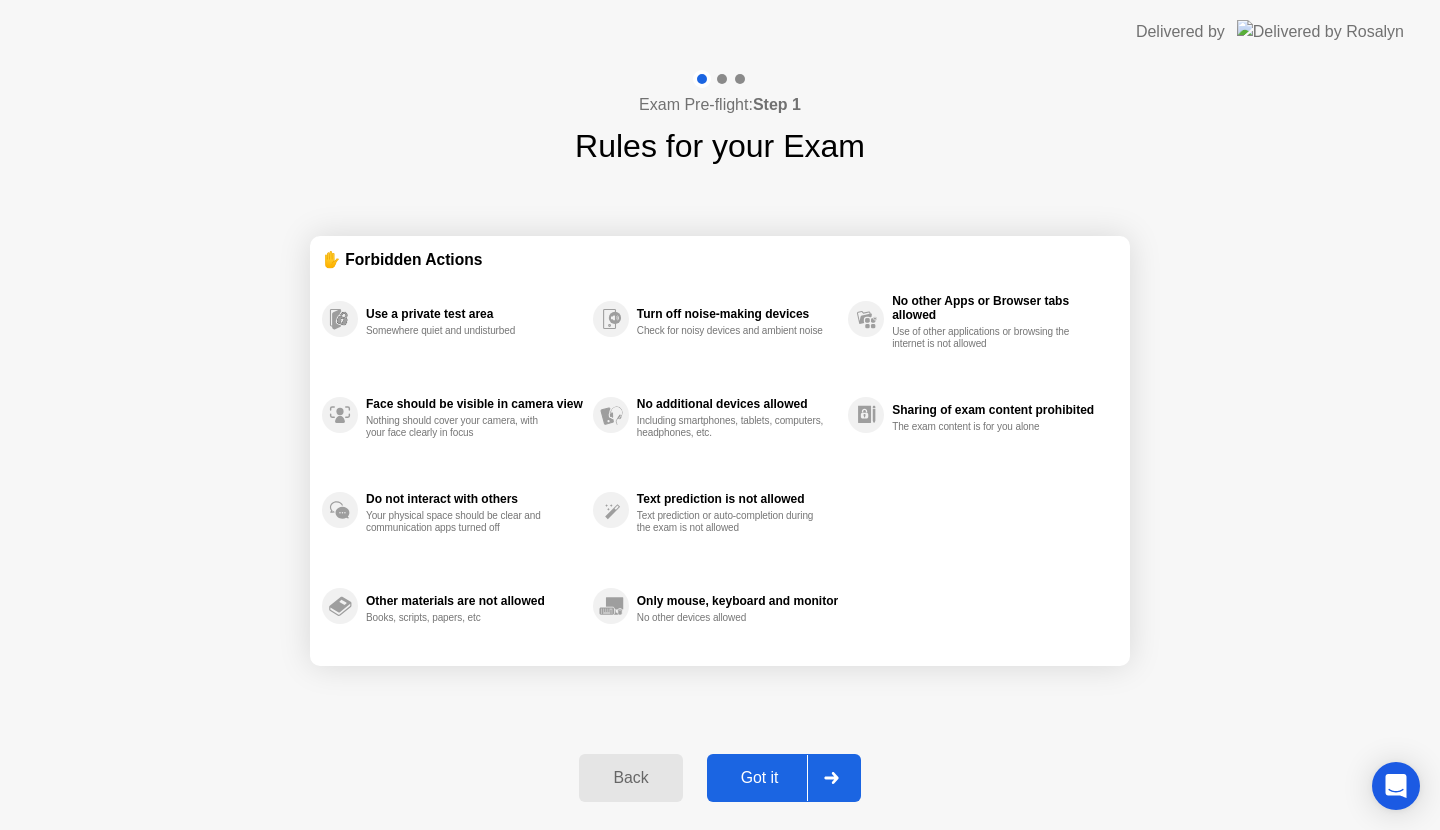 click on "Got it" 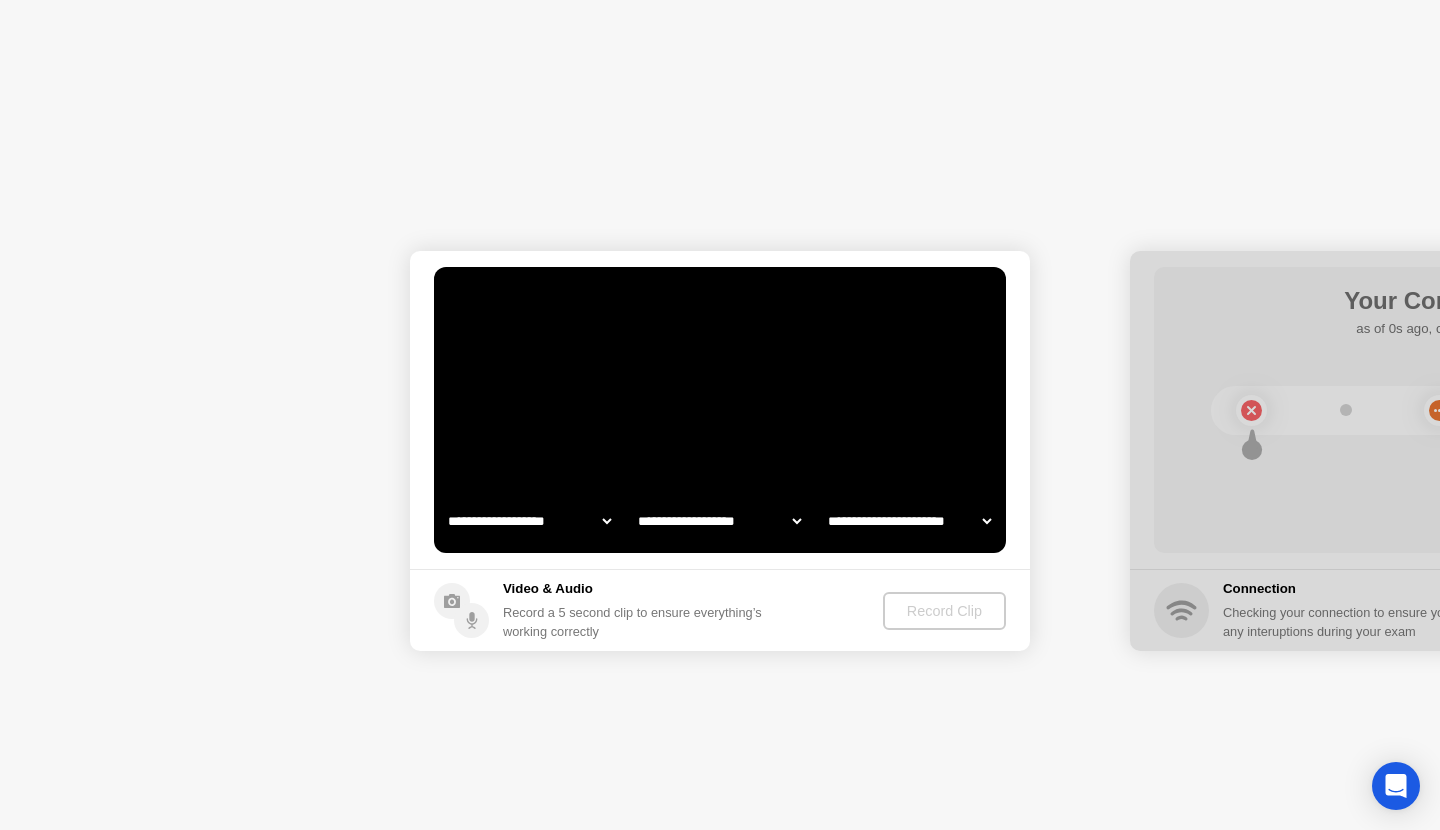 select on "**********" 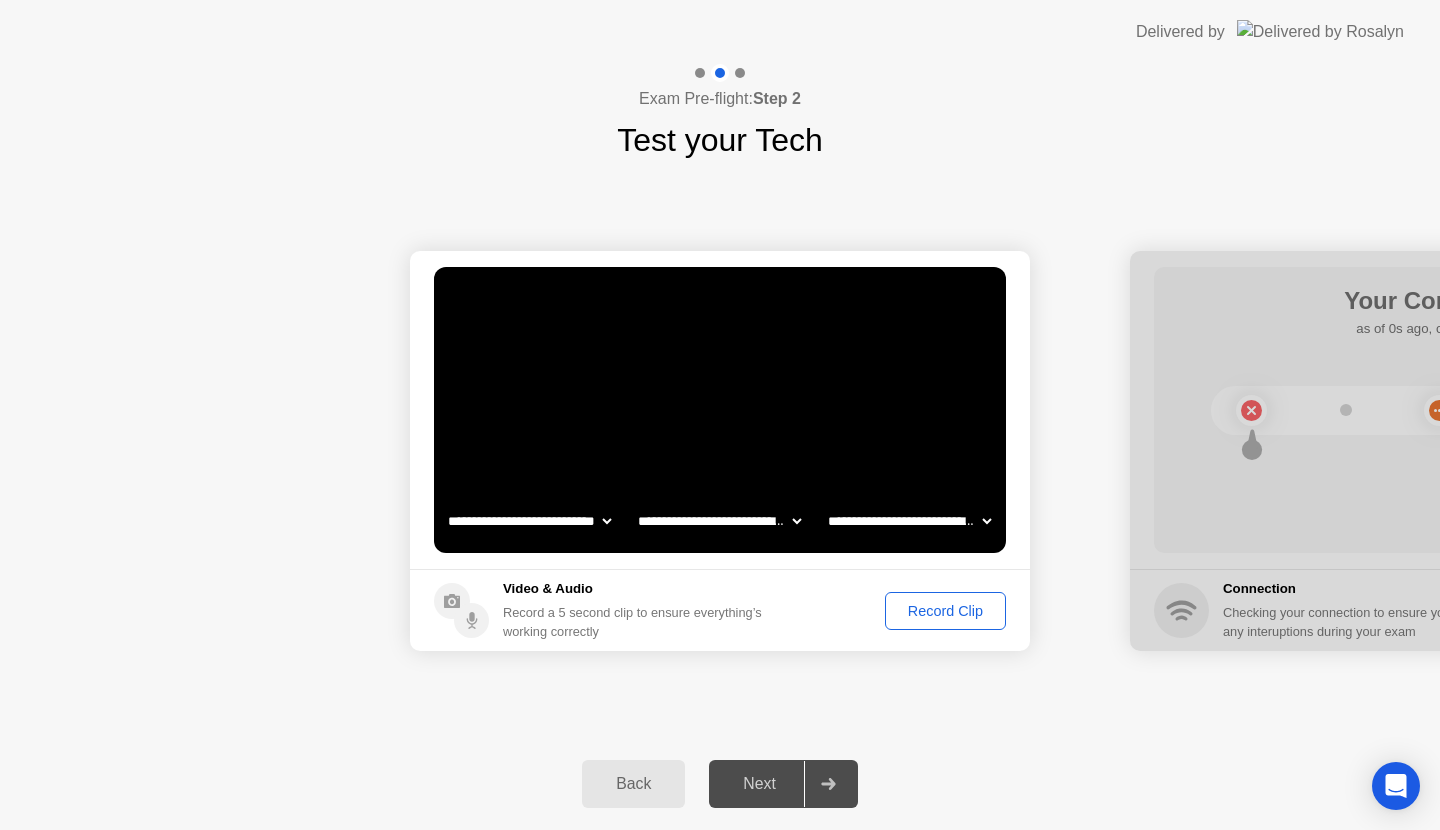 click on "Record Clip" 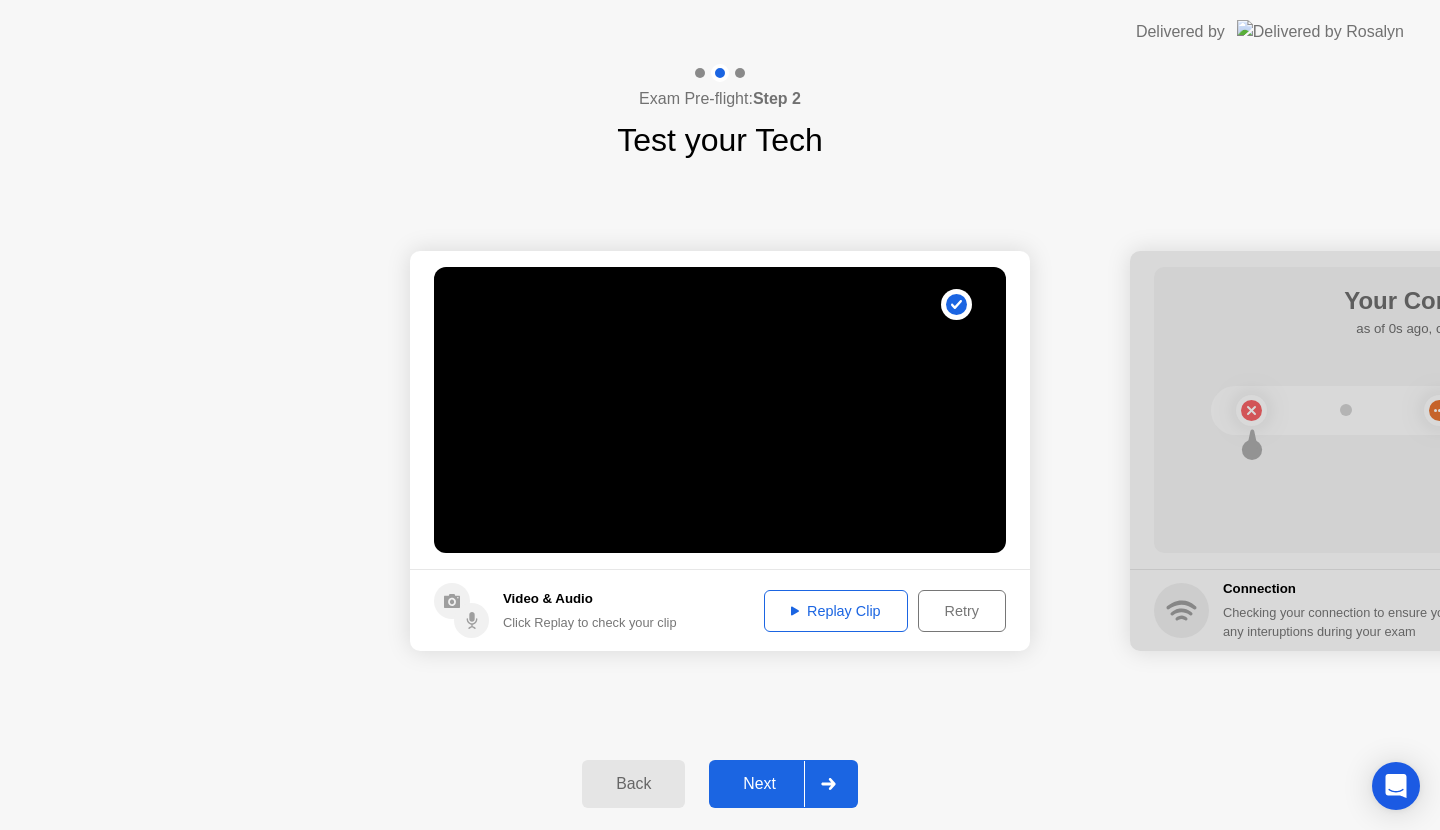 click on "Replay Clip" 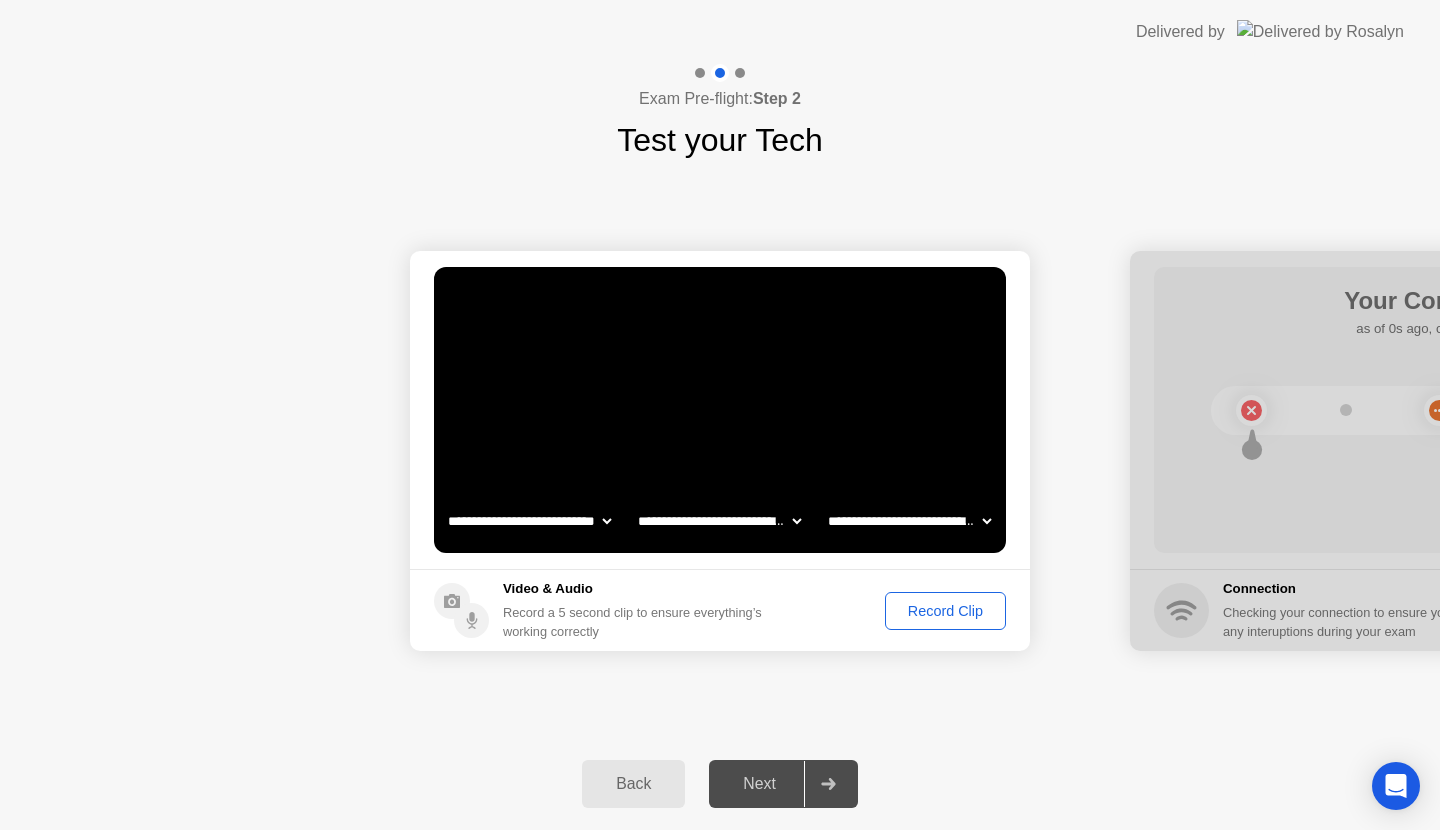 click on "**********" 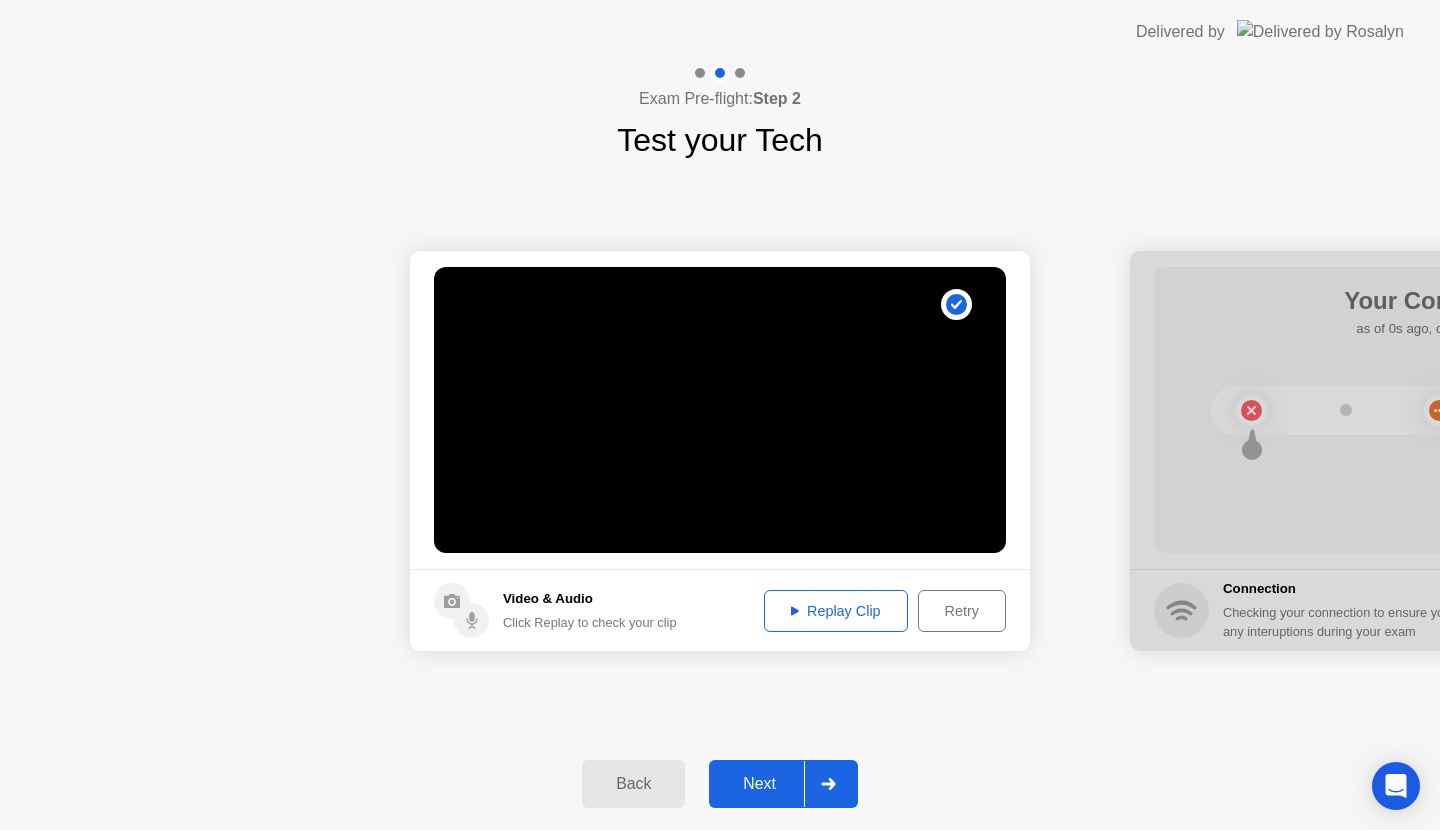 click on "Replay Clip" 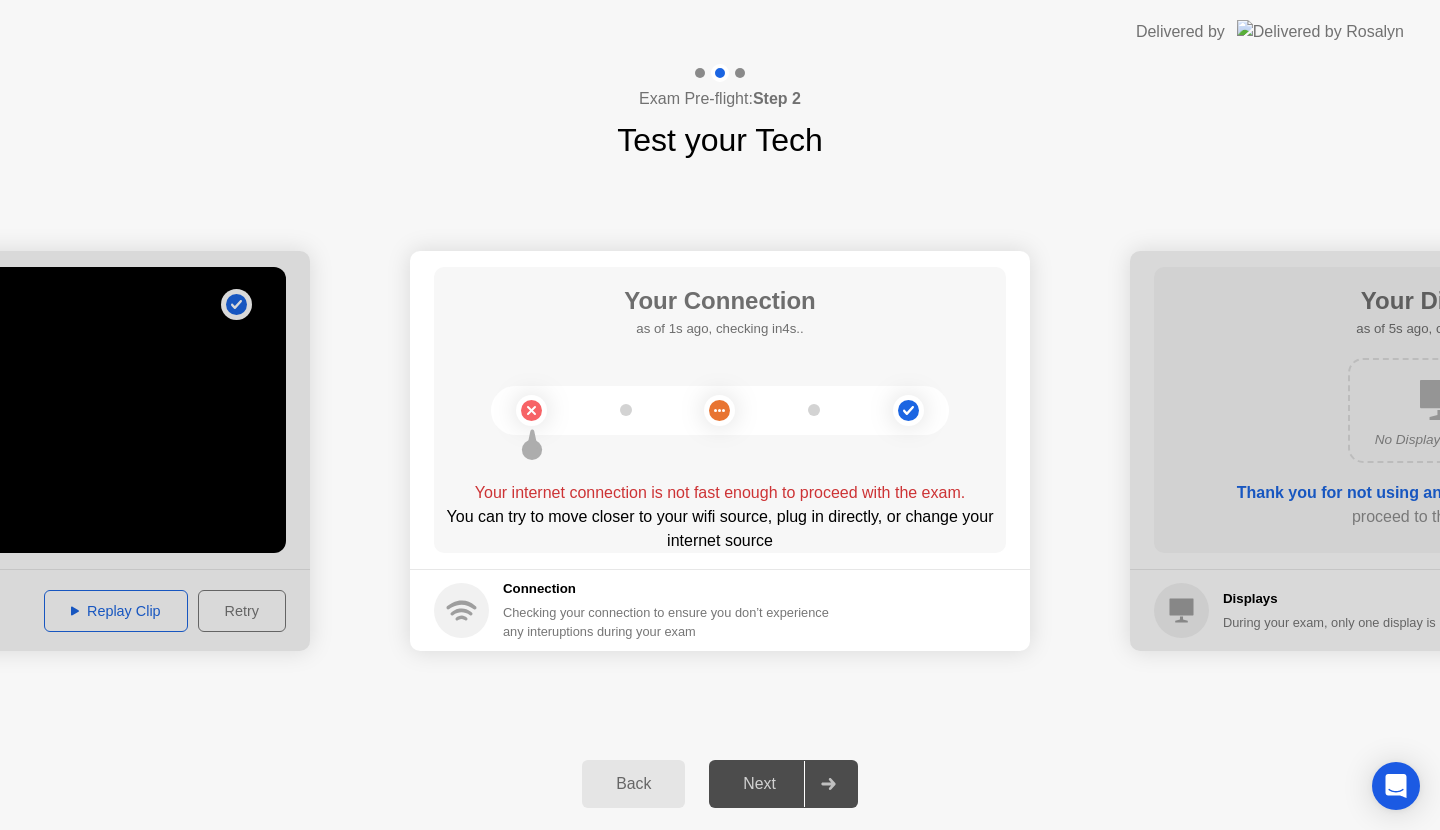 drag, startPoint x: 598, startPoint y: 493, endPoint x: 724, endPoint y: 505, distance: 126.57014 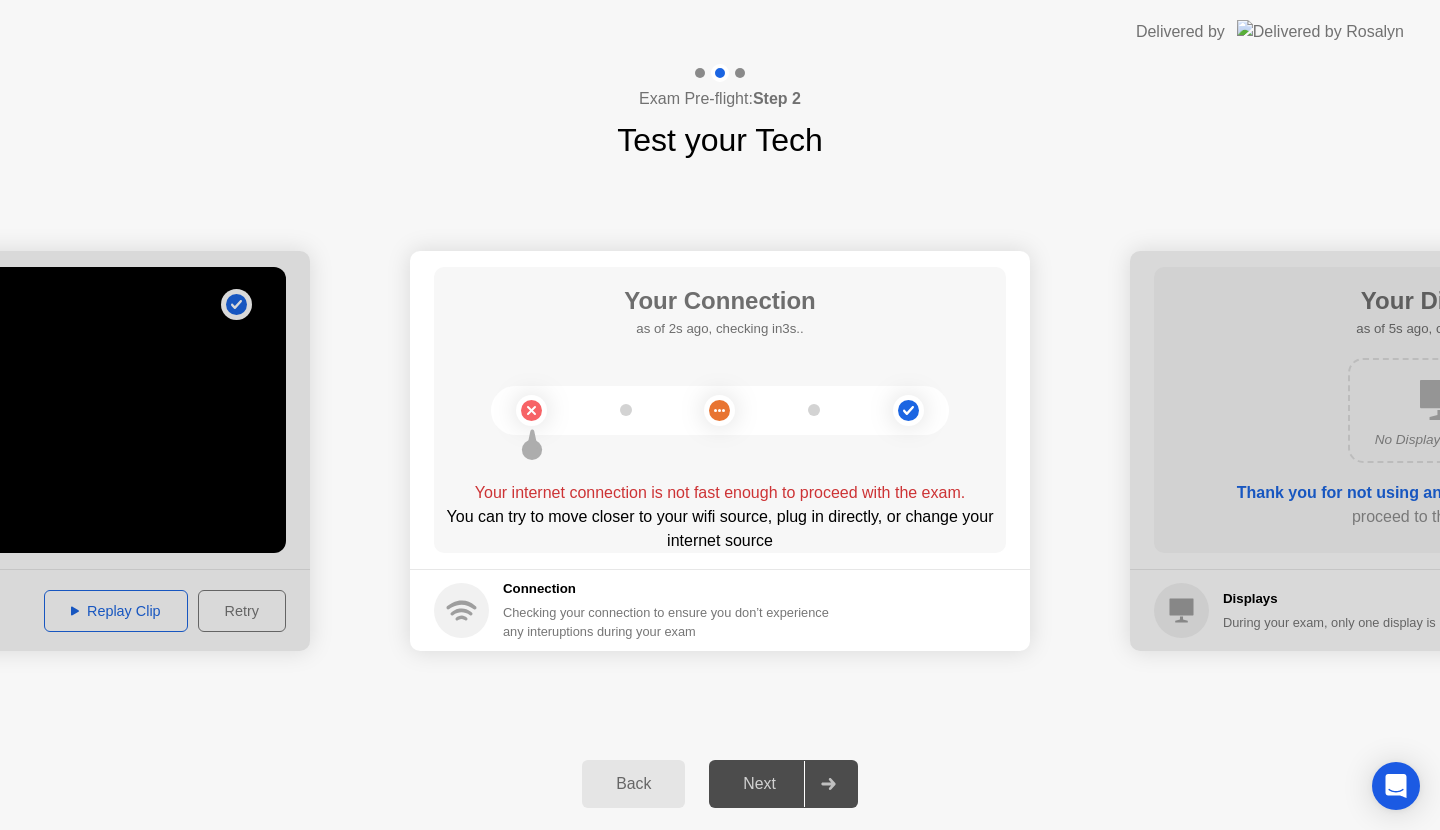 click 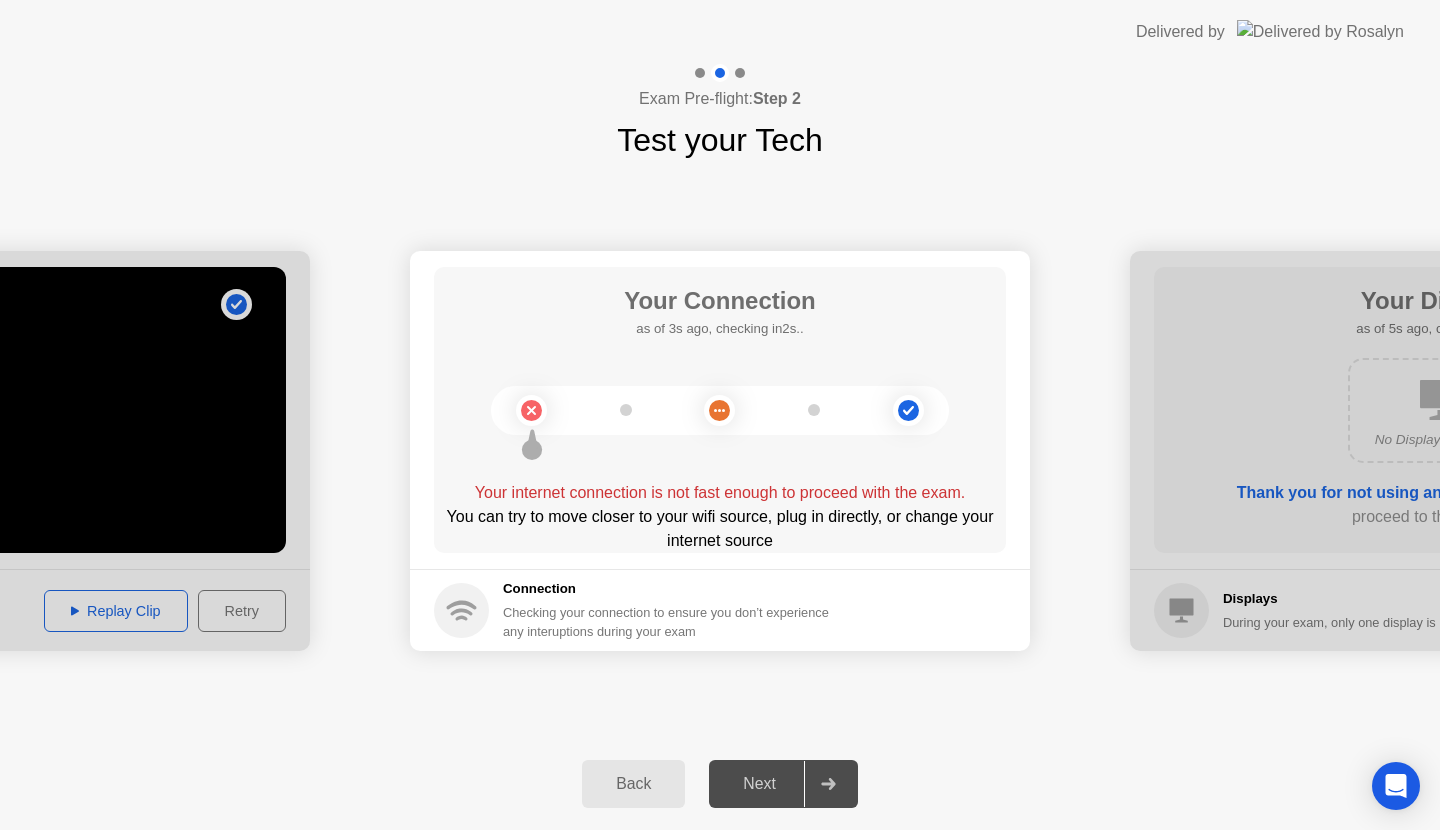 click on "Checking your connection to ensure you don’t experience any interuptions during your exam" 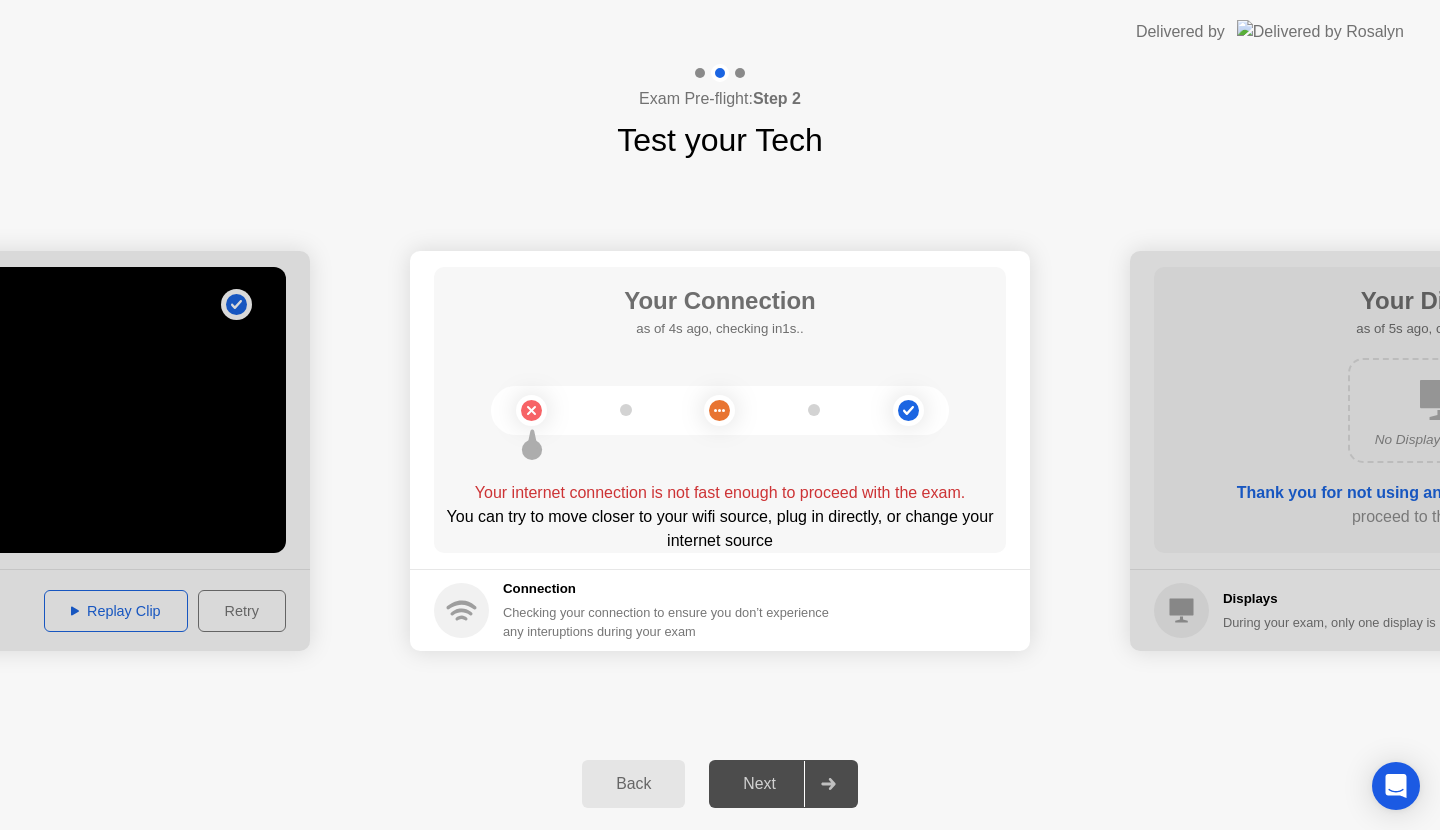click on "Checking your connection to ensure you don’t experience any interuptions during your exam" 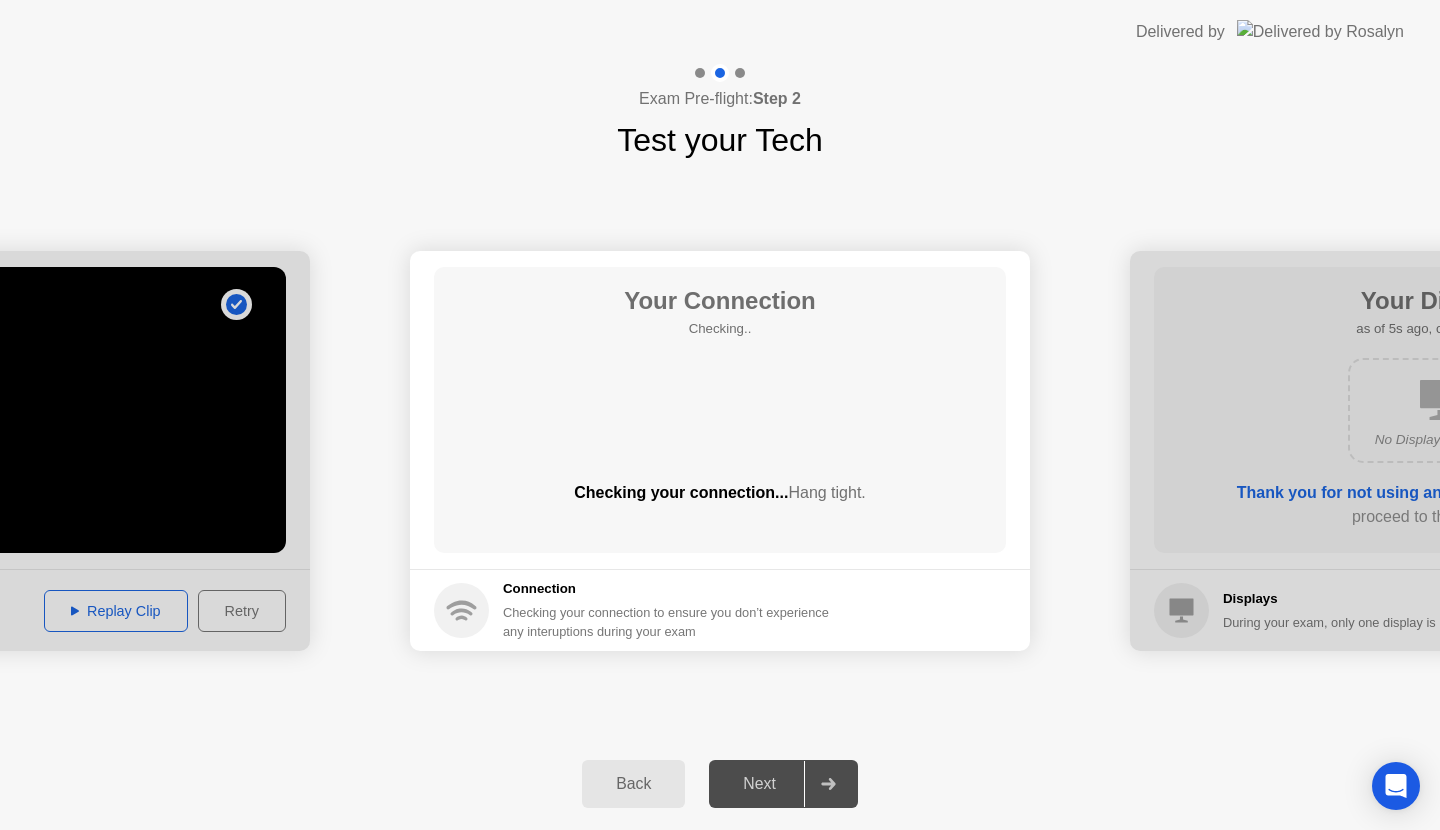 click on "Next" 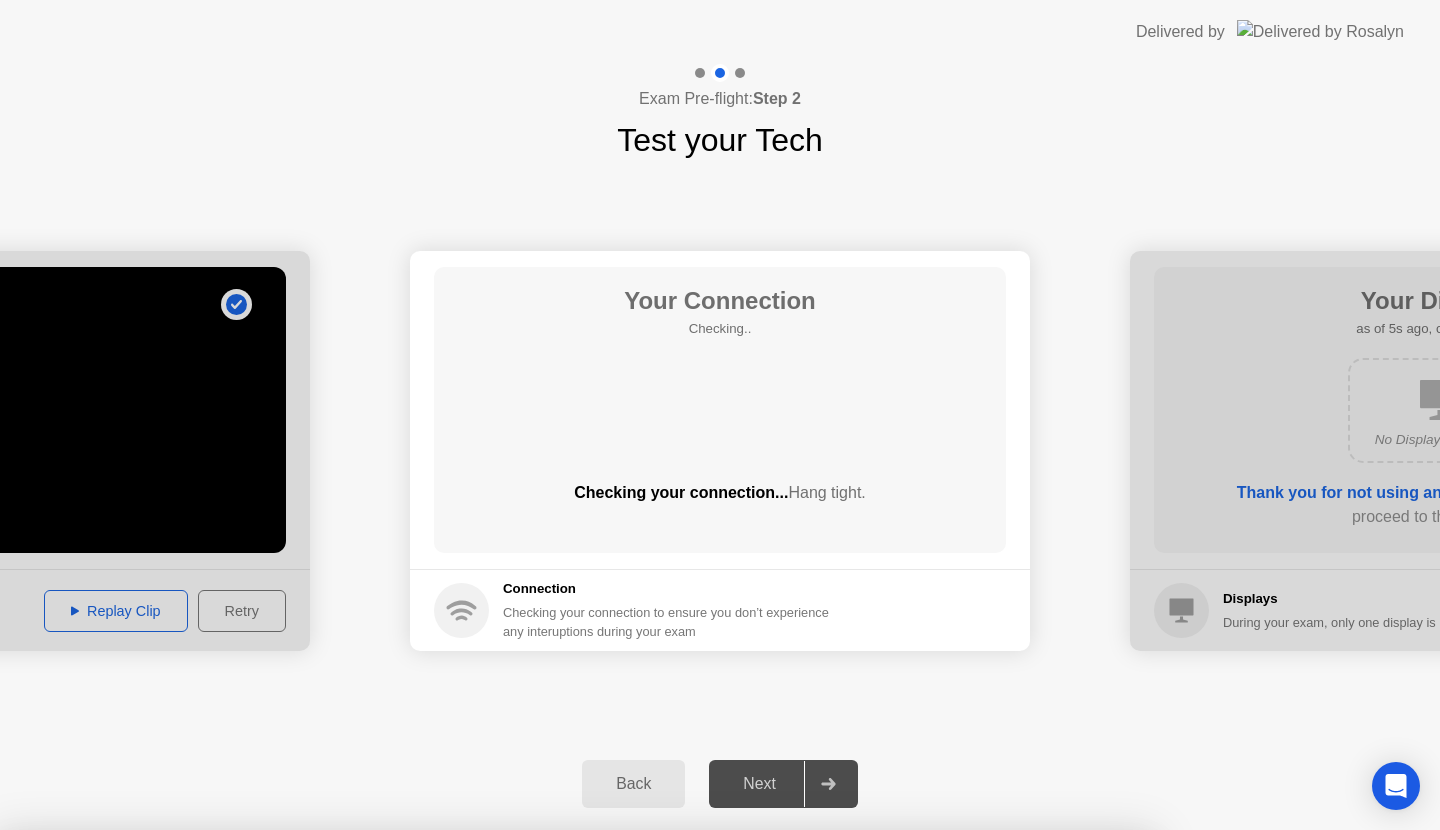 drag, startPoint x: 675, startPoint y: 427, endPoint x: 674, endPoint y: 439, distance: 12.0415945 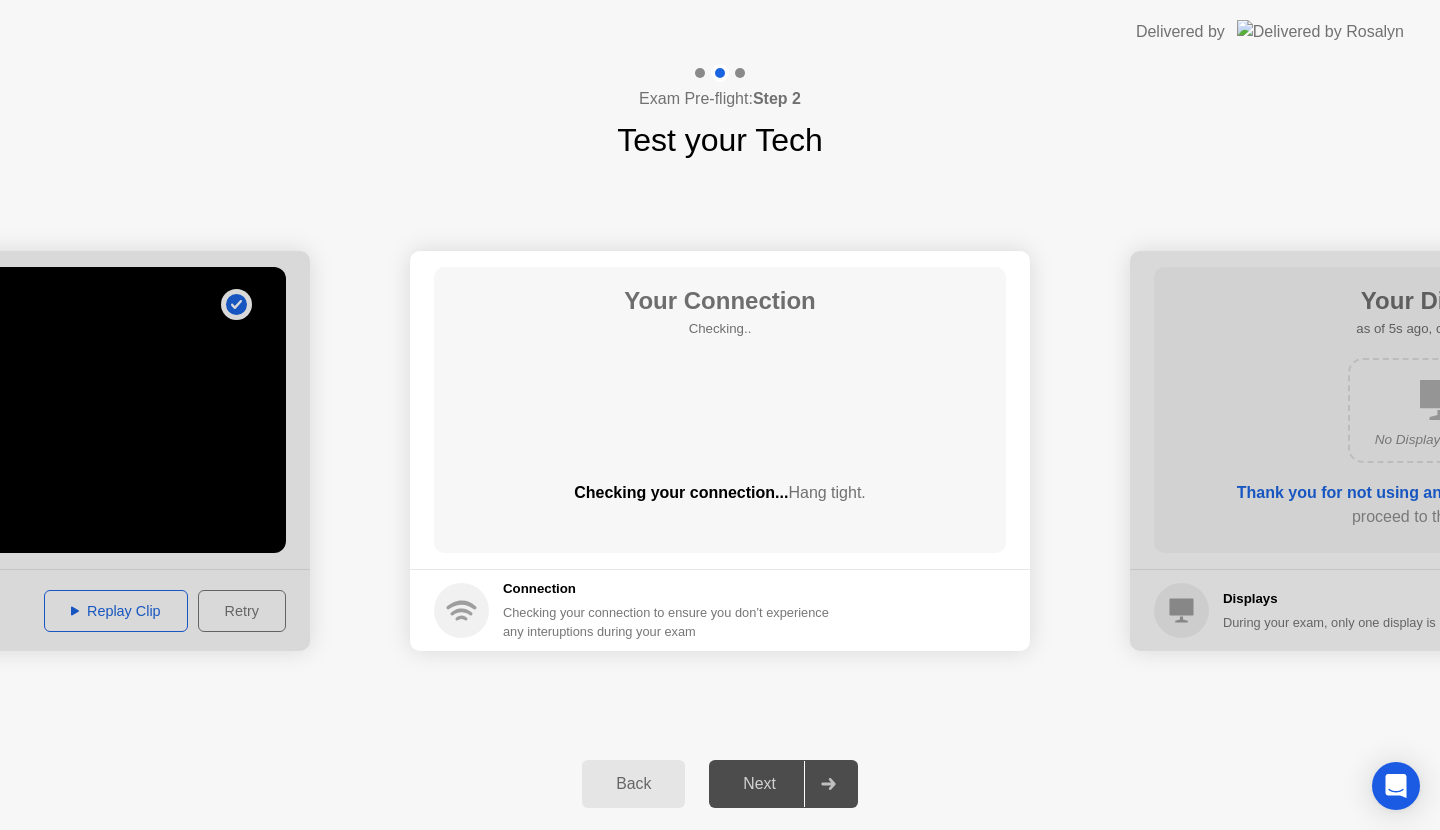 click on "Back" 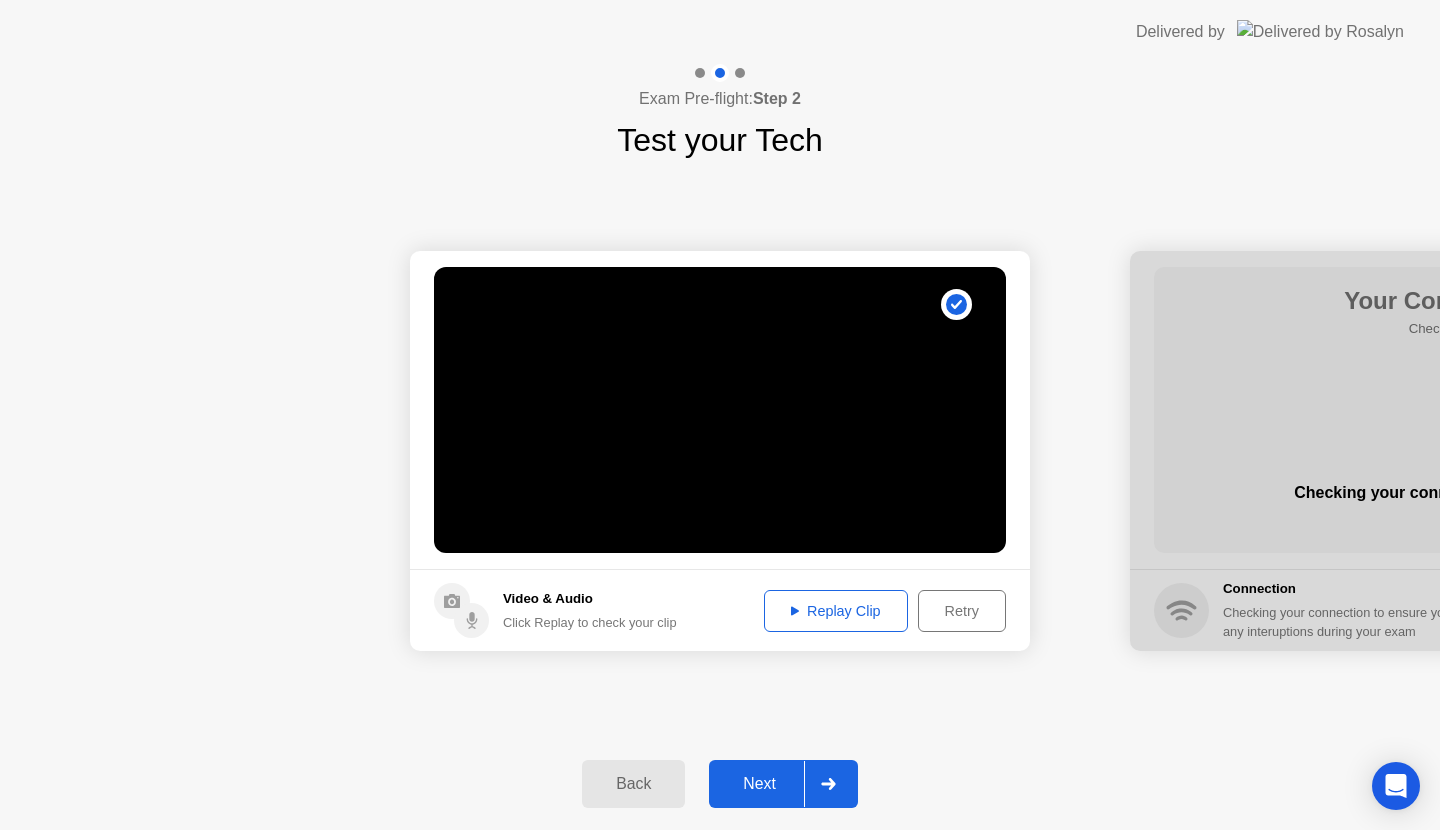 click on "Back" 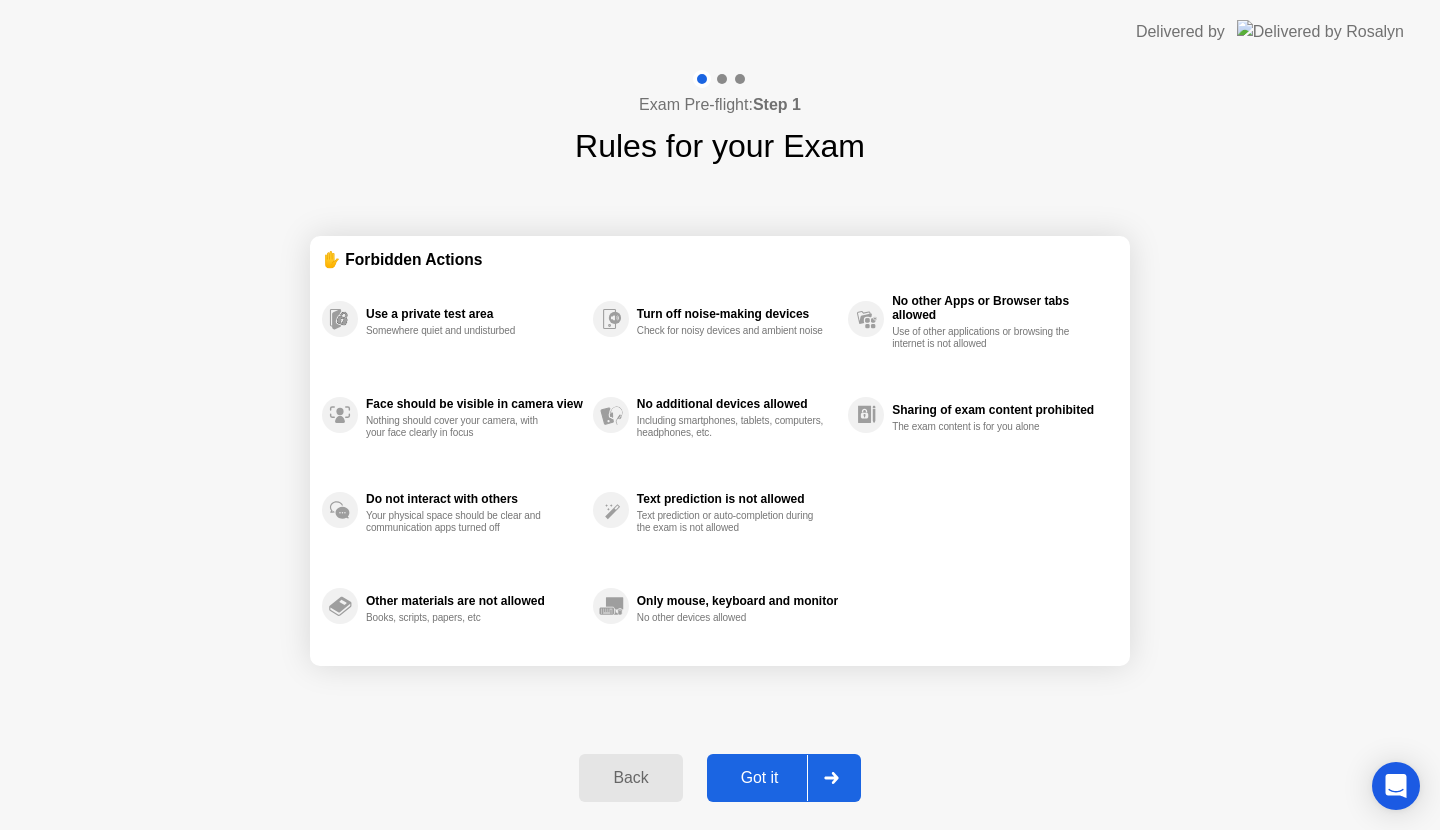 click on "Got it" 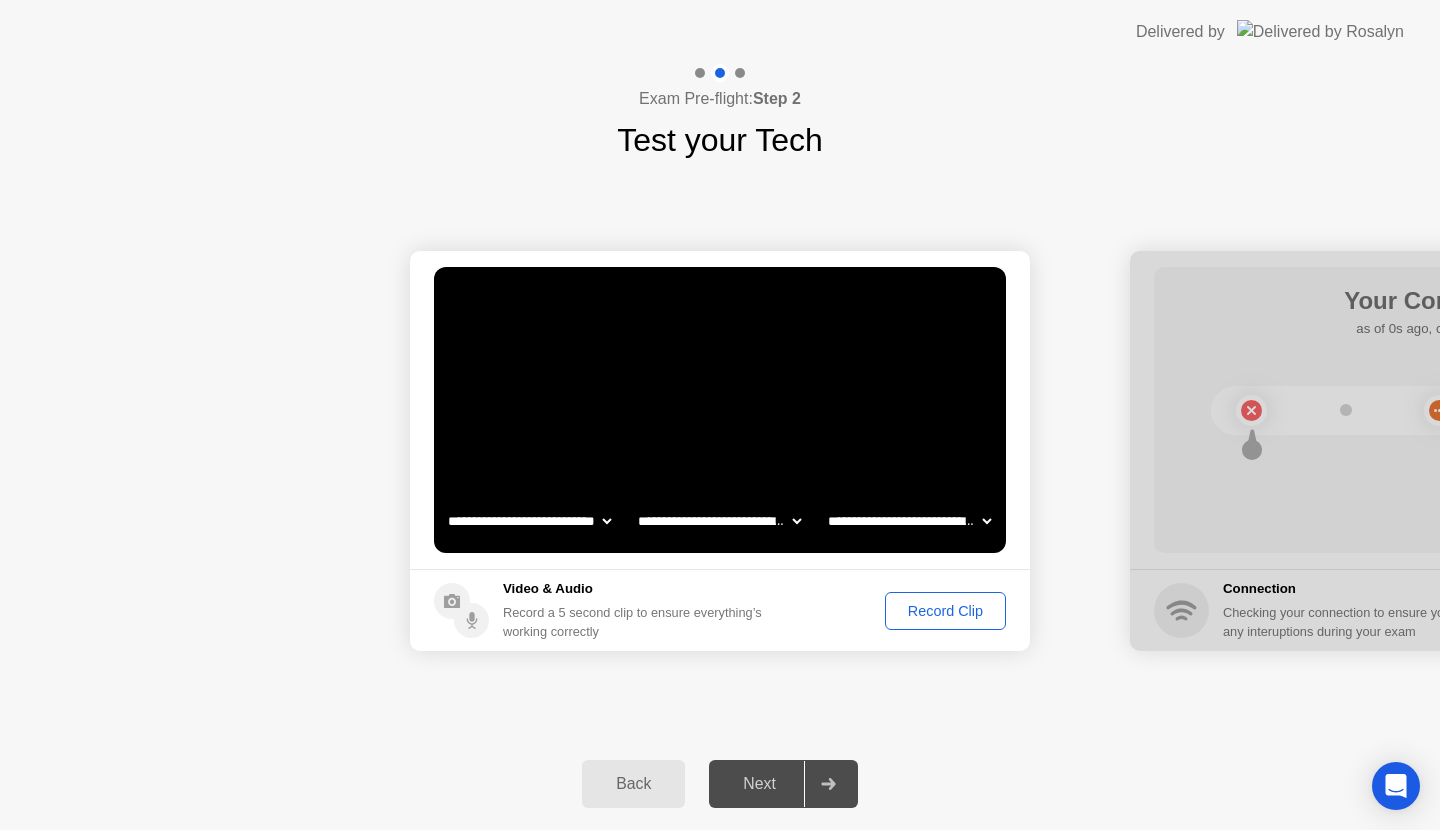 click on "Record Clip" 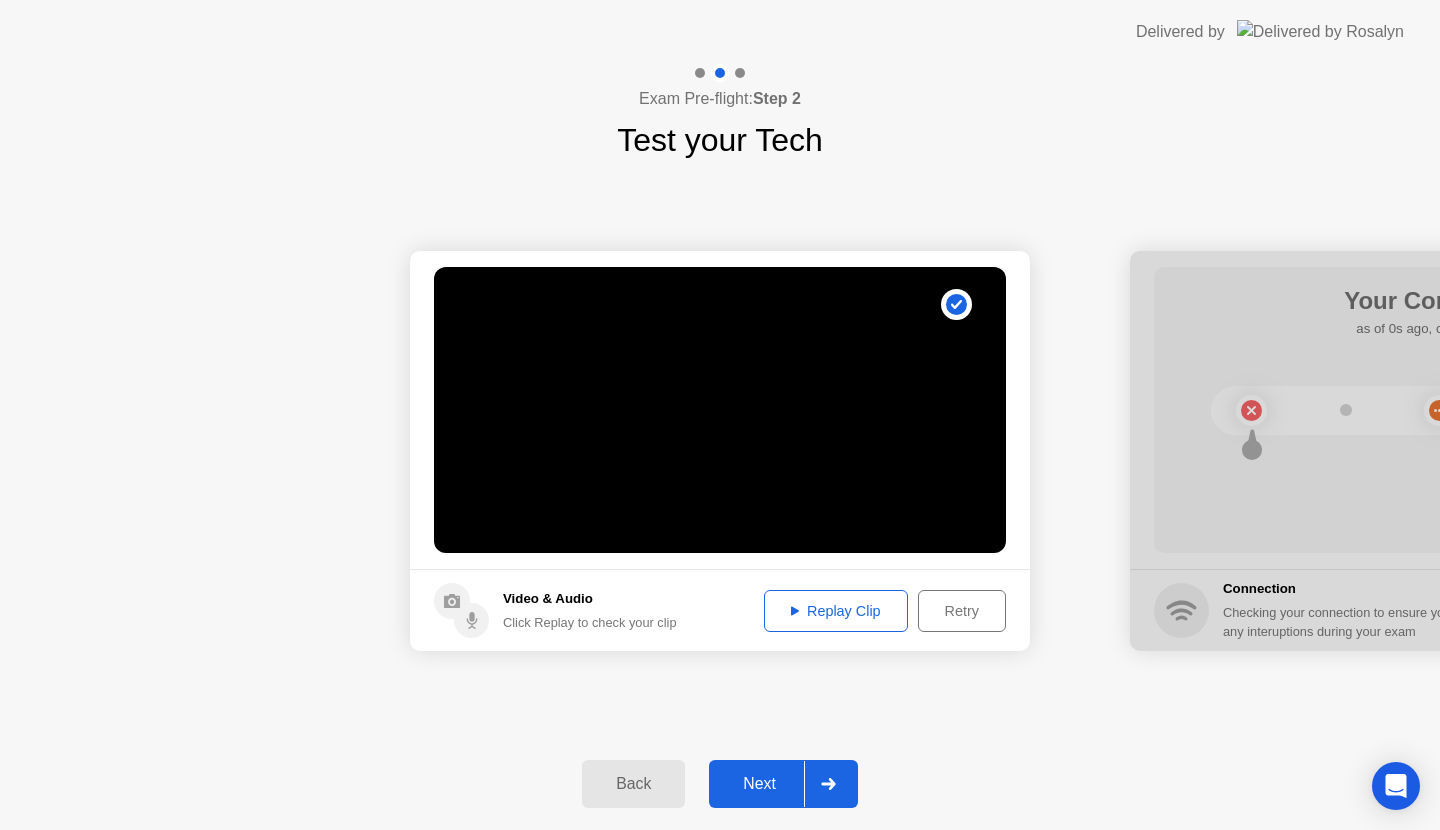 click on "Replay Clip" 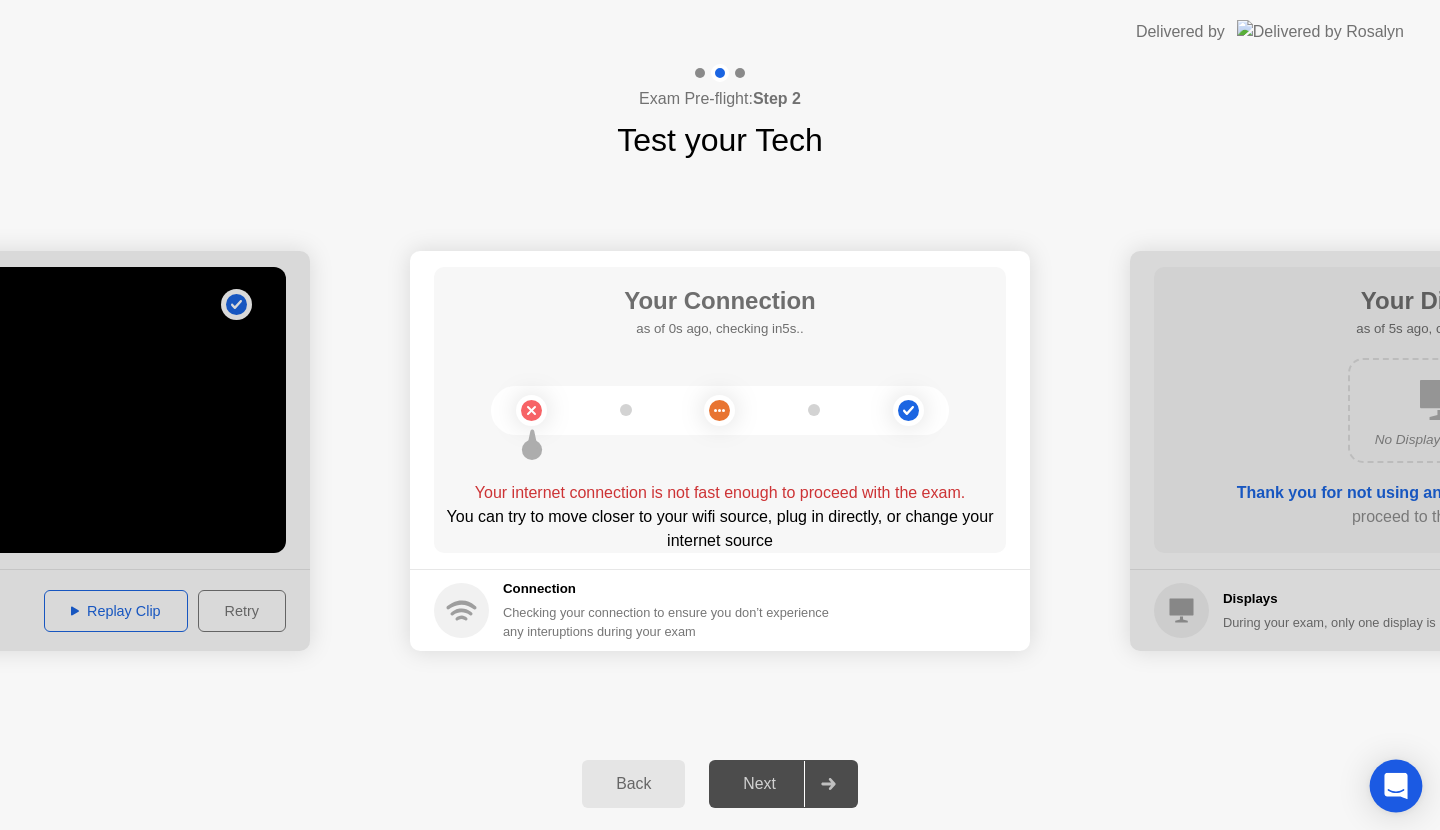 click 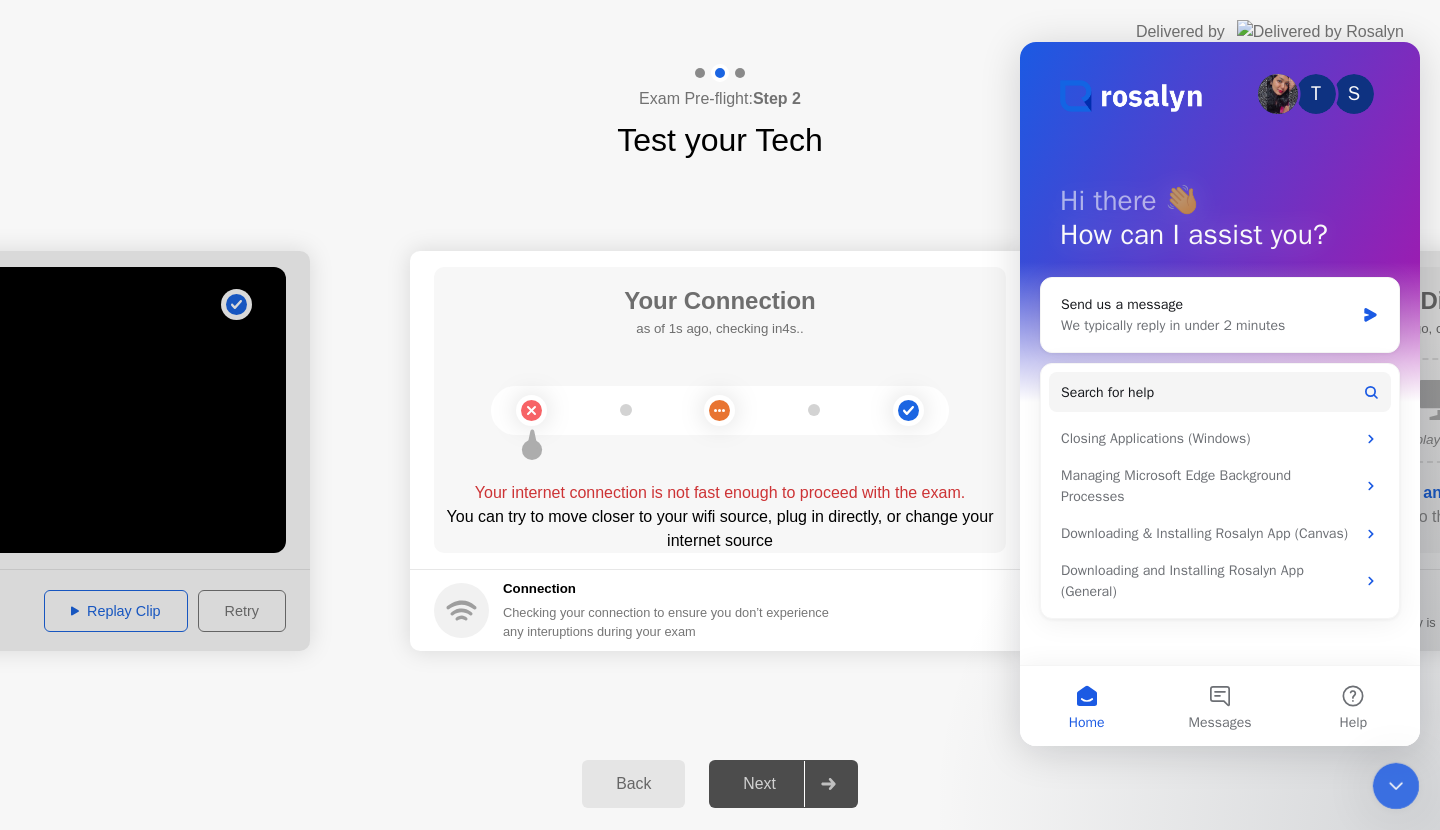 scroll, scrollTop: 0, scrollLeft: 0, axis: both 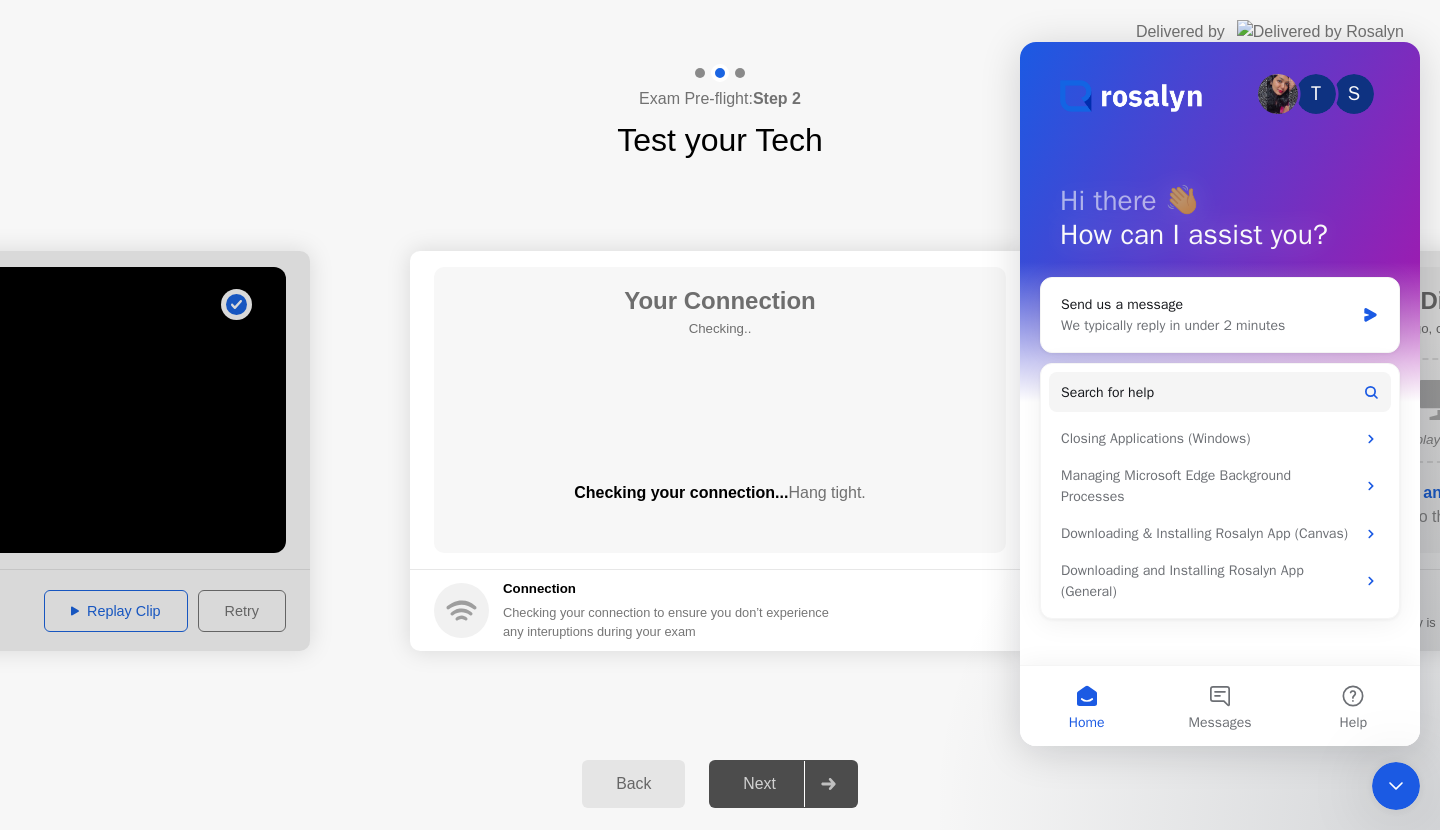 click on "Delivered by" 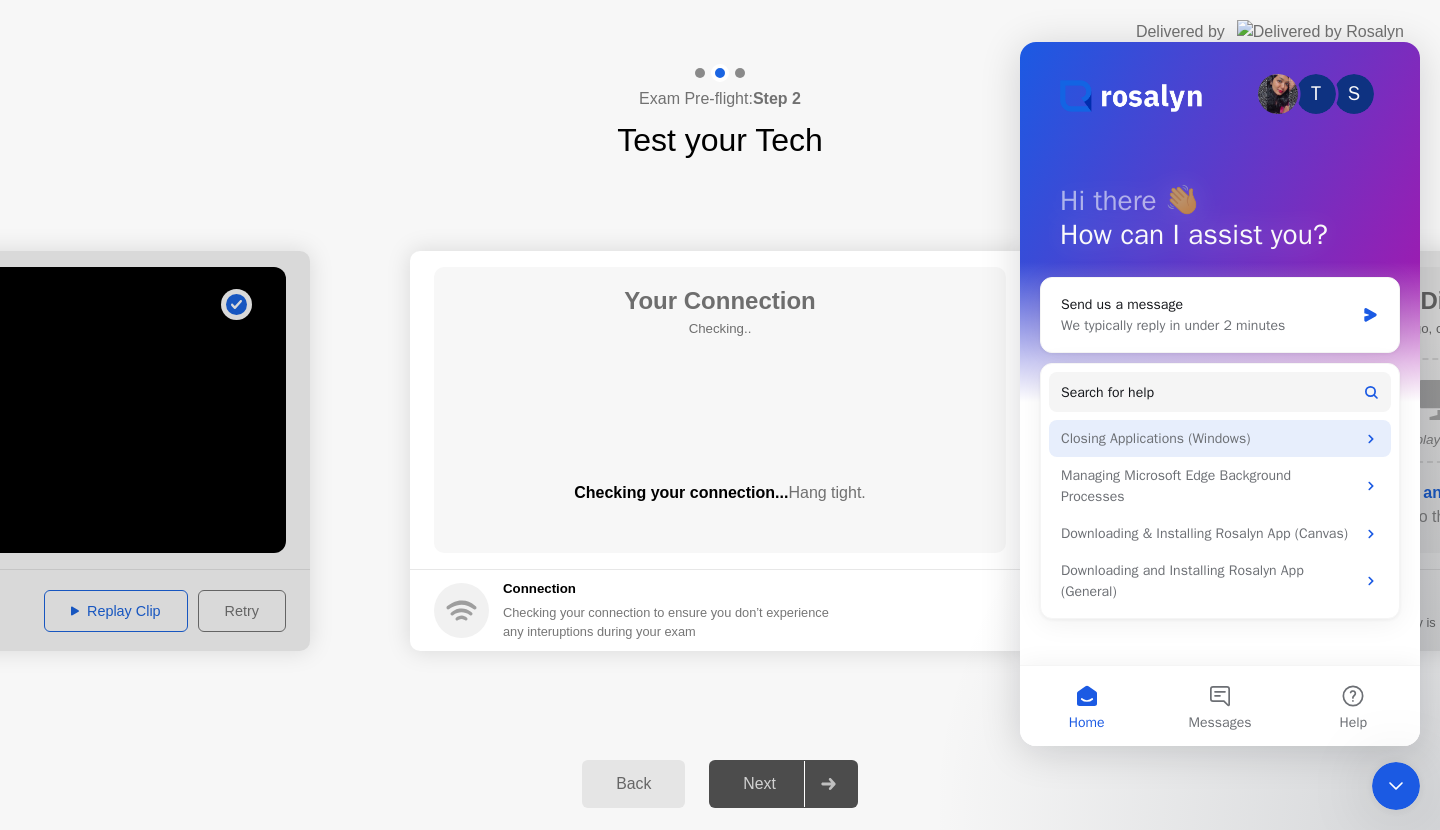 click on "Closing Applications (Windows)" at bounding box center (1208, 438) 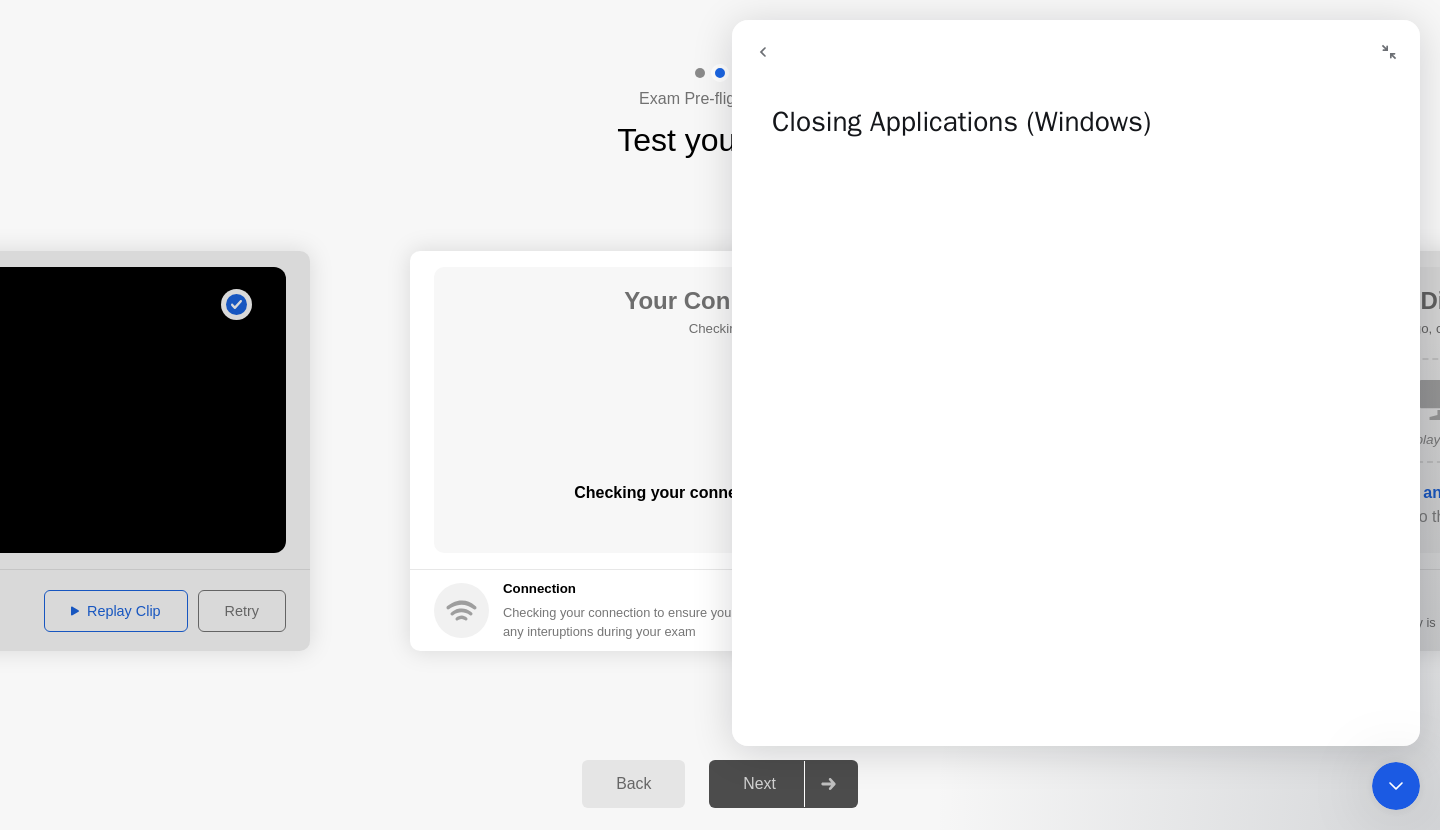 click at bounding box center [763, 52] 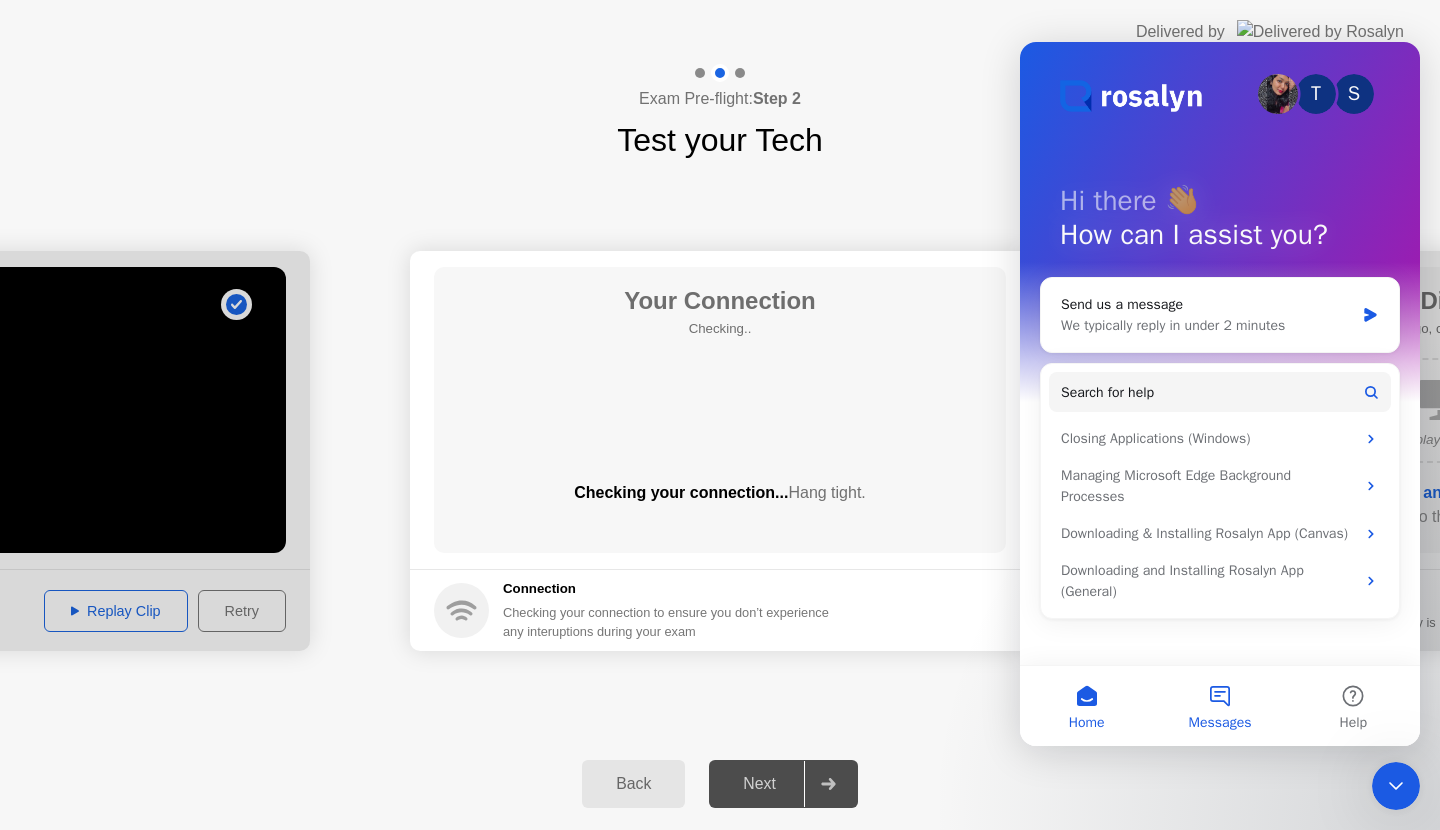 click on "Messages" at bounding box center (1220, 723) 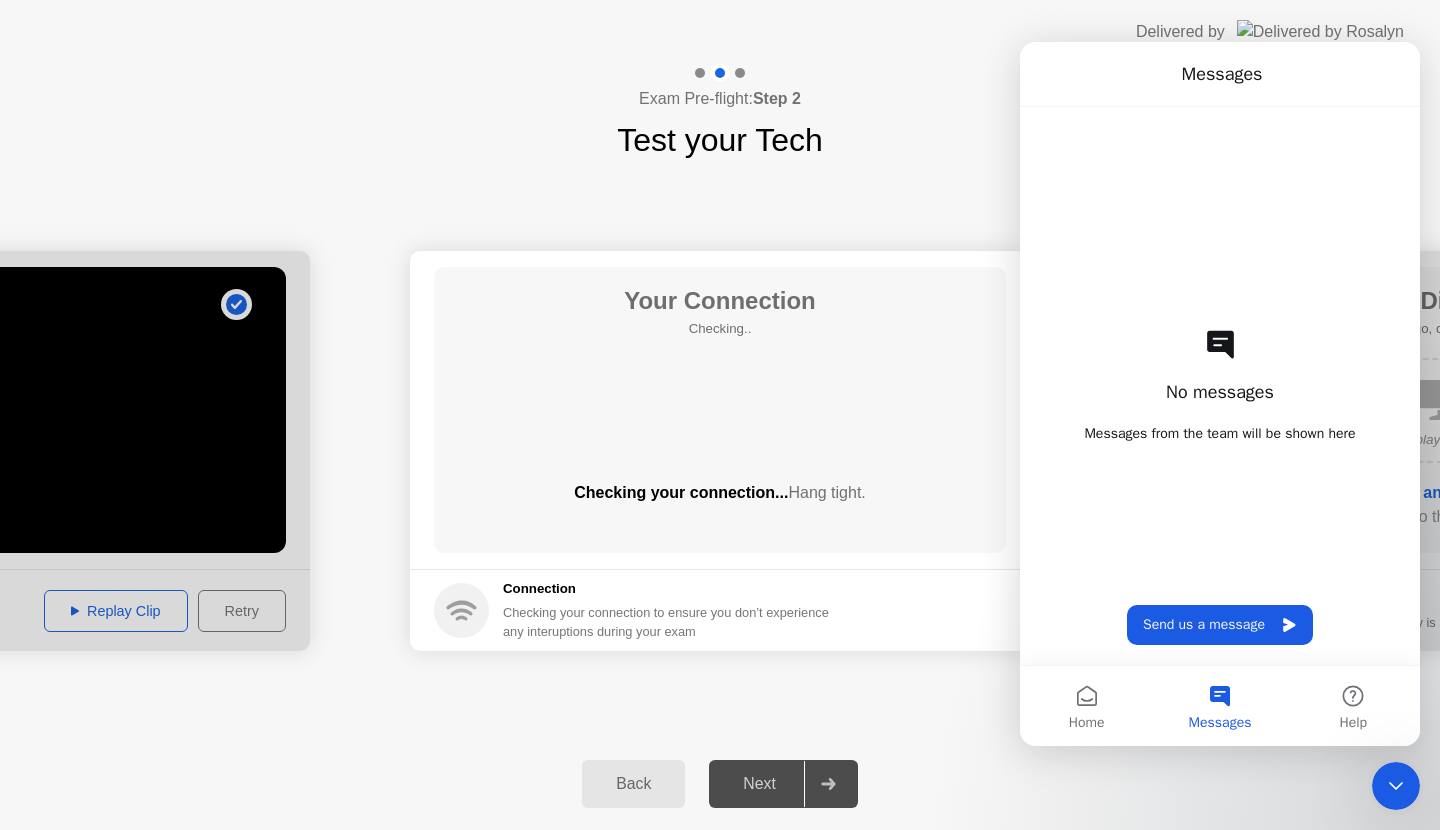 click on "No messages Messages from the team will be shown here Send us a message" at bounding box center [1220, 386] 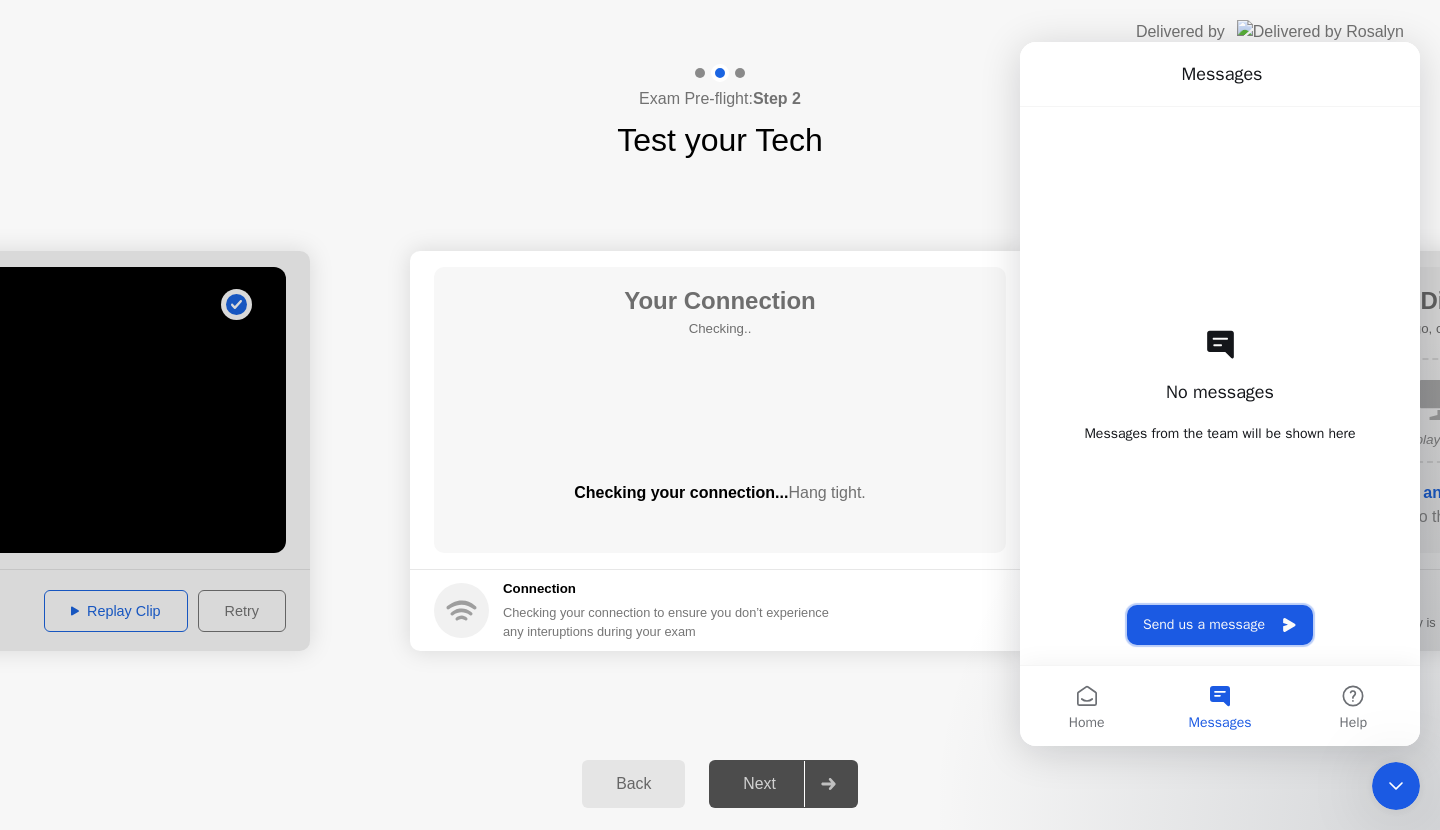 click on "Send us a message" at bounding box center [1220, 625] 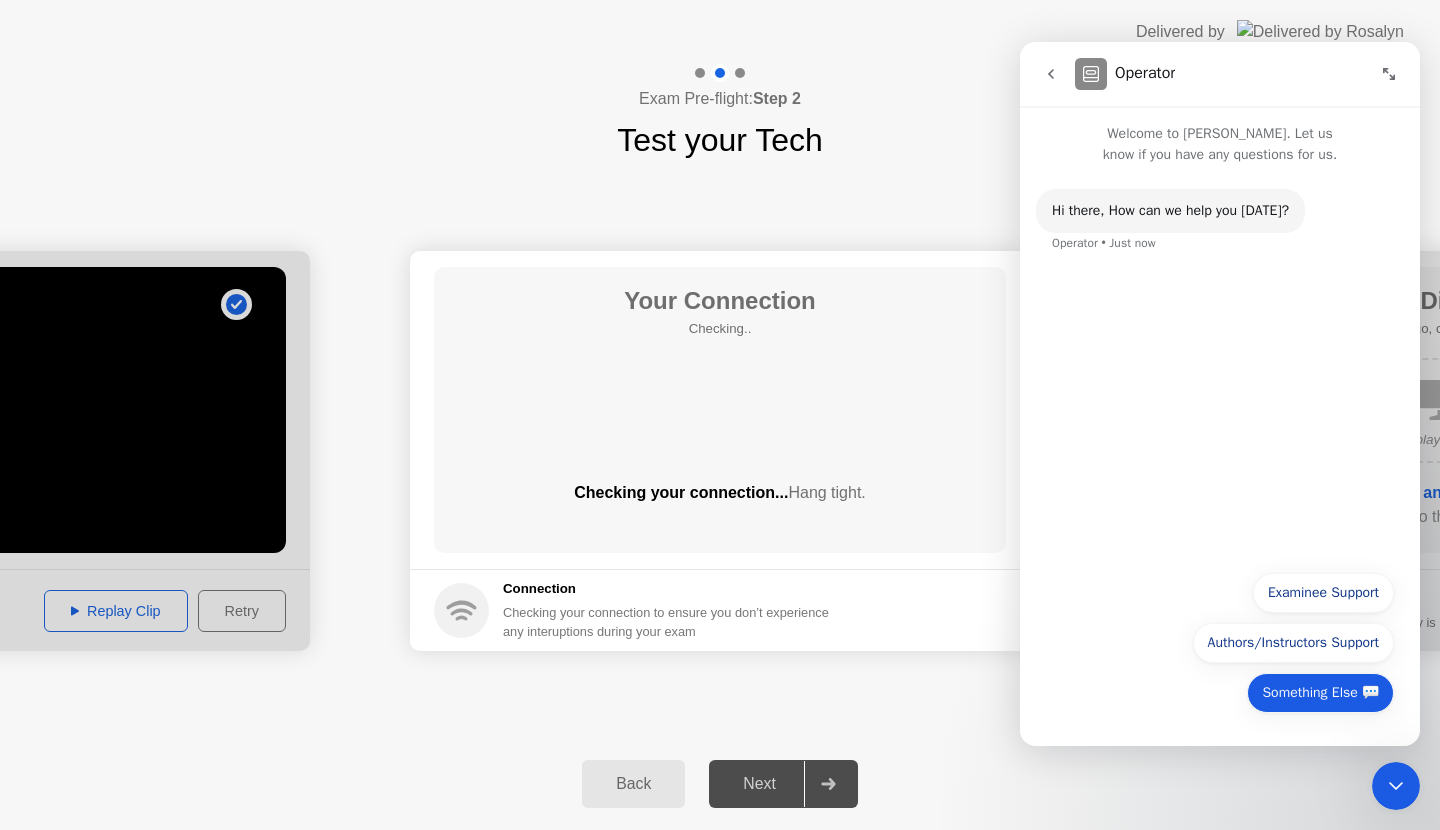 click on "Something Else 💬" at bounding box center [1320, 693] 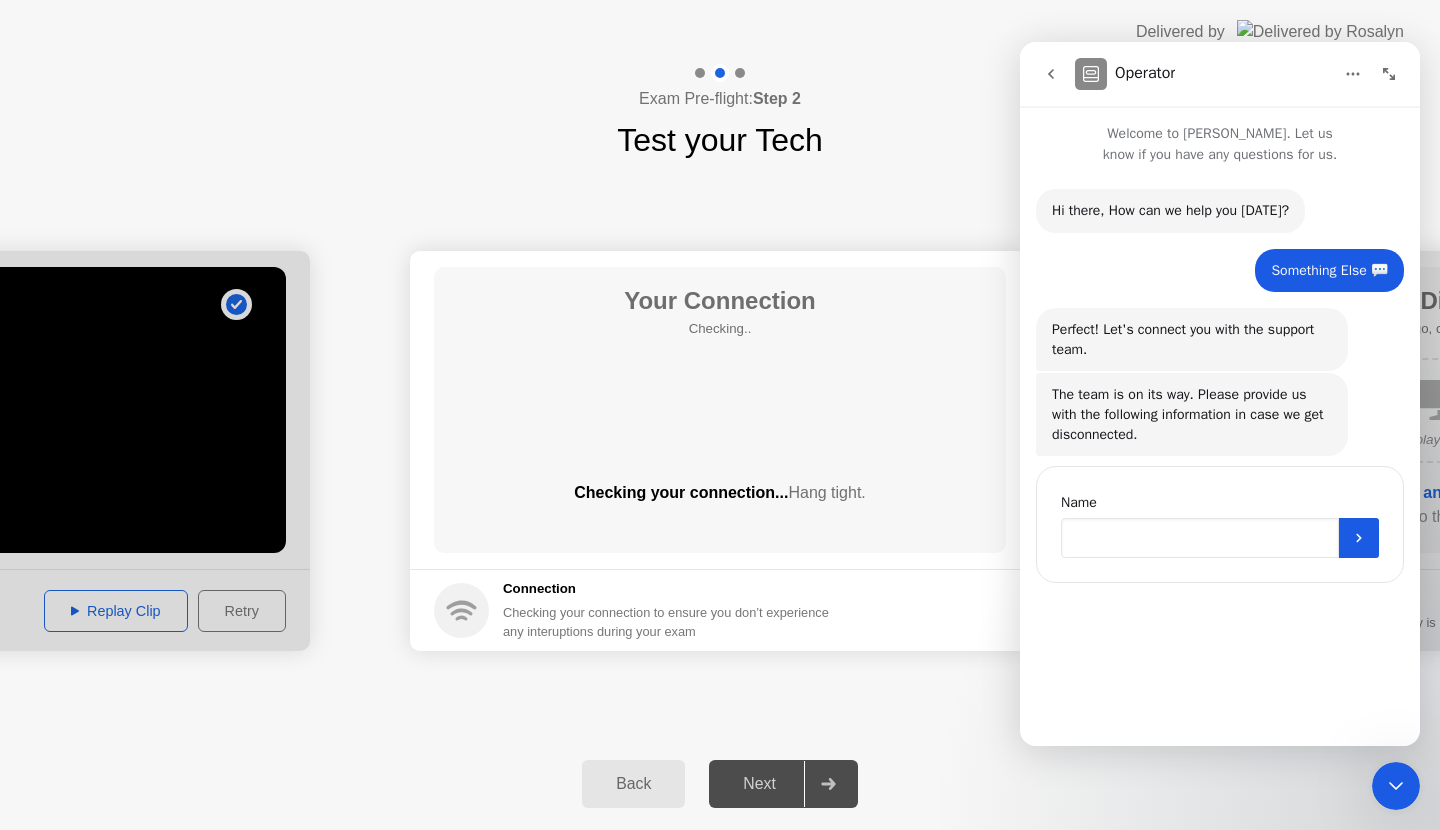 click at bounding box center (1200, 538) 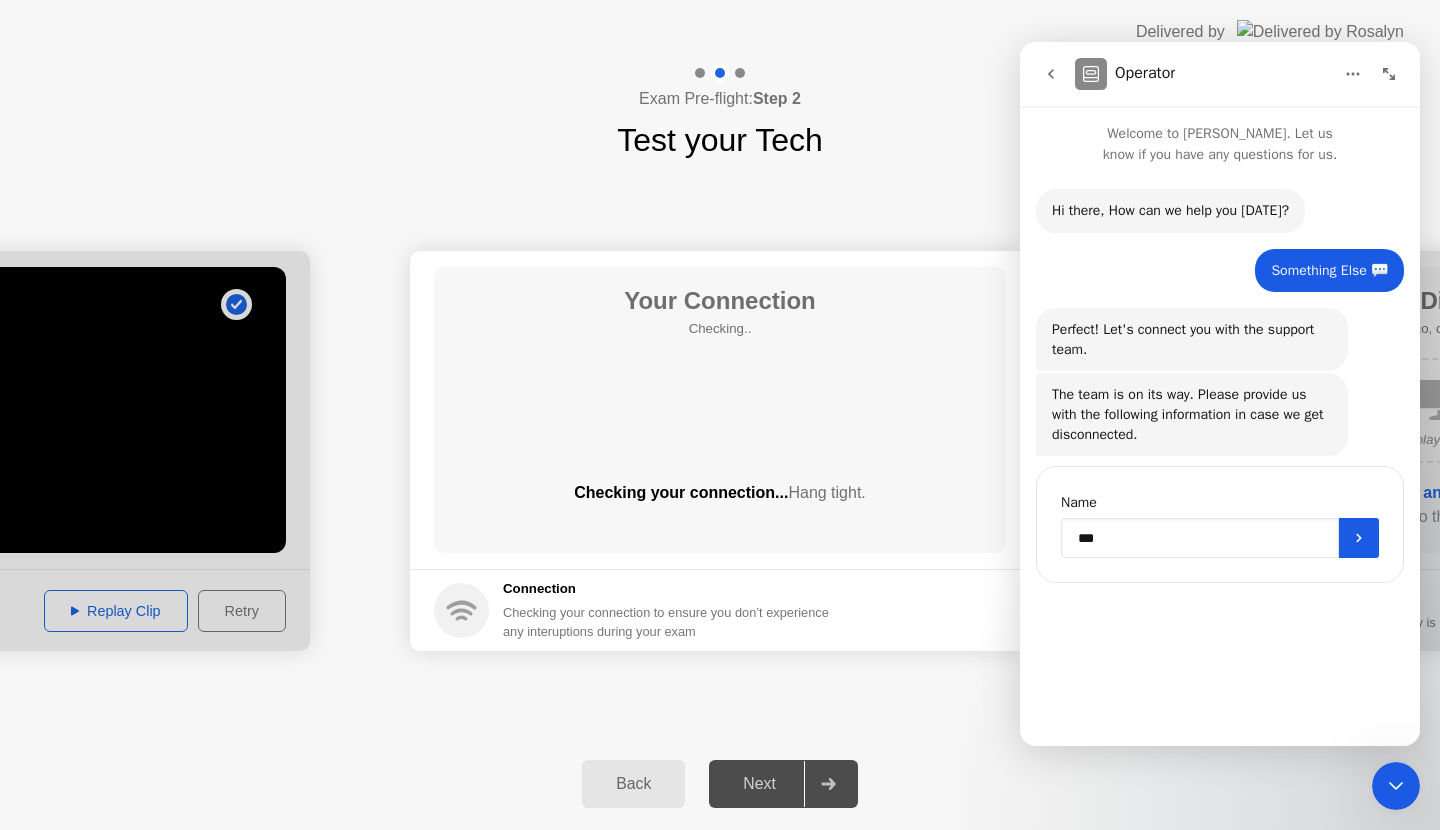 type on "****" 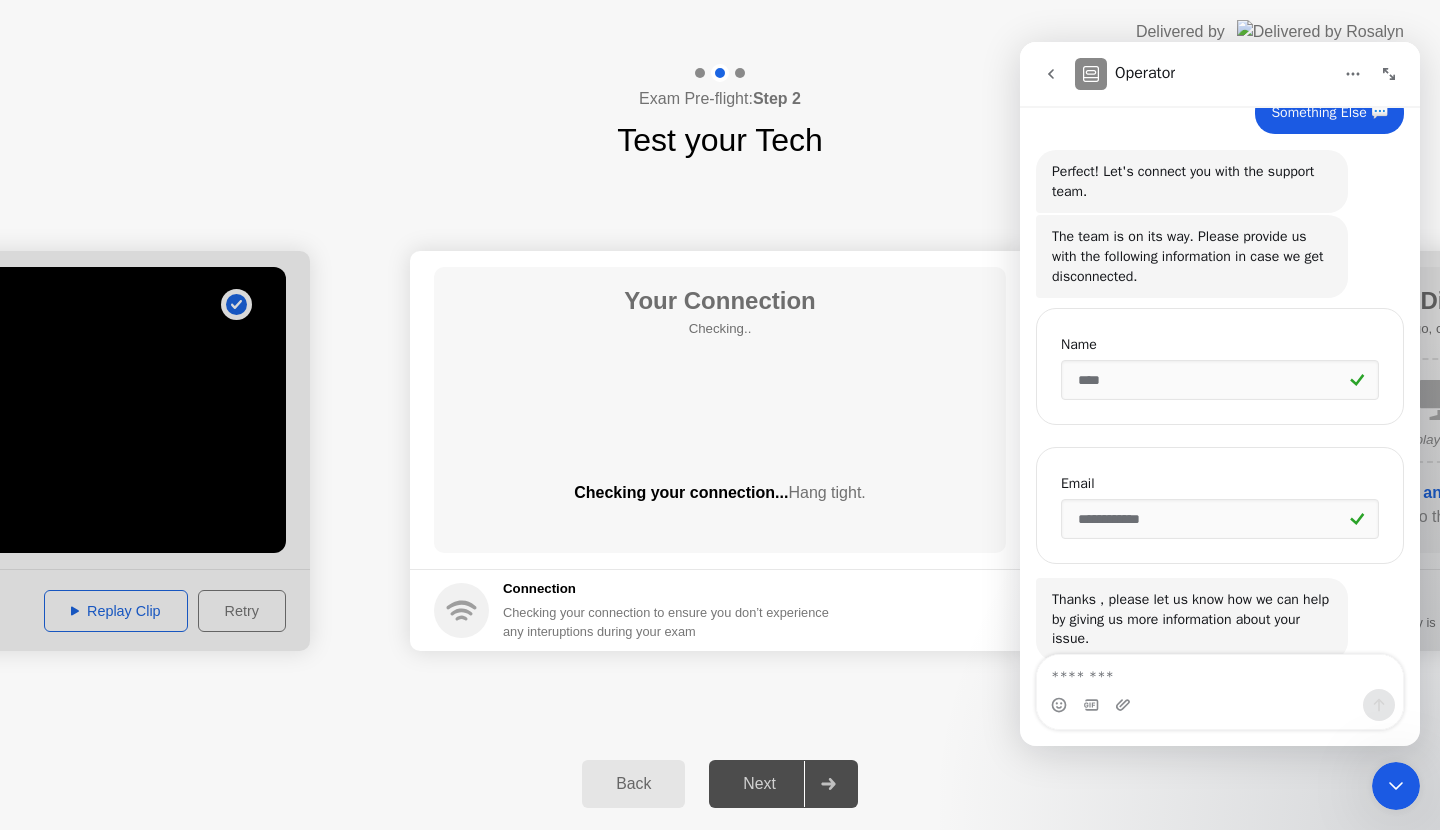 scroll, scrollTop: 206, scrollLeft: 0, axis: vertical 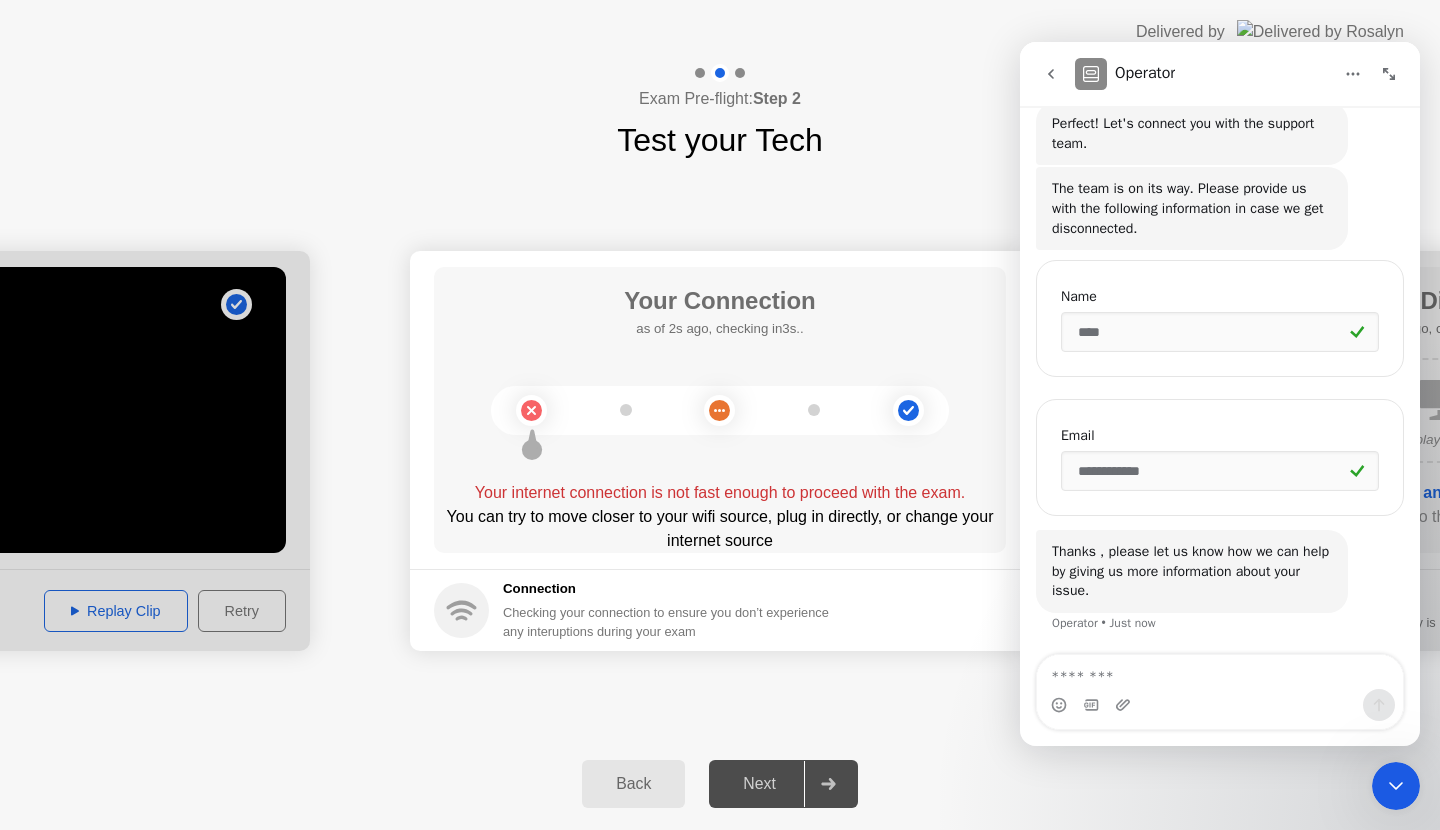 drag, startPoint x: 1148, startPoint y: 705, endPoint x: 1153, endPoint y: 692, distance: 13.928389 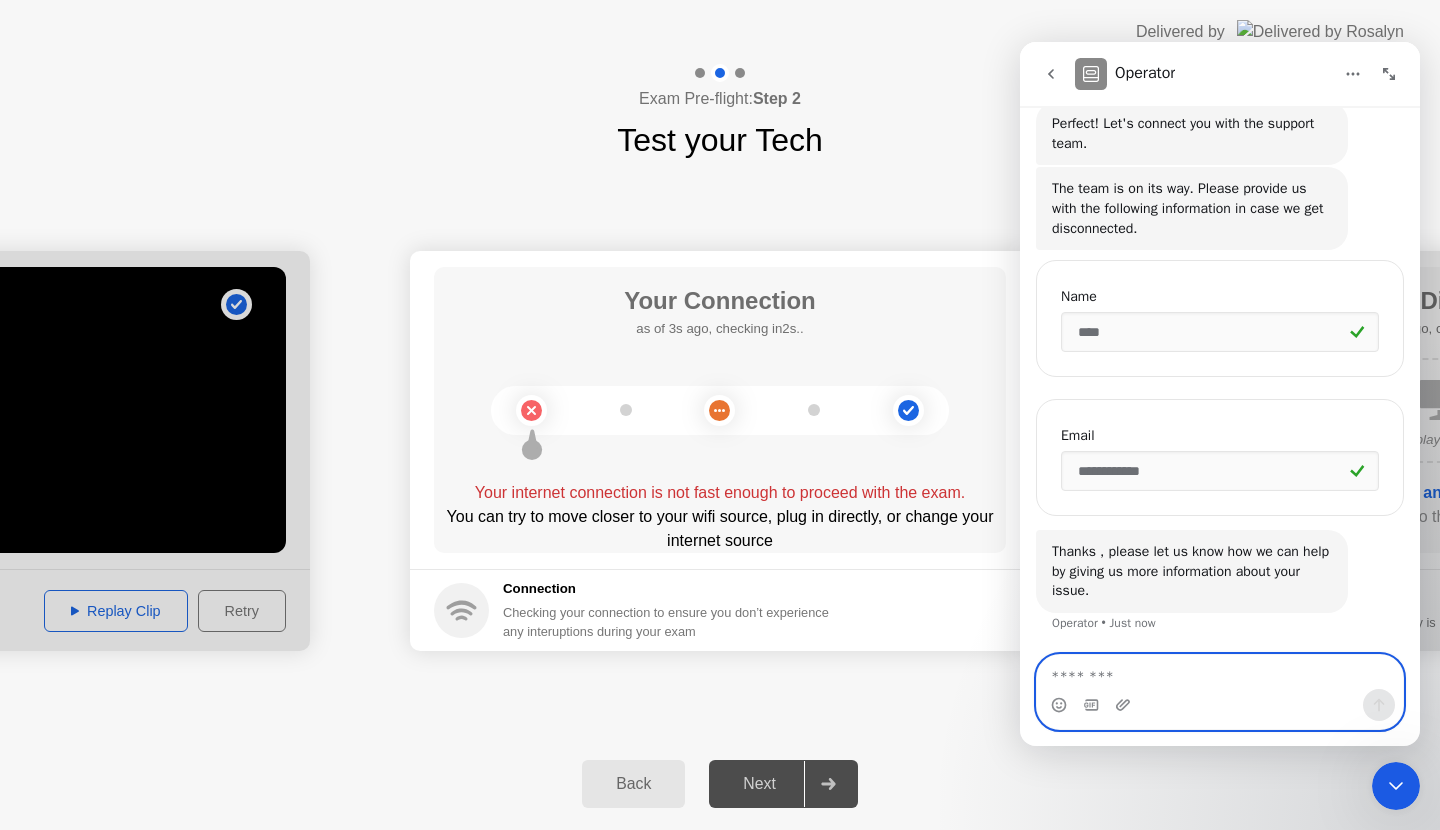 click at bounding box center (1220, 672) 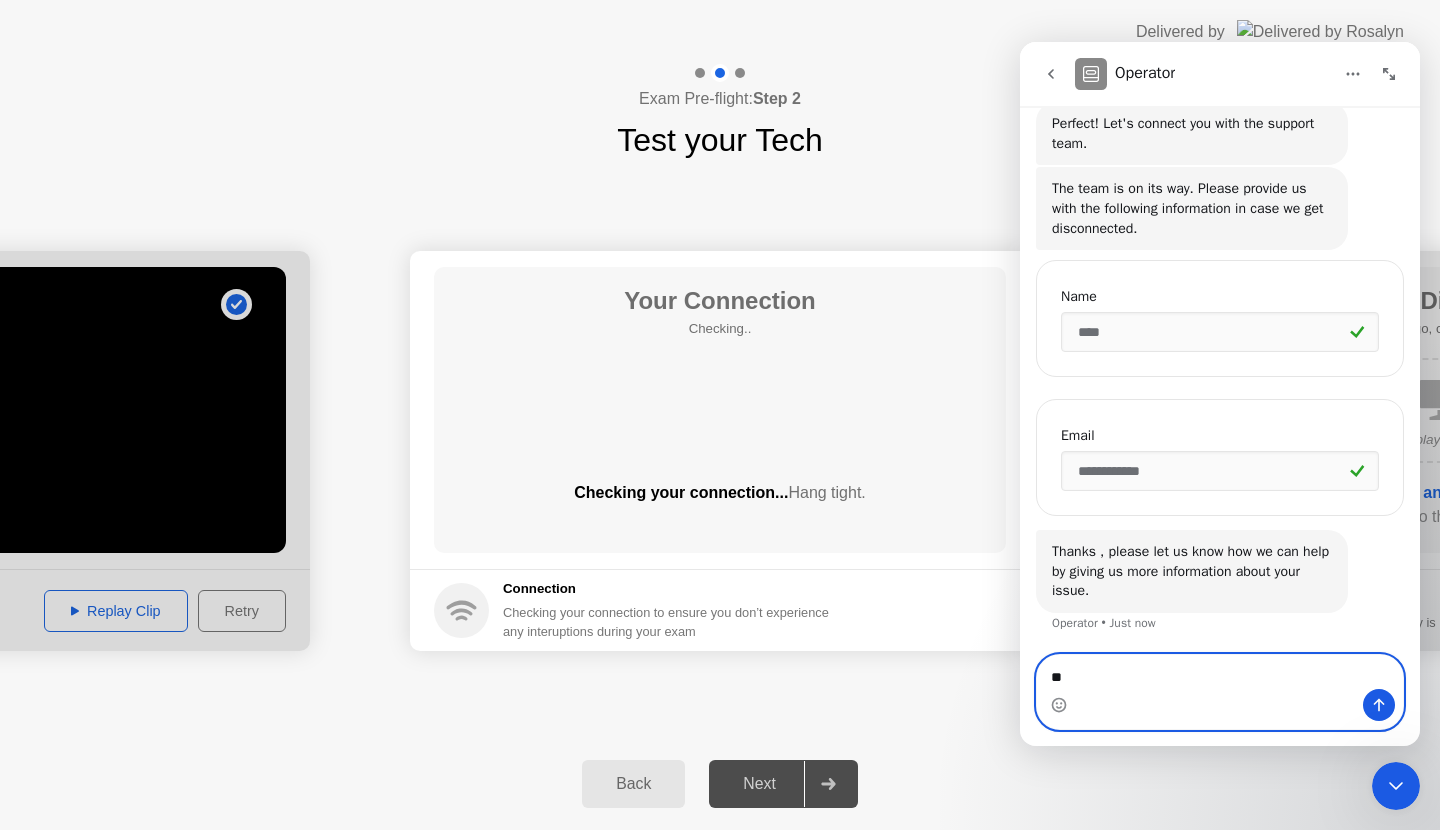 type on "*" 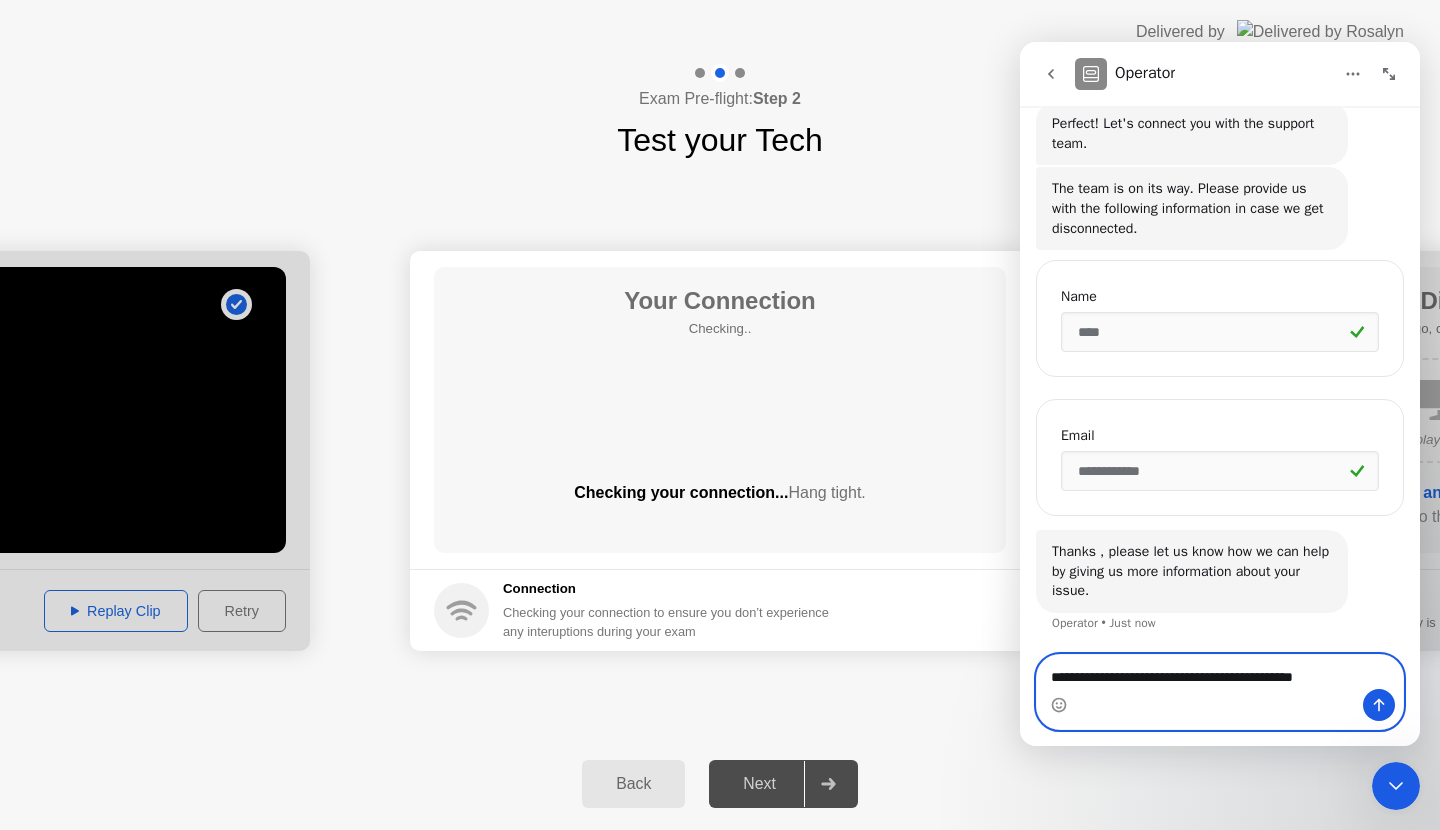 type on "**********" 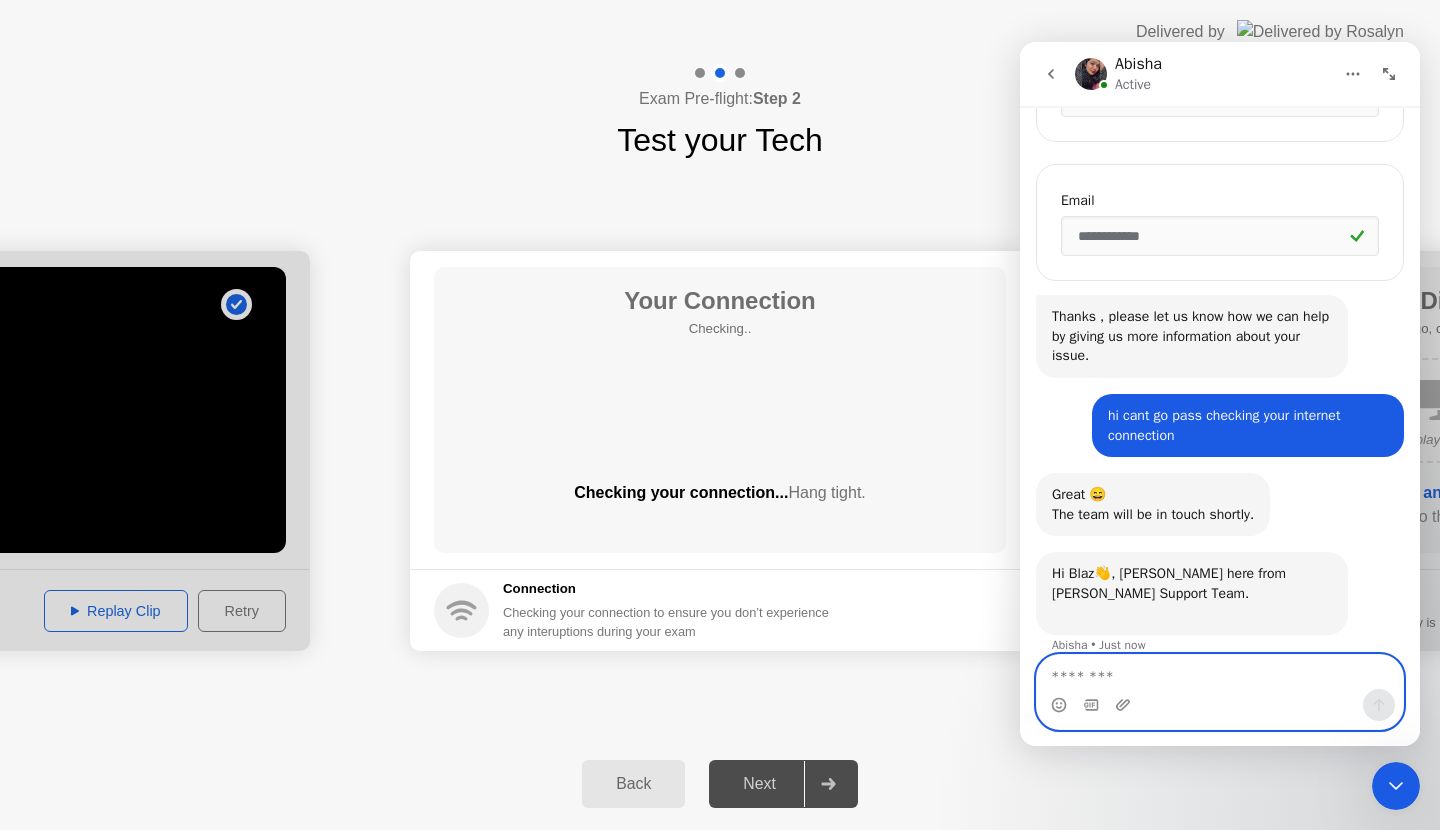 scroll, scrollTop: 463, scrollLeft: 0, axis: vertical 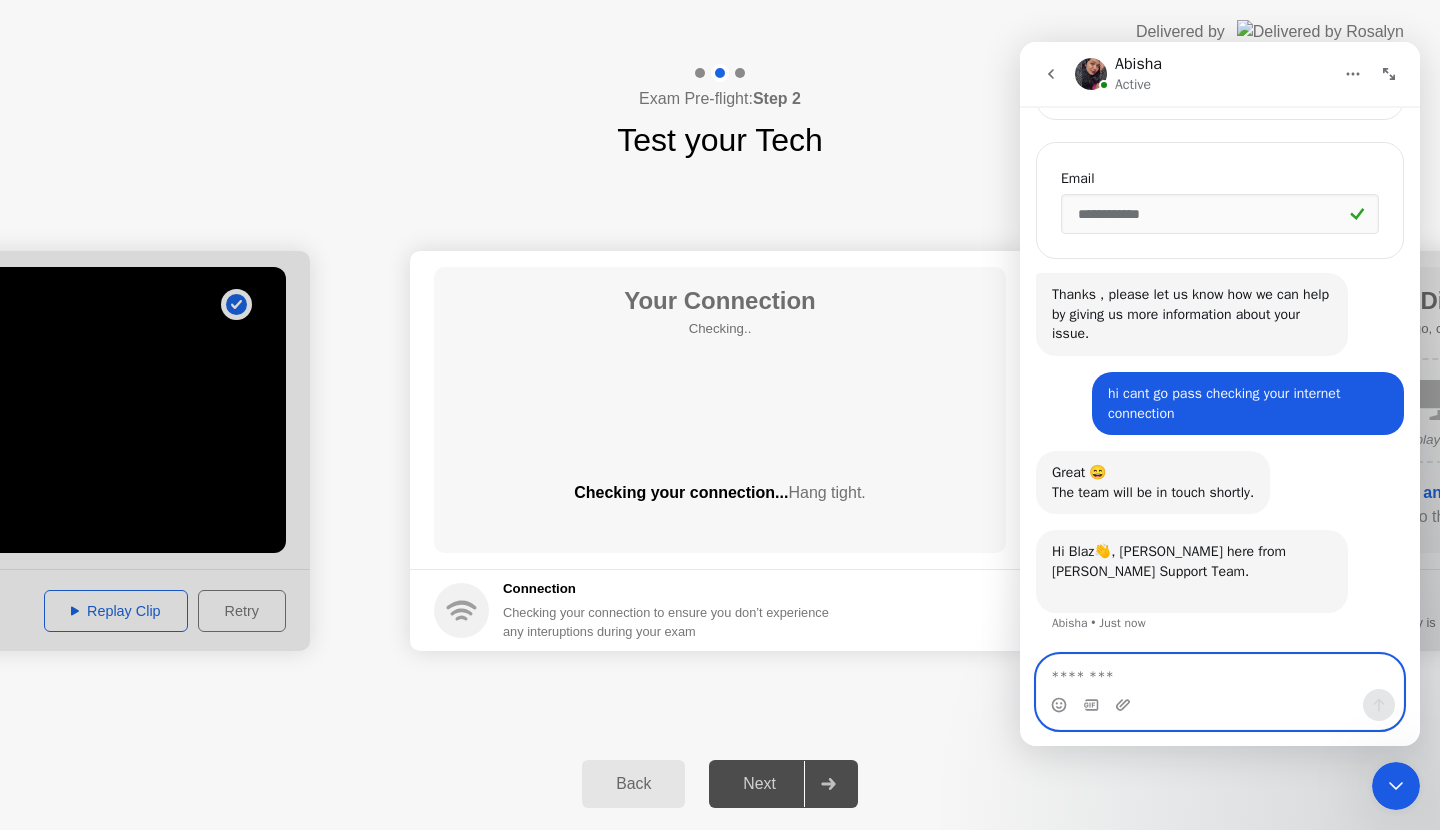click at bounding box center [1220, 672] 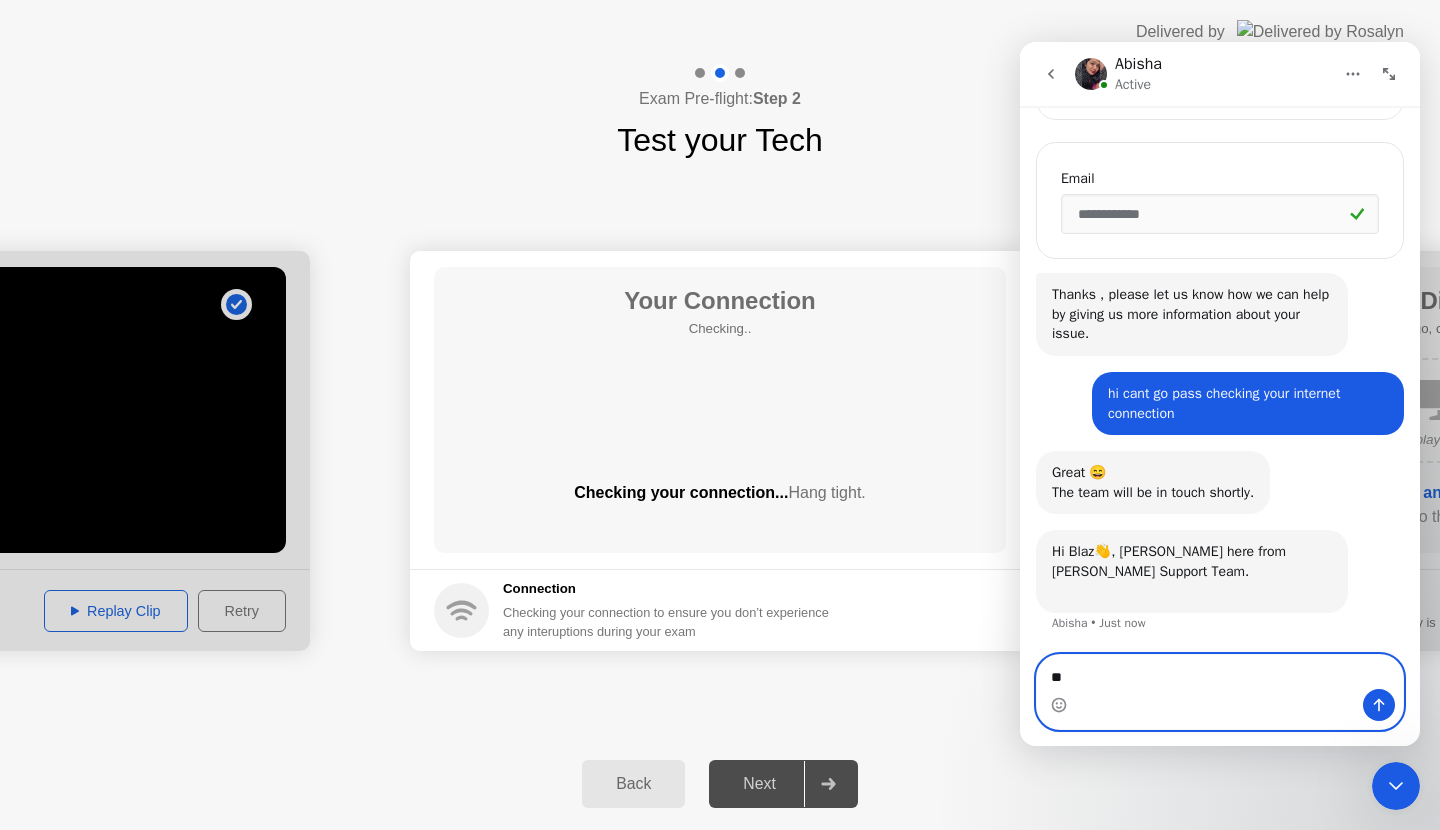 type on "***" 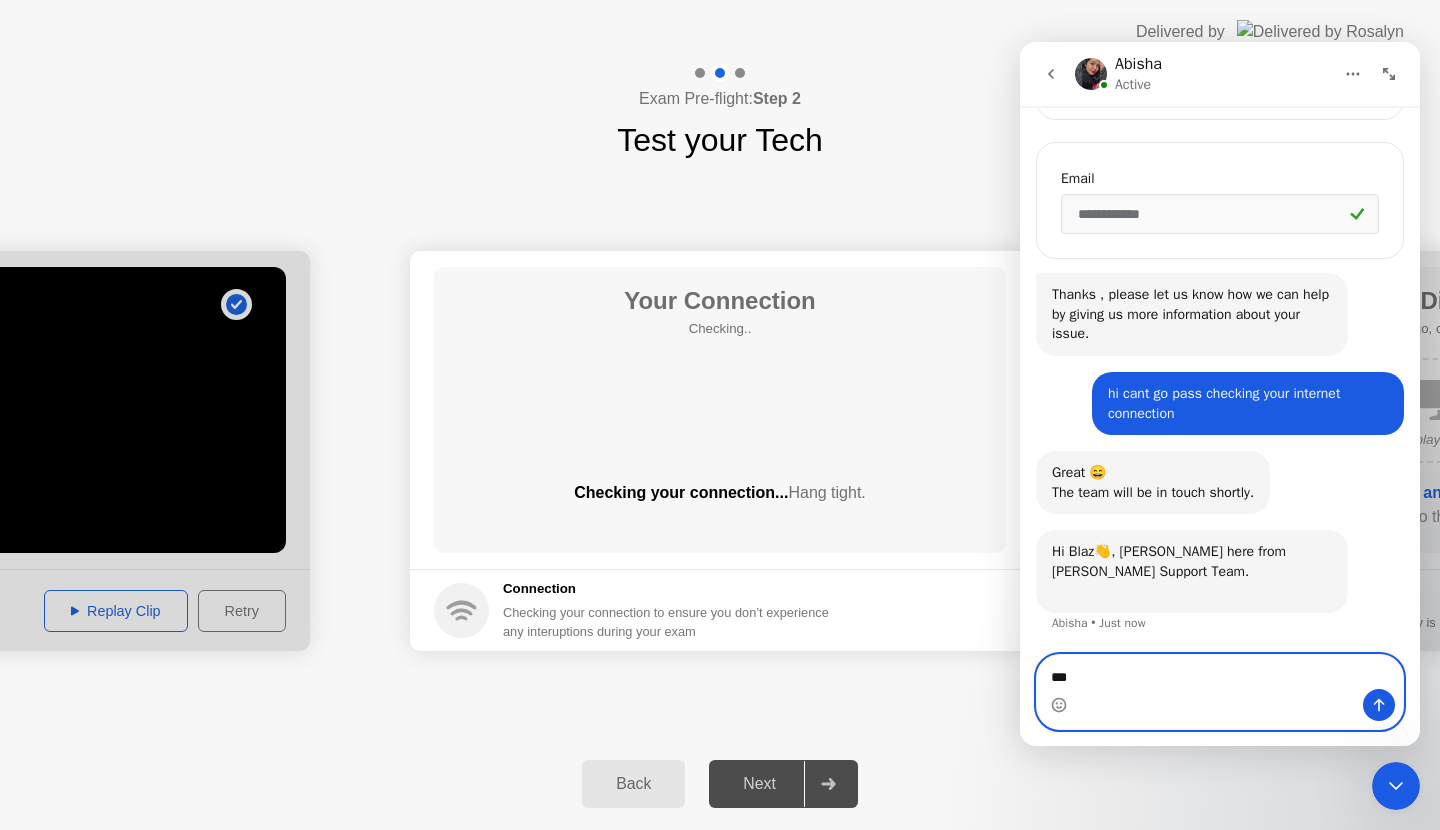type 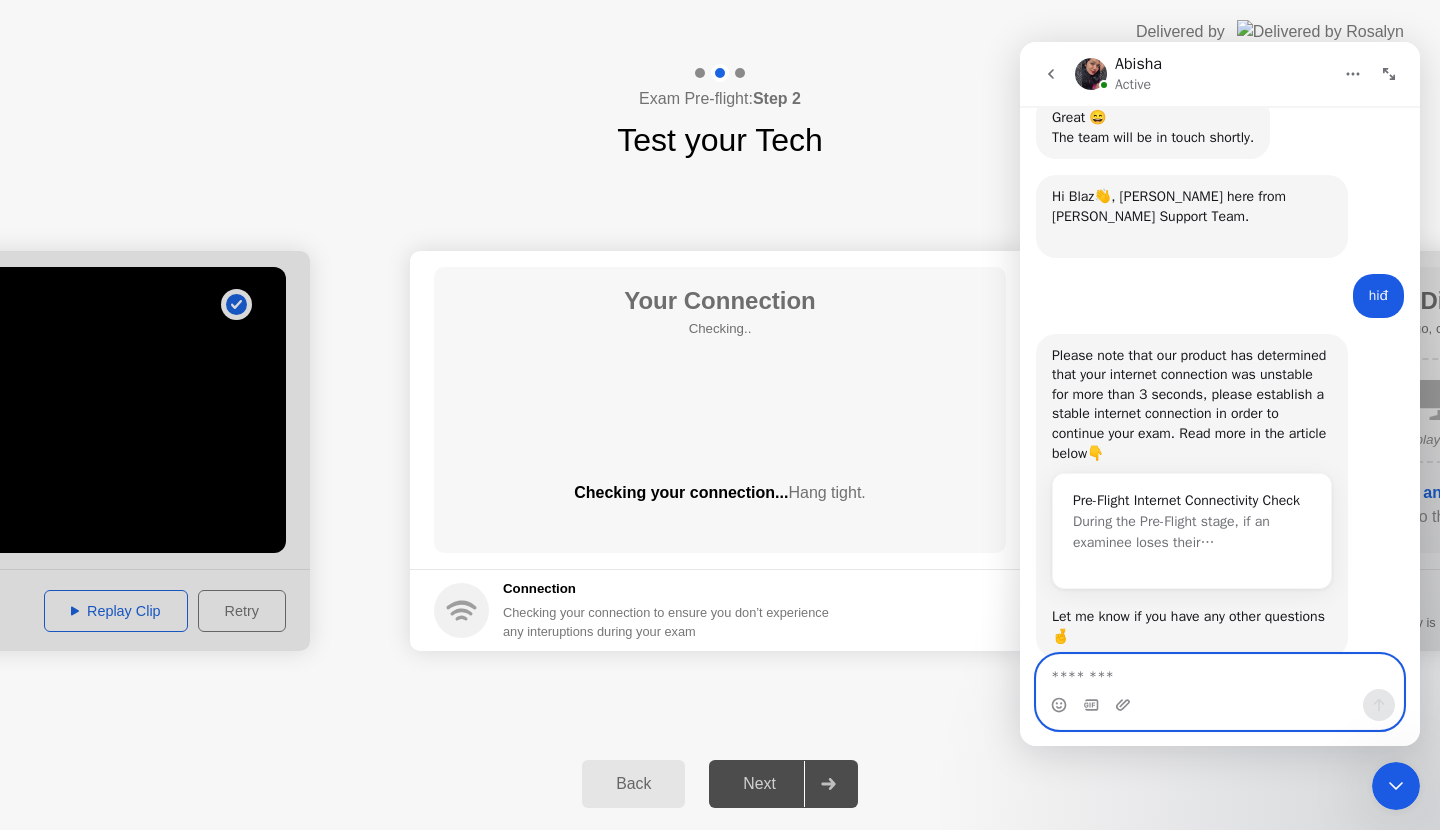 scroll, scrollTop: 863, scrollLeft: 0, axis: vertical 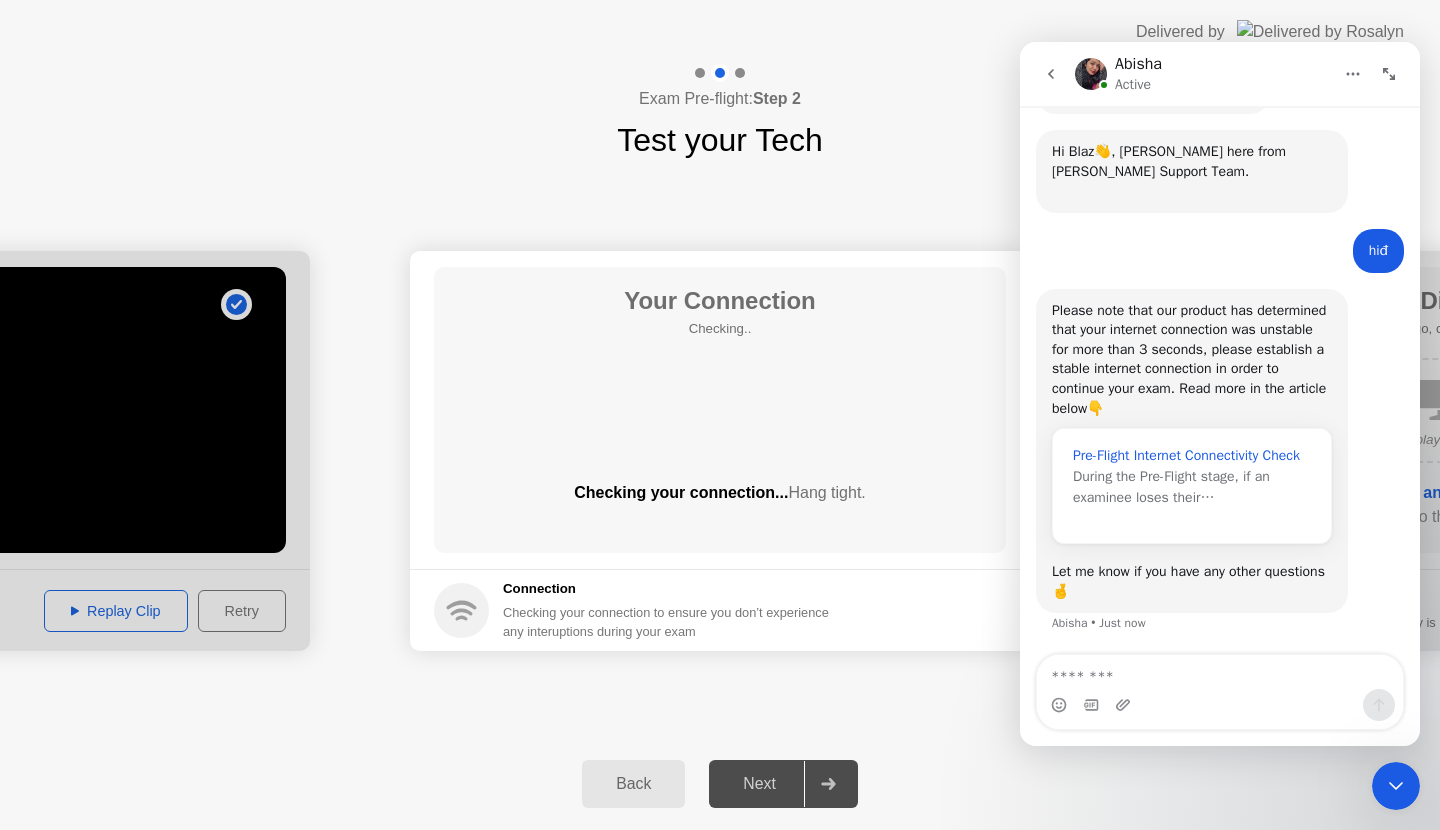 click on "Pre-Flight Internet Connectivity Check" at bounding box center (1192, 455) 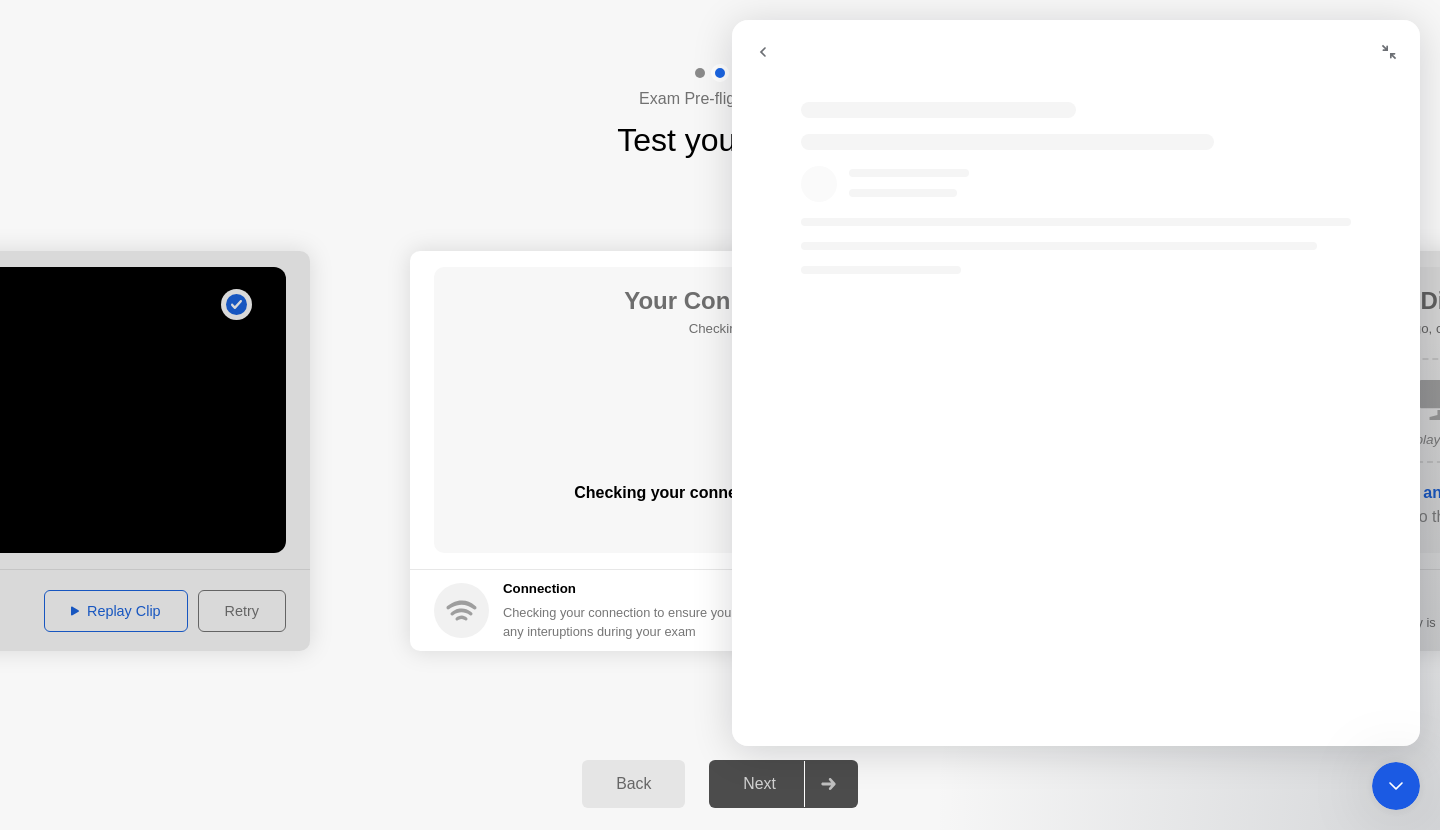 scroll, scrollTop: 0, scrollLeft: 0, axis: both 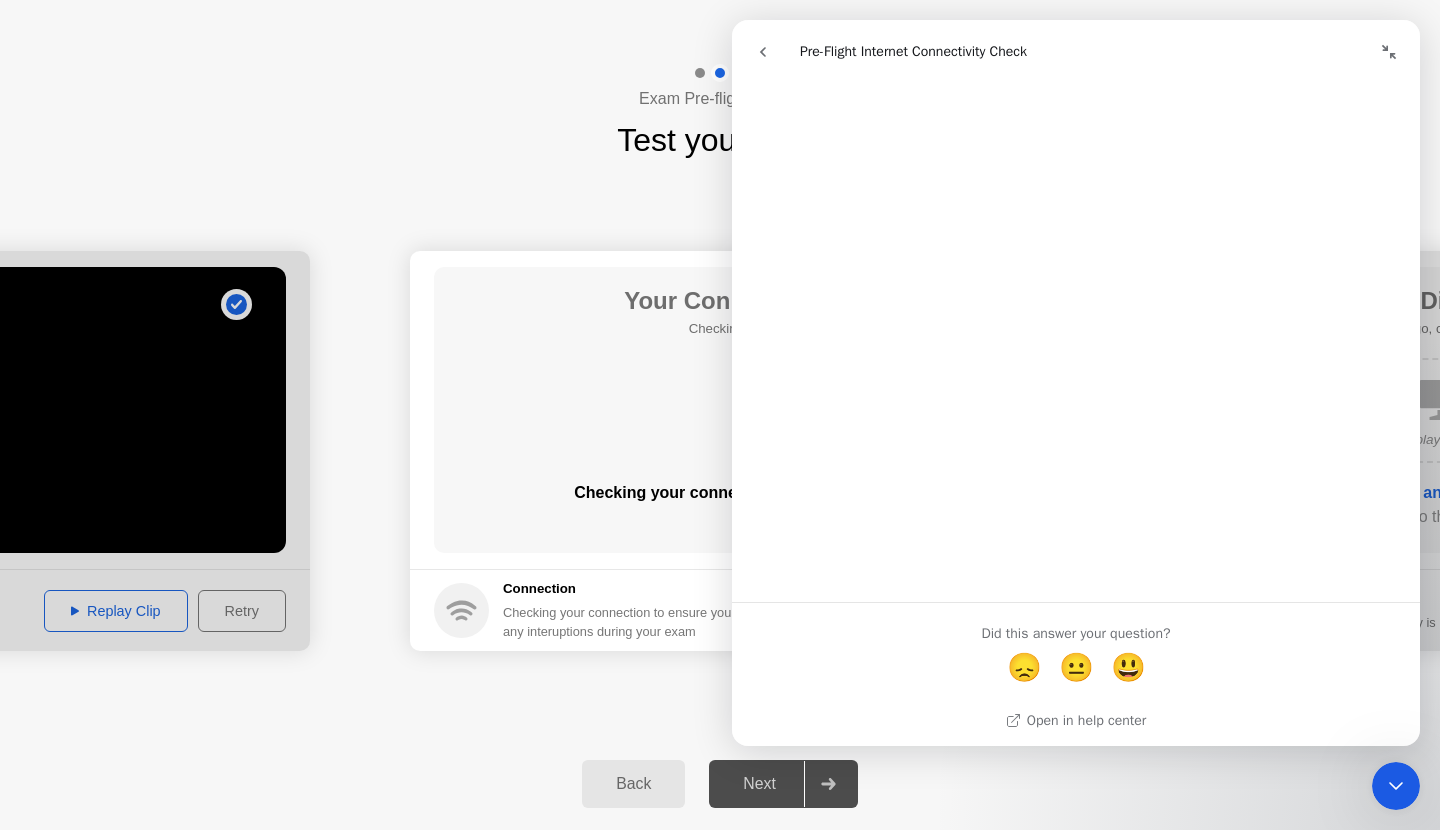 drag, startPoint x: 1414, startPoint y: 106, endPoint x: 2152, endPoint y: 382, distance: 787.9213 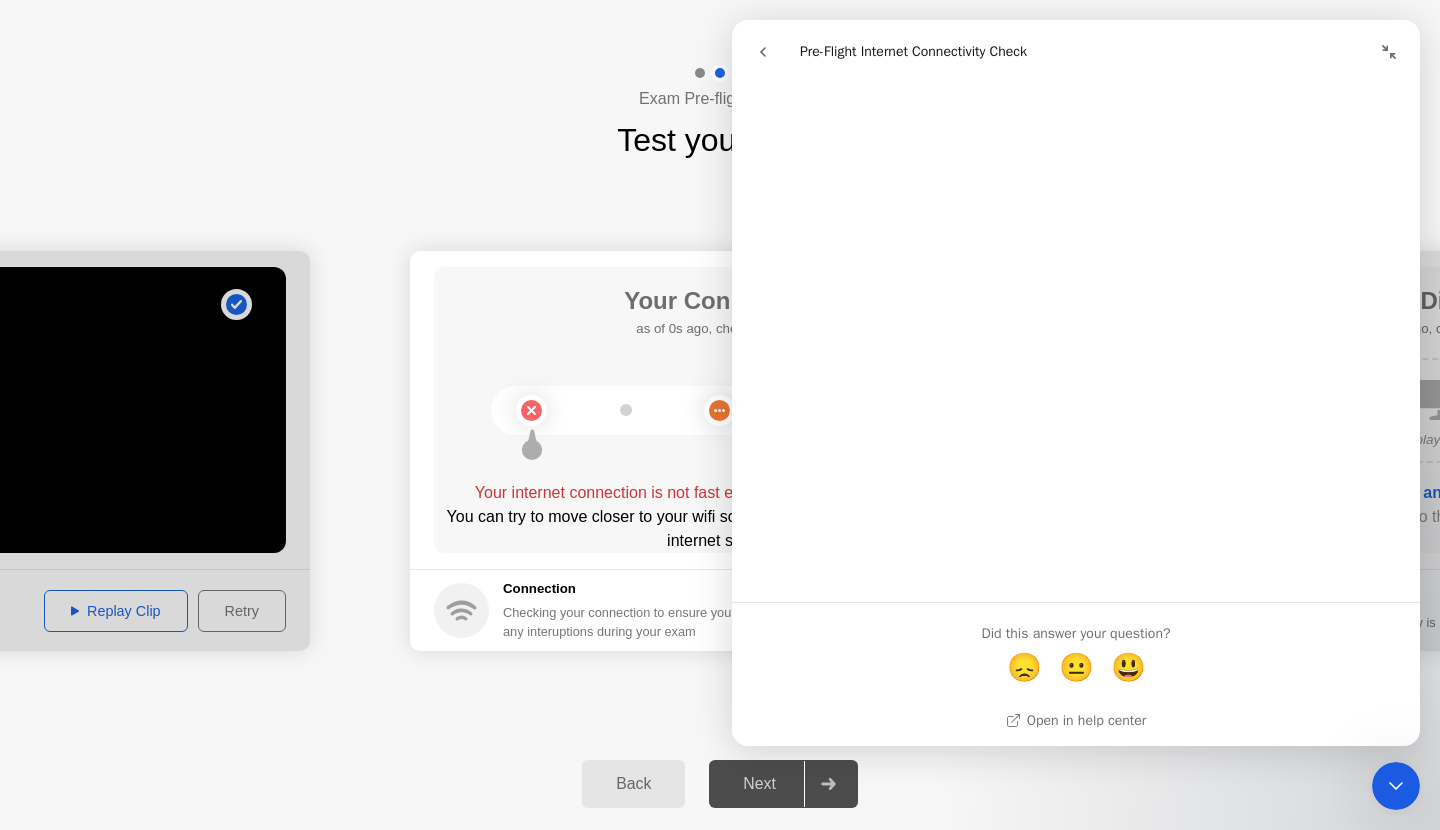 click at bounding box center [763, 52] 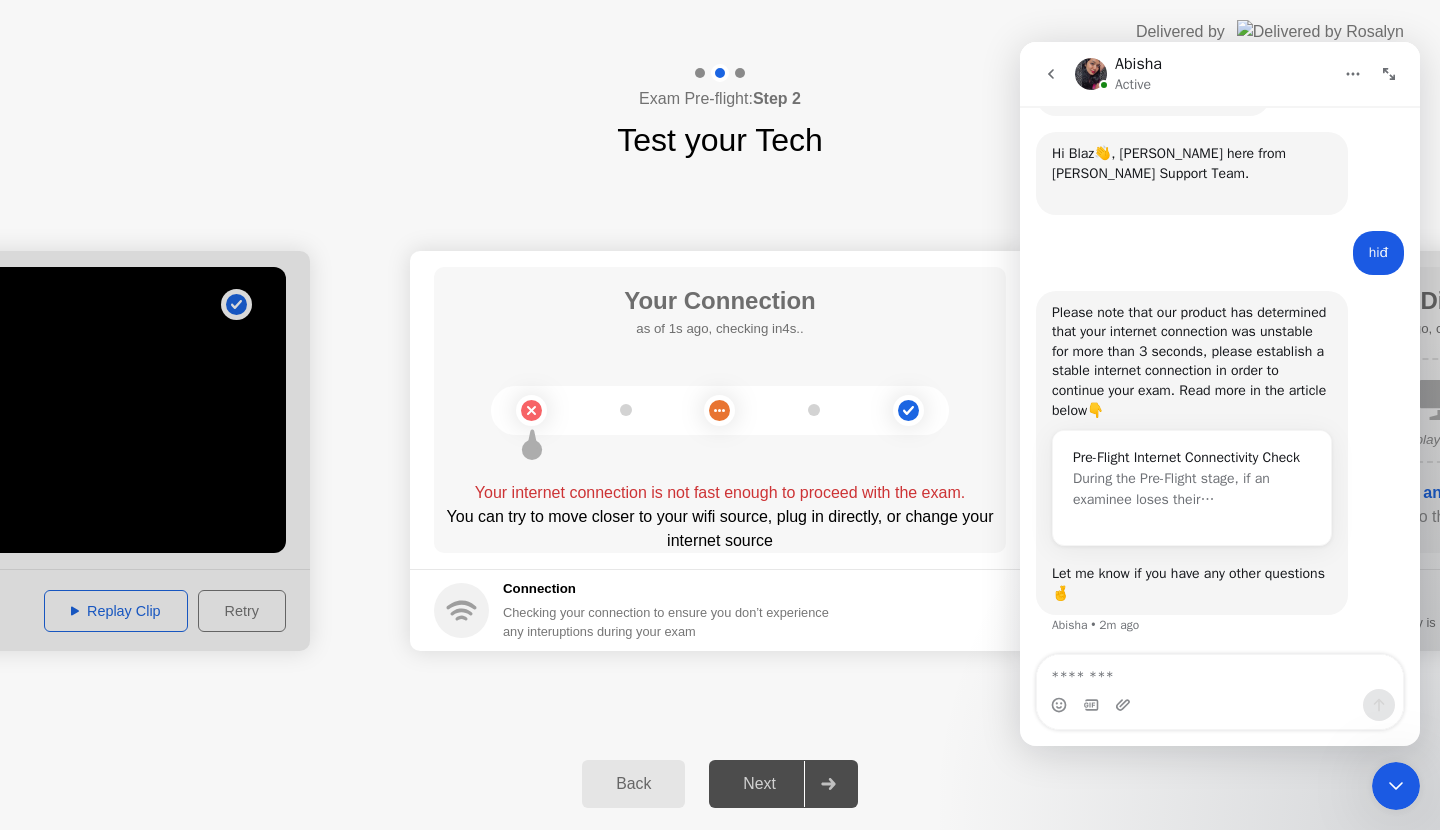 scroll, scrollTop: 863, scrollLeft: 0, axis: vertical 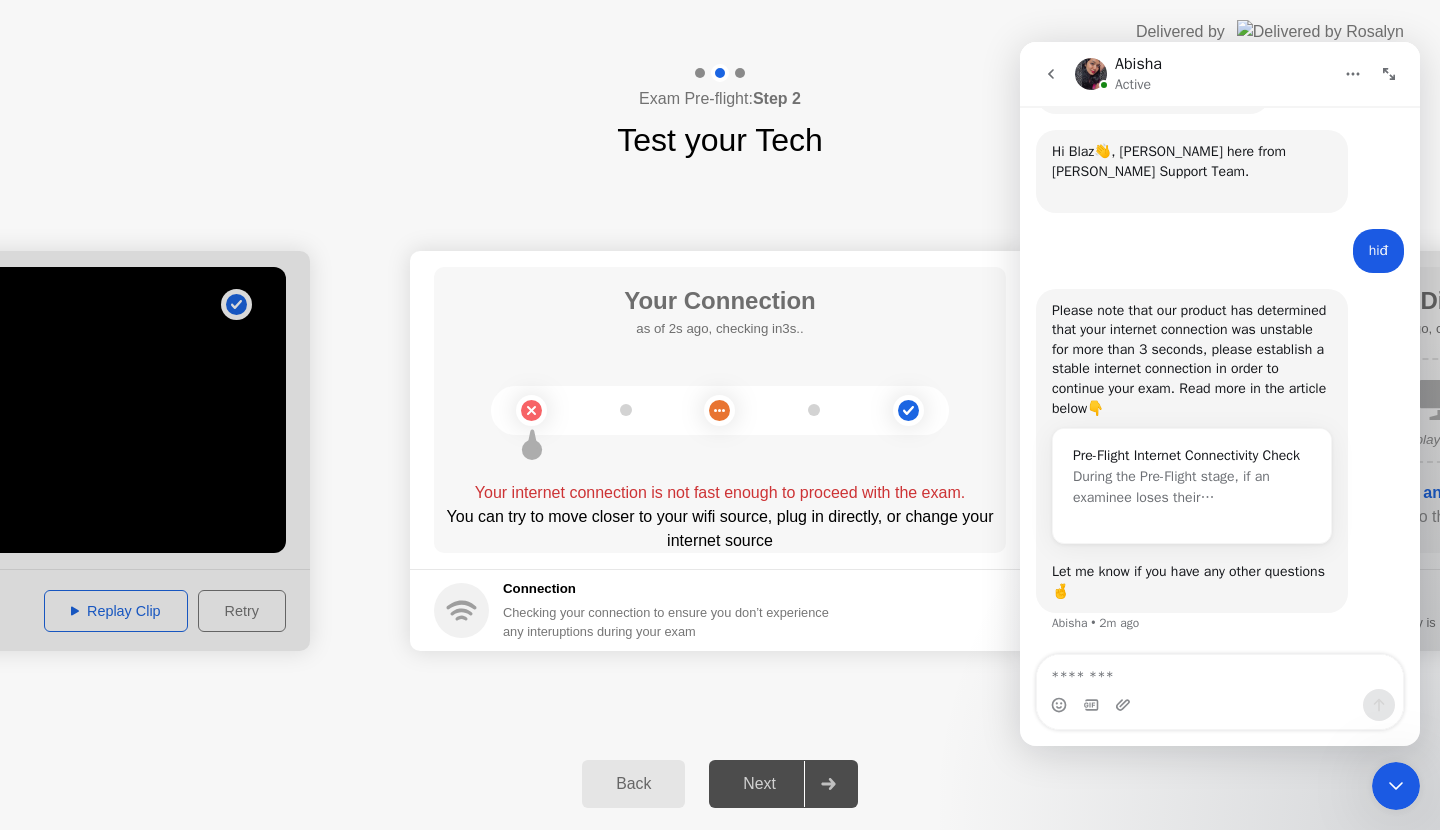 click at bounding box center (1220, 672) 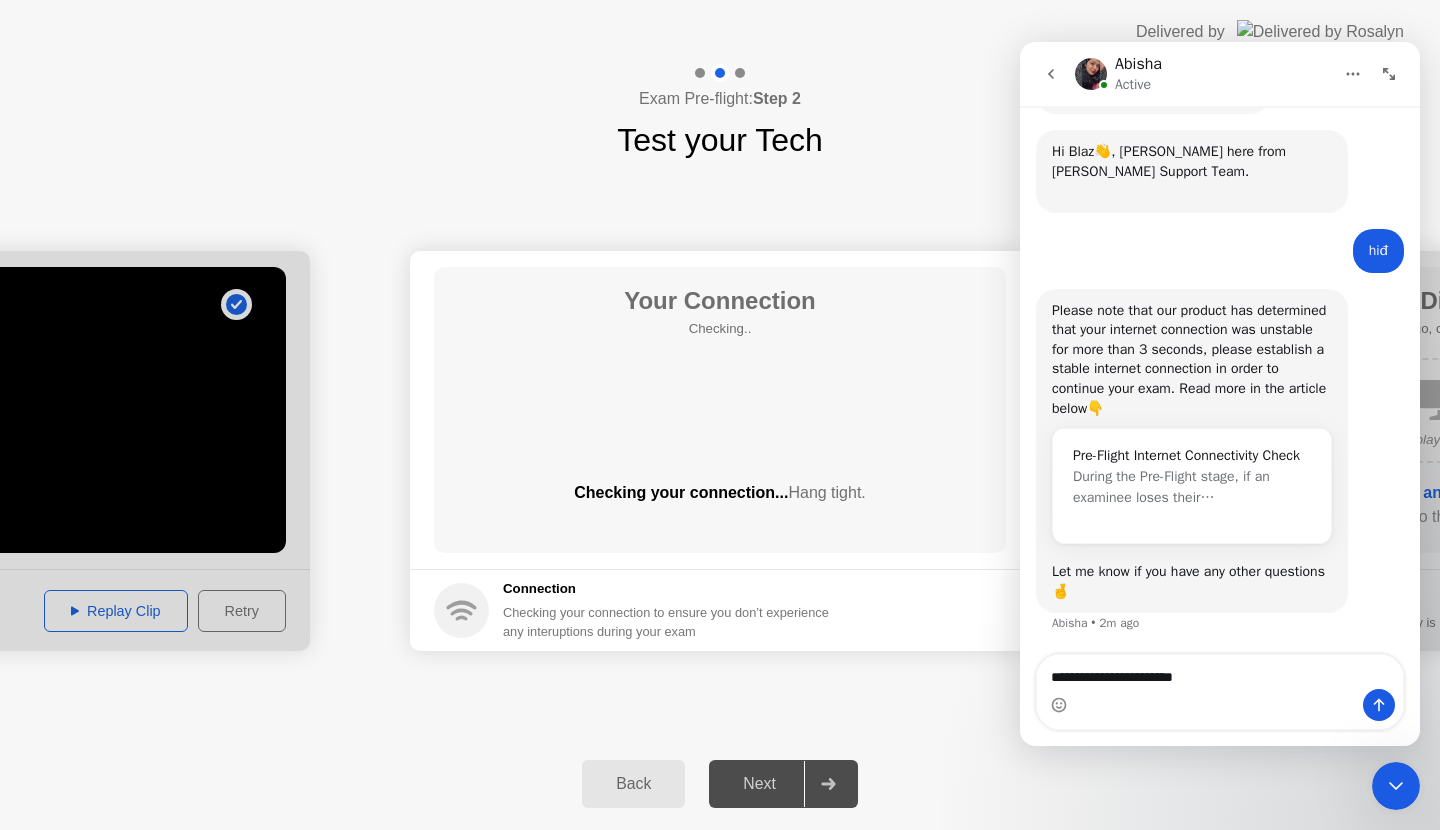 type on "**********" 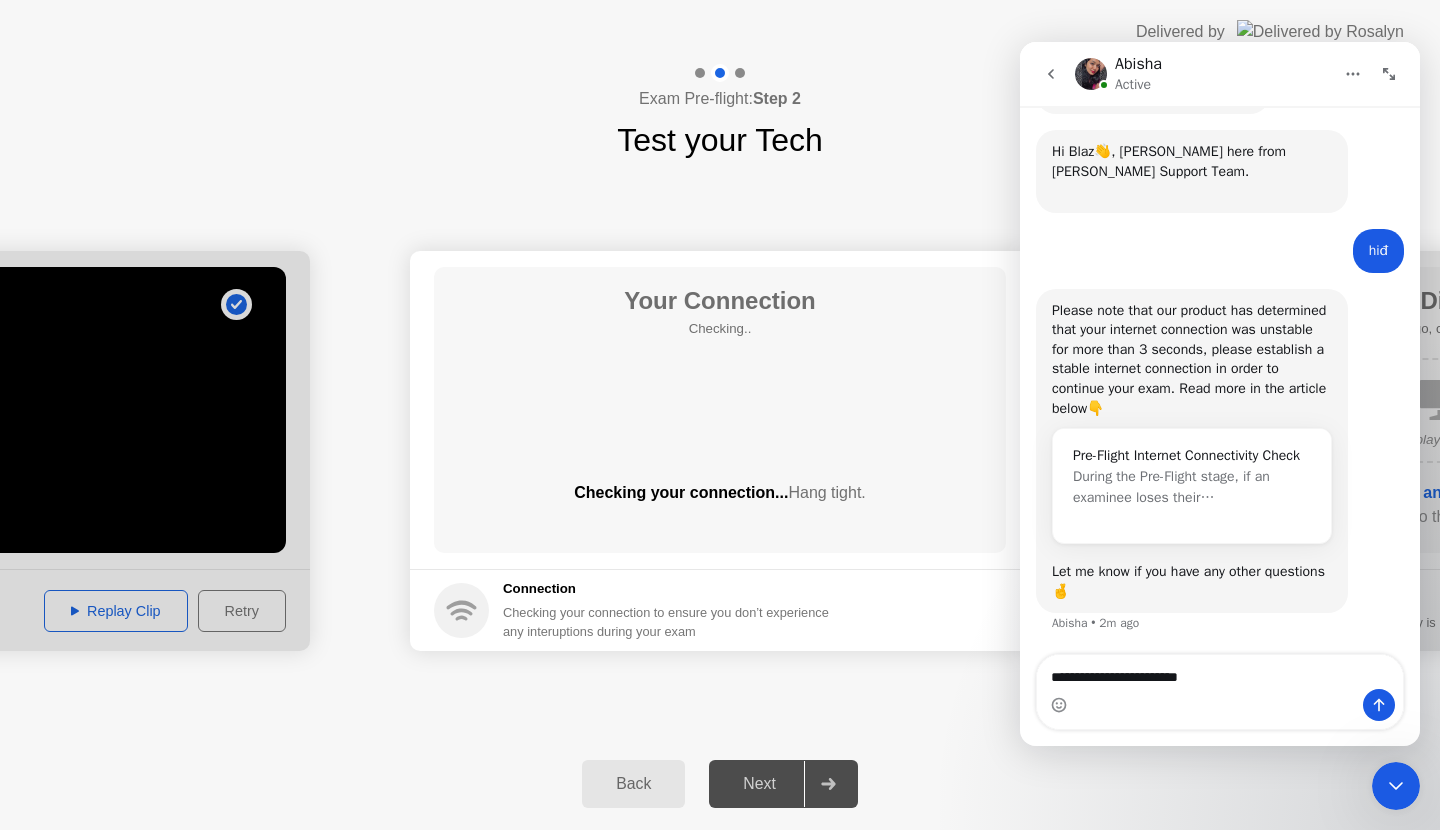 type 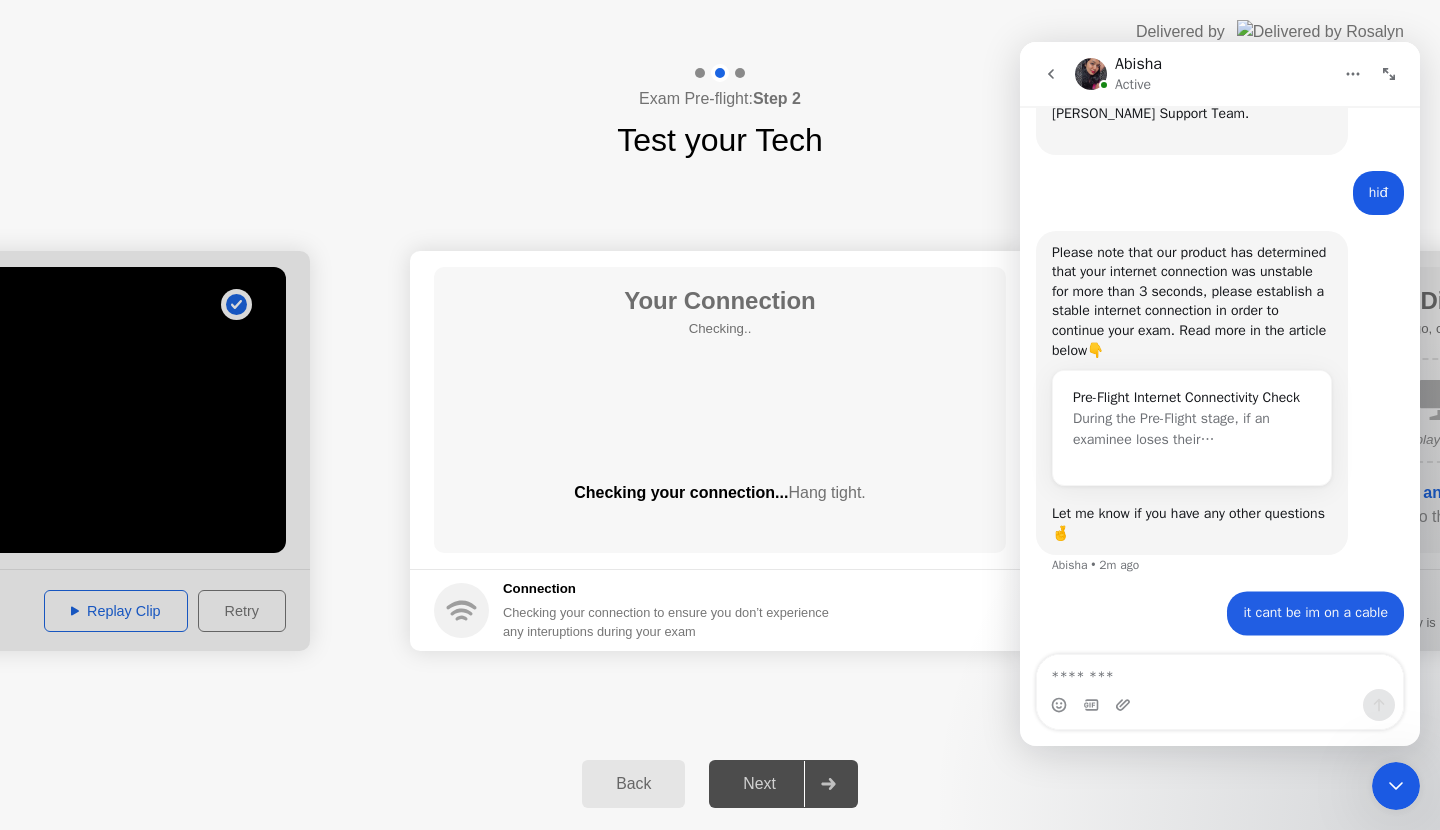 scroll, scrollTop: 923, scrollLeft: 0, axis: vertical 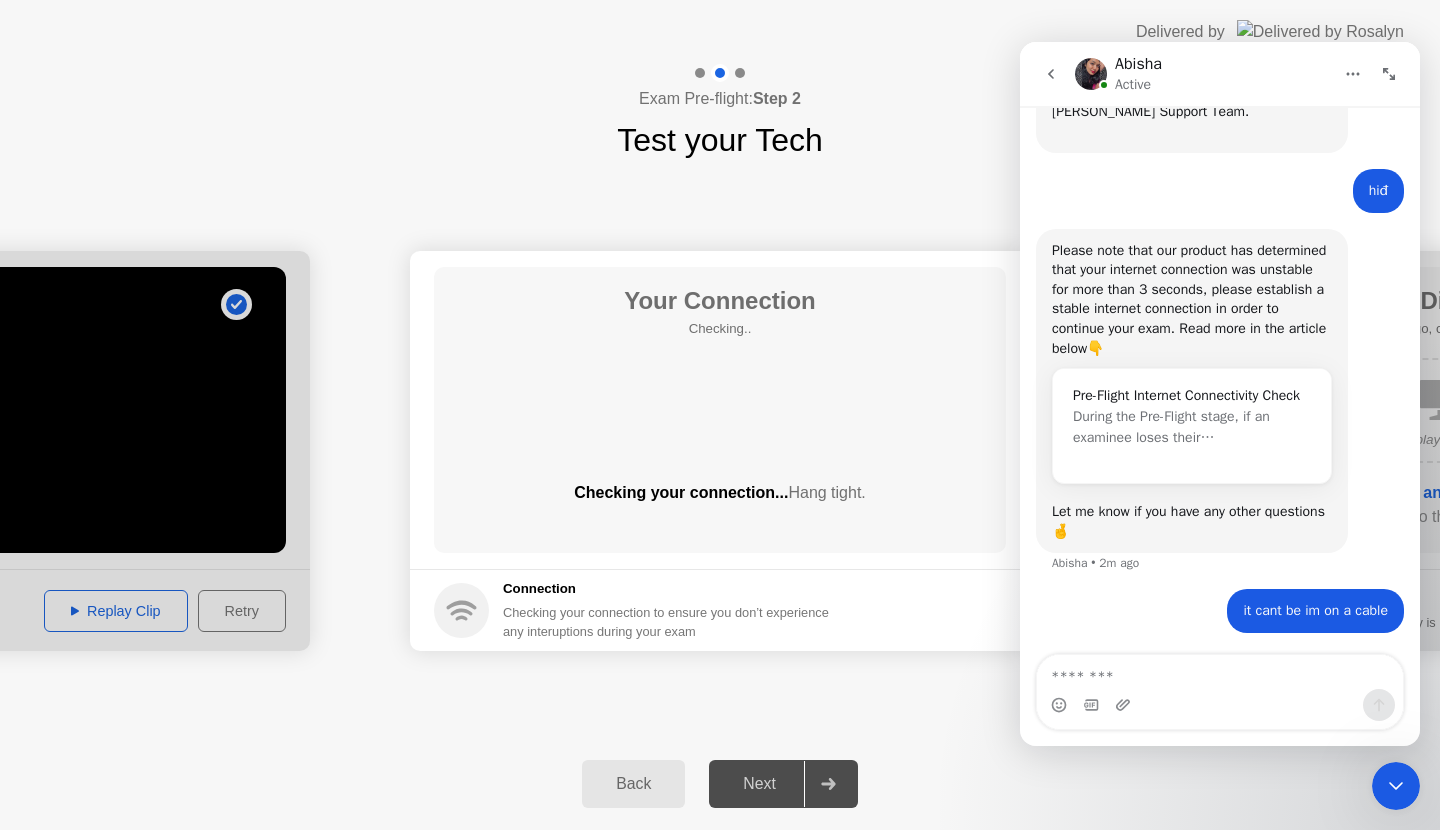 click on "**********" at bounding box center [1220, -51] 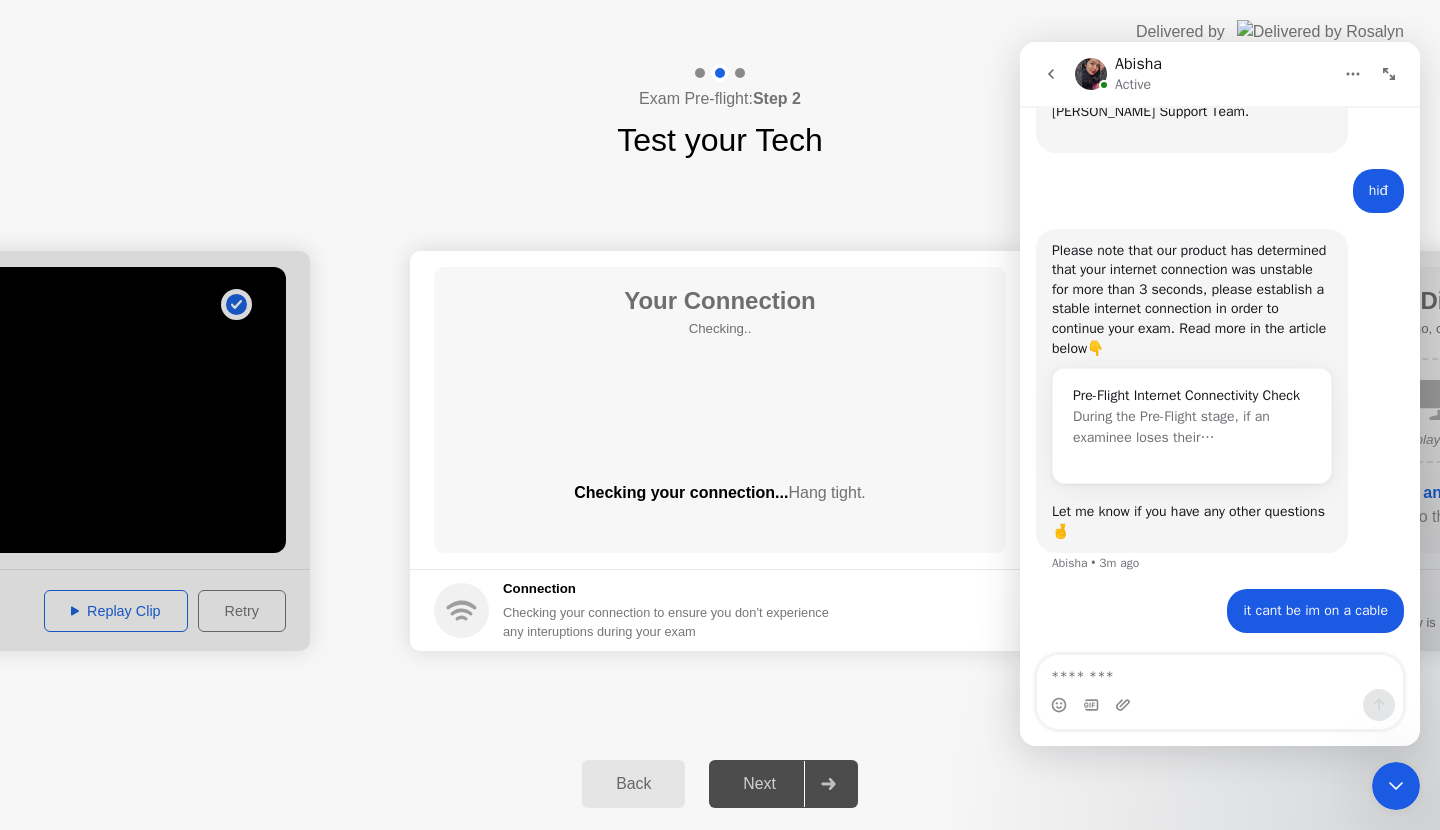 click on "**********" 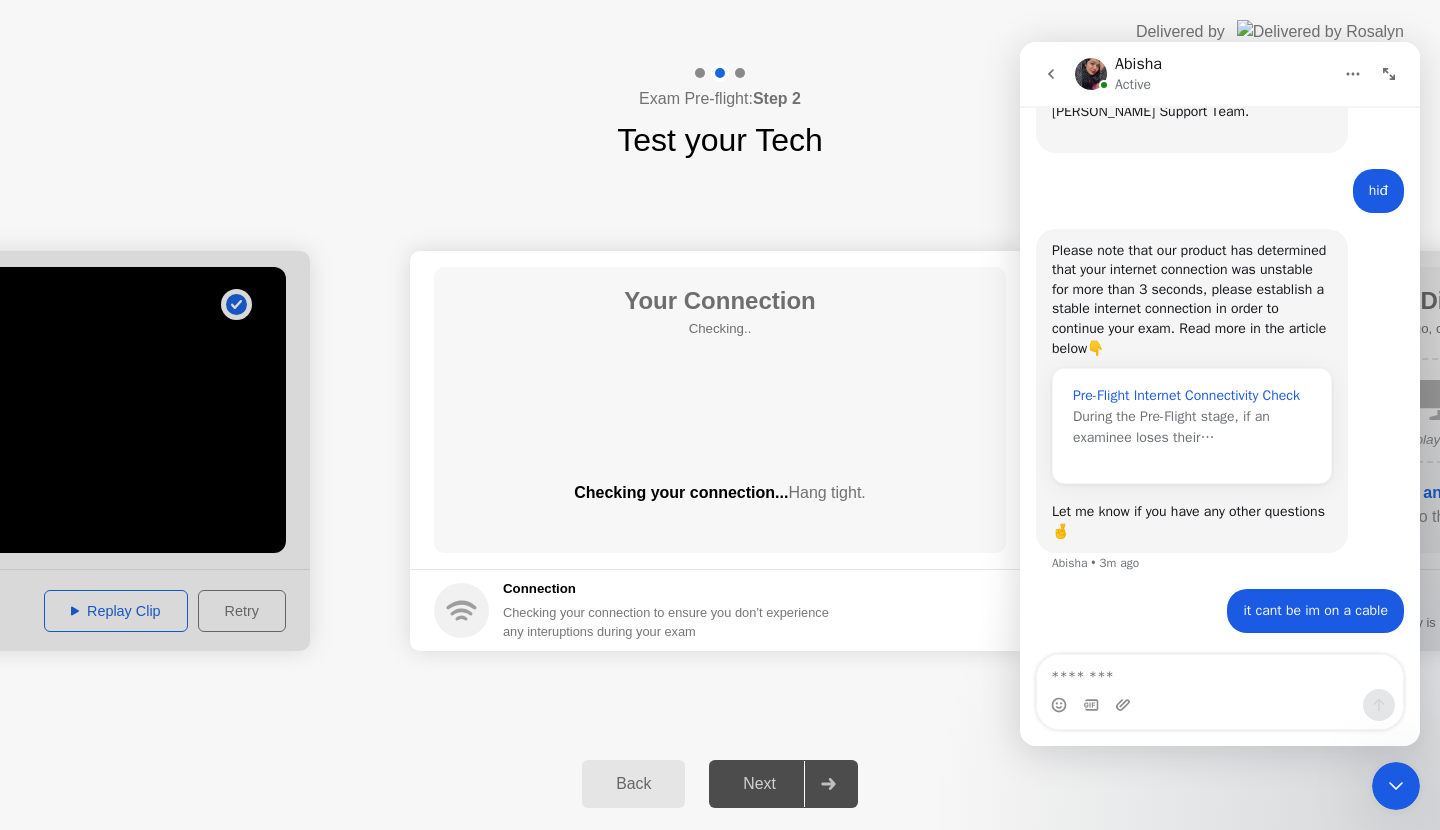 click on "Pre-Flight Internet Connectivity Check" at bounding box center (1192, 395) 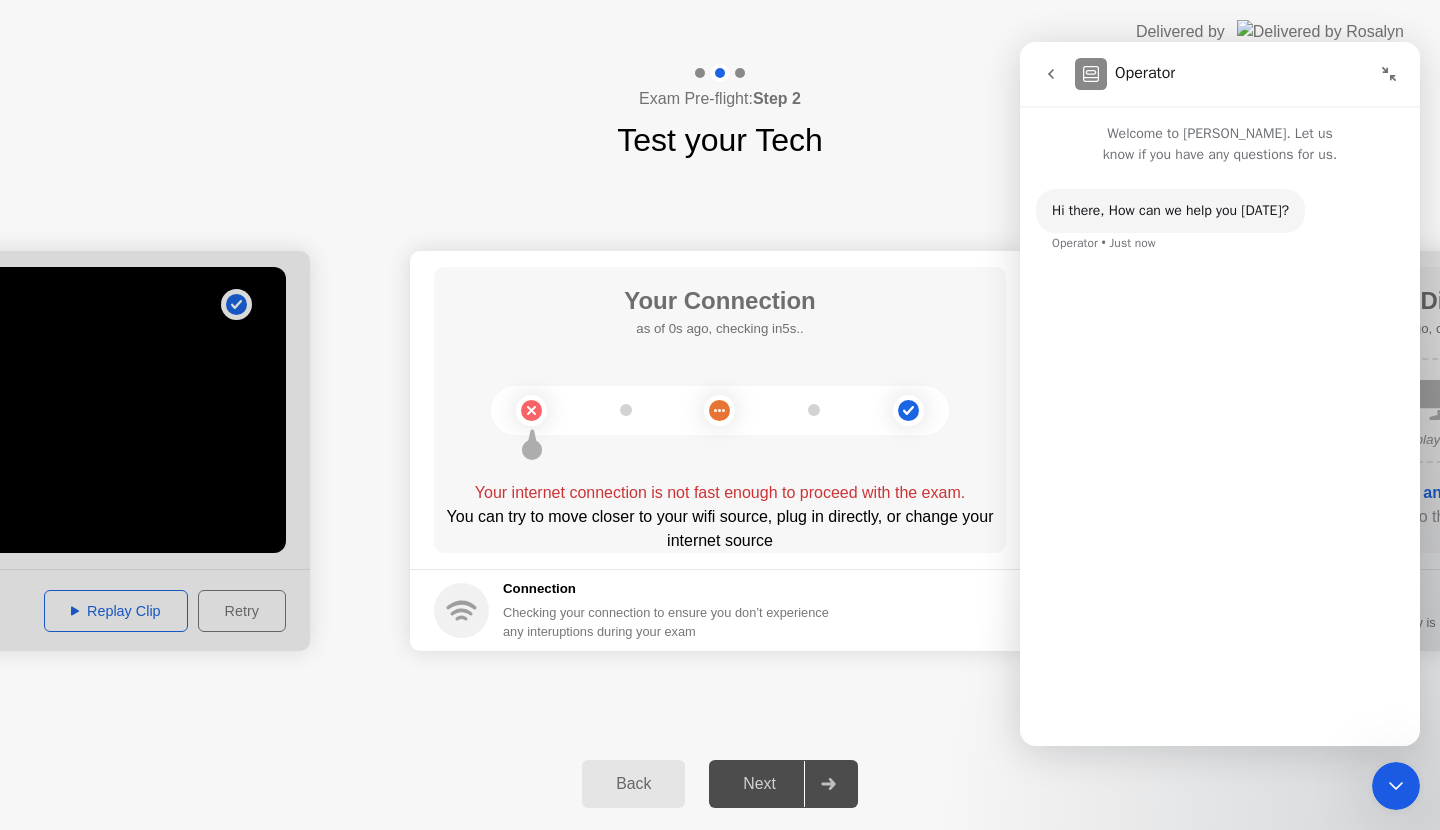 scroll, scrollTop: 0, scrollLeft: 0, axis: both 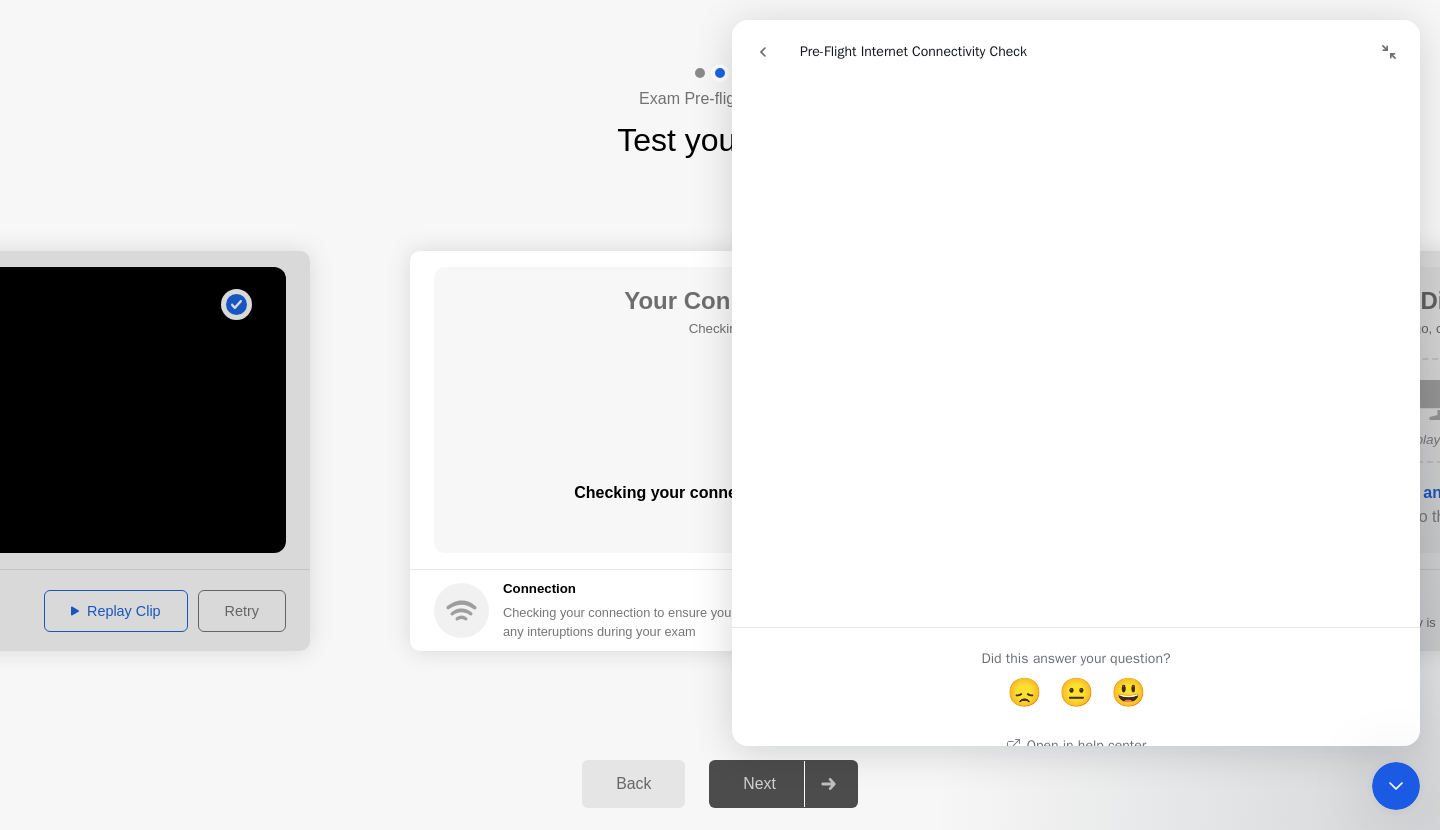 drag, startPoint x: 1412, startPoint y: 247, endPoint x: 2161, endPoint y: 506, distance: 792.51624 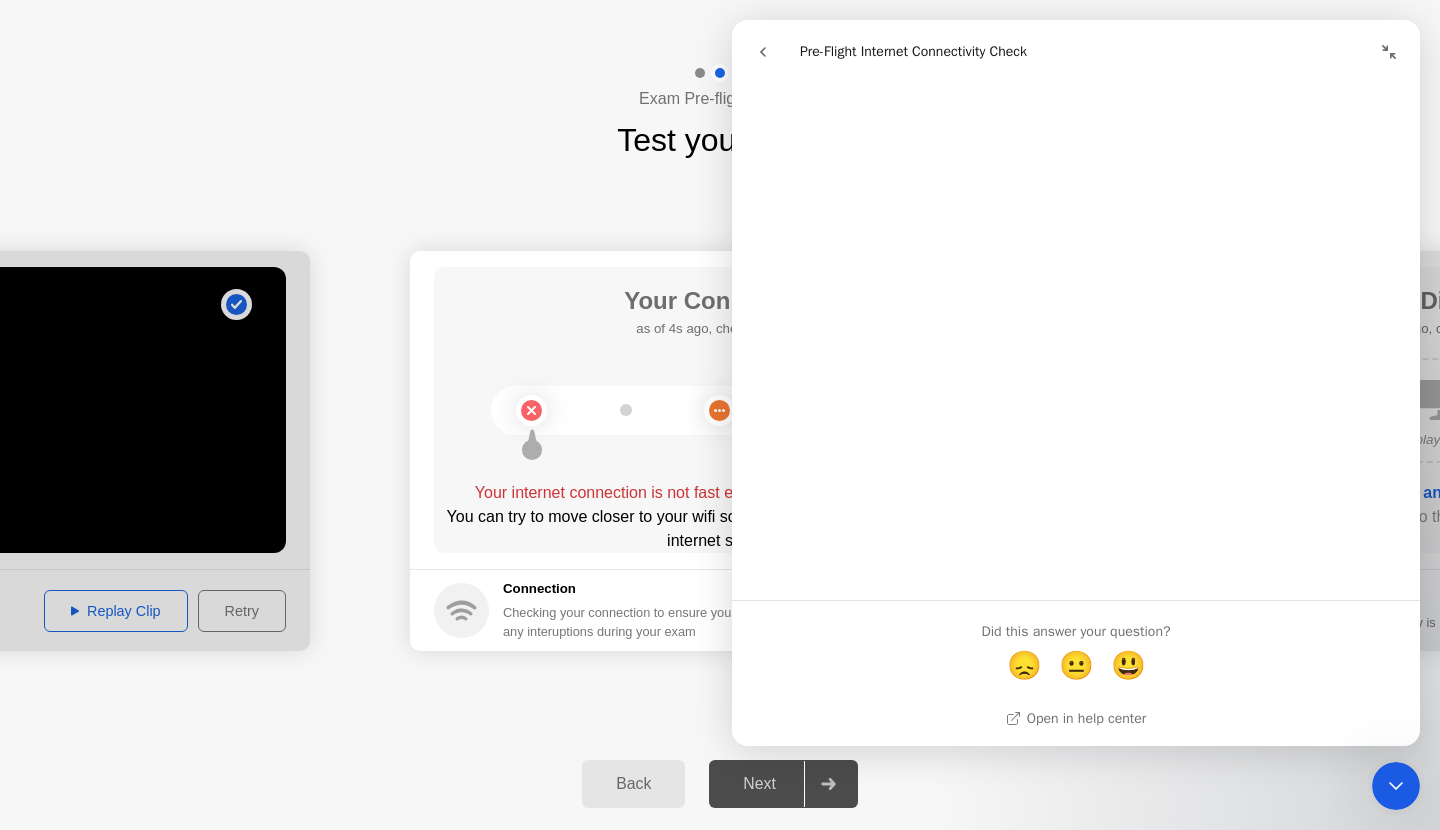 scroll, scrollTop: 421, scrollLeft: 0, axis: vertical 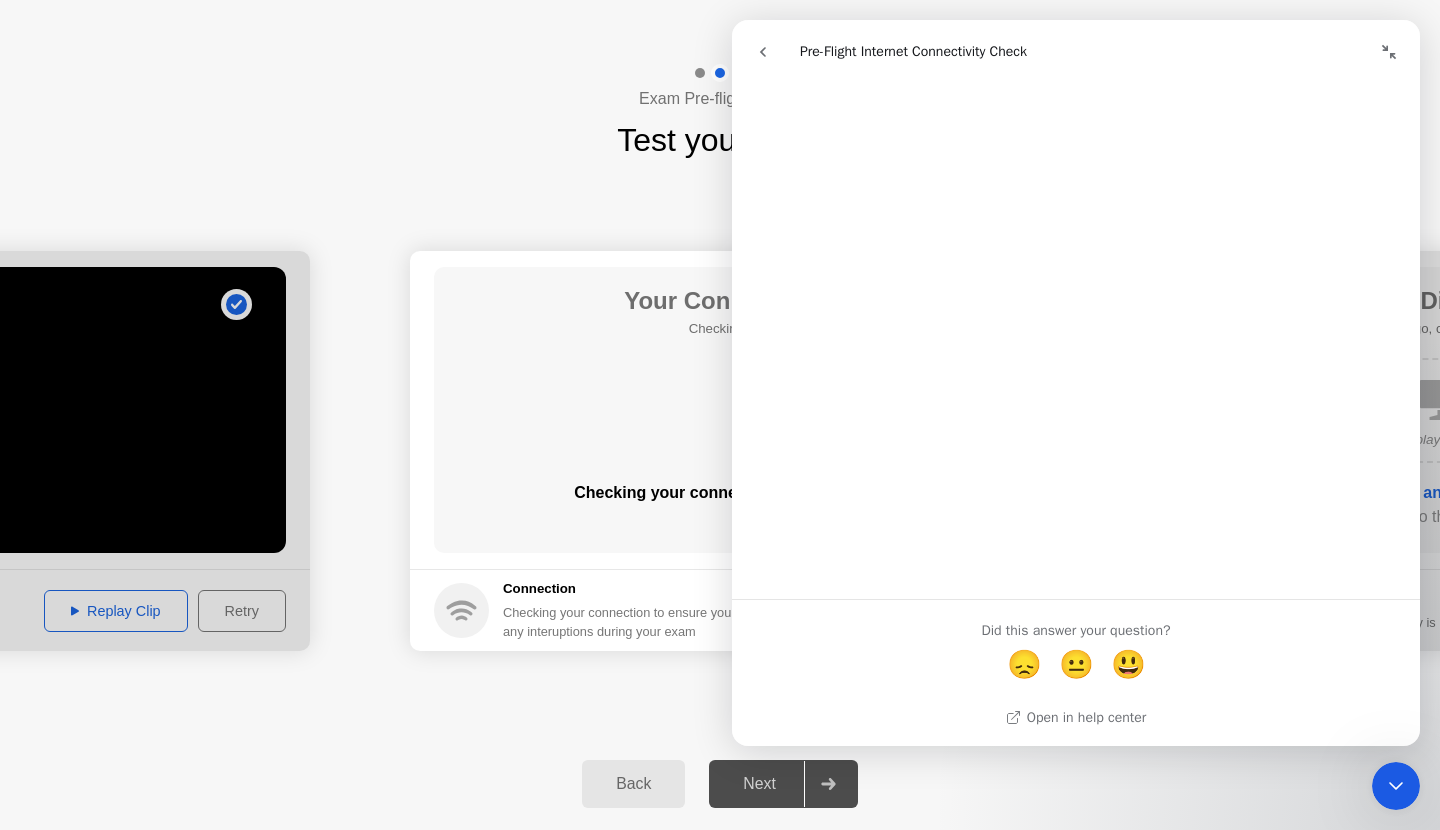 click on "**********" 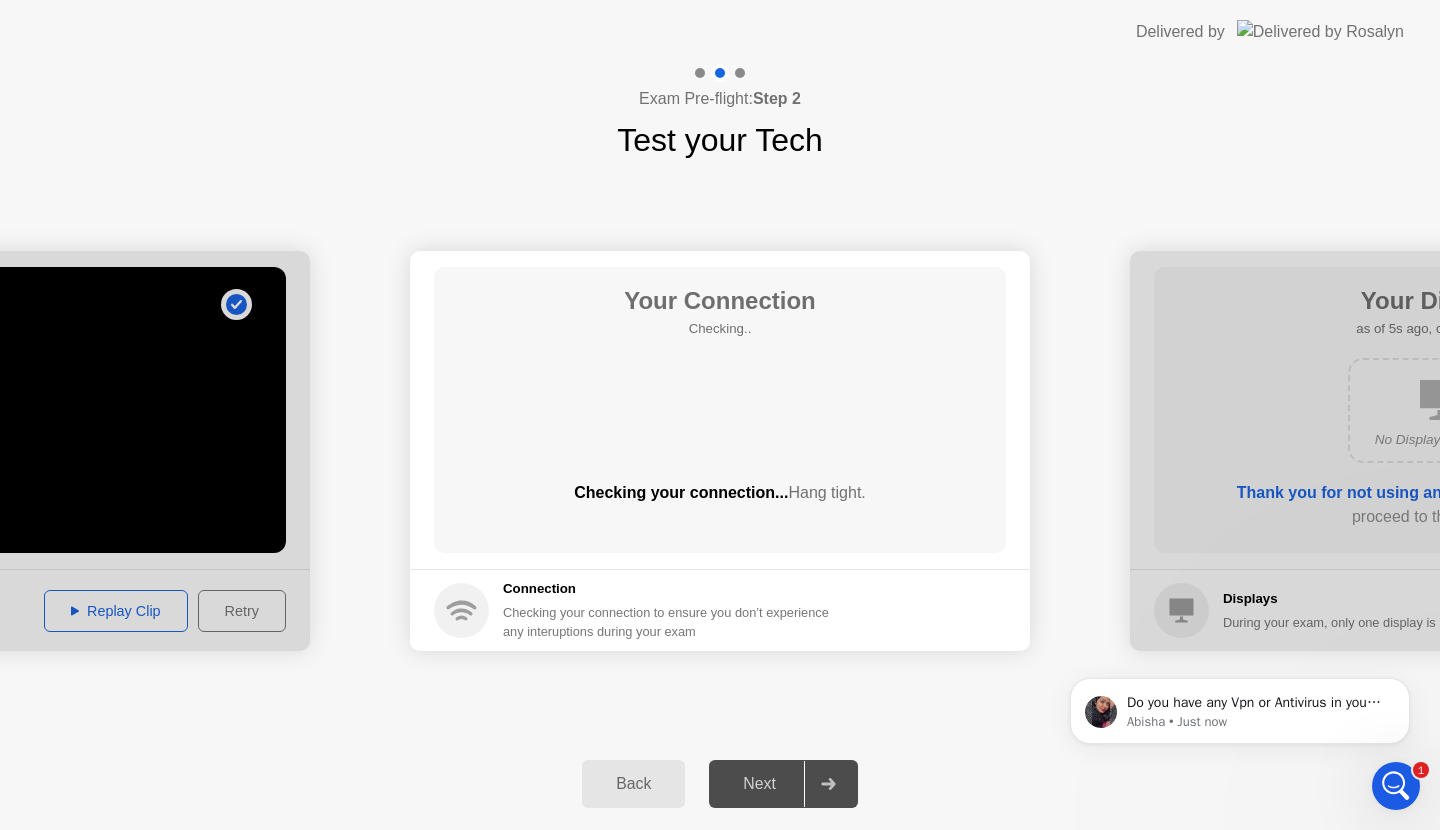 scroll, scrollTop: 0, scrollLeft: 0, axis: both 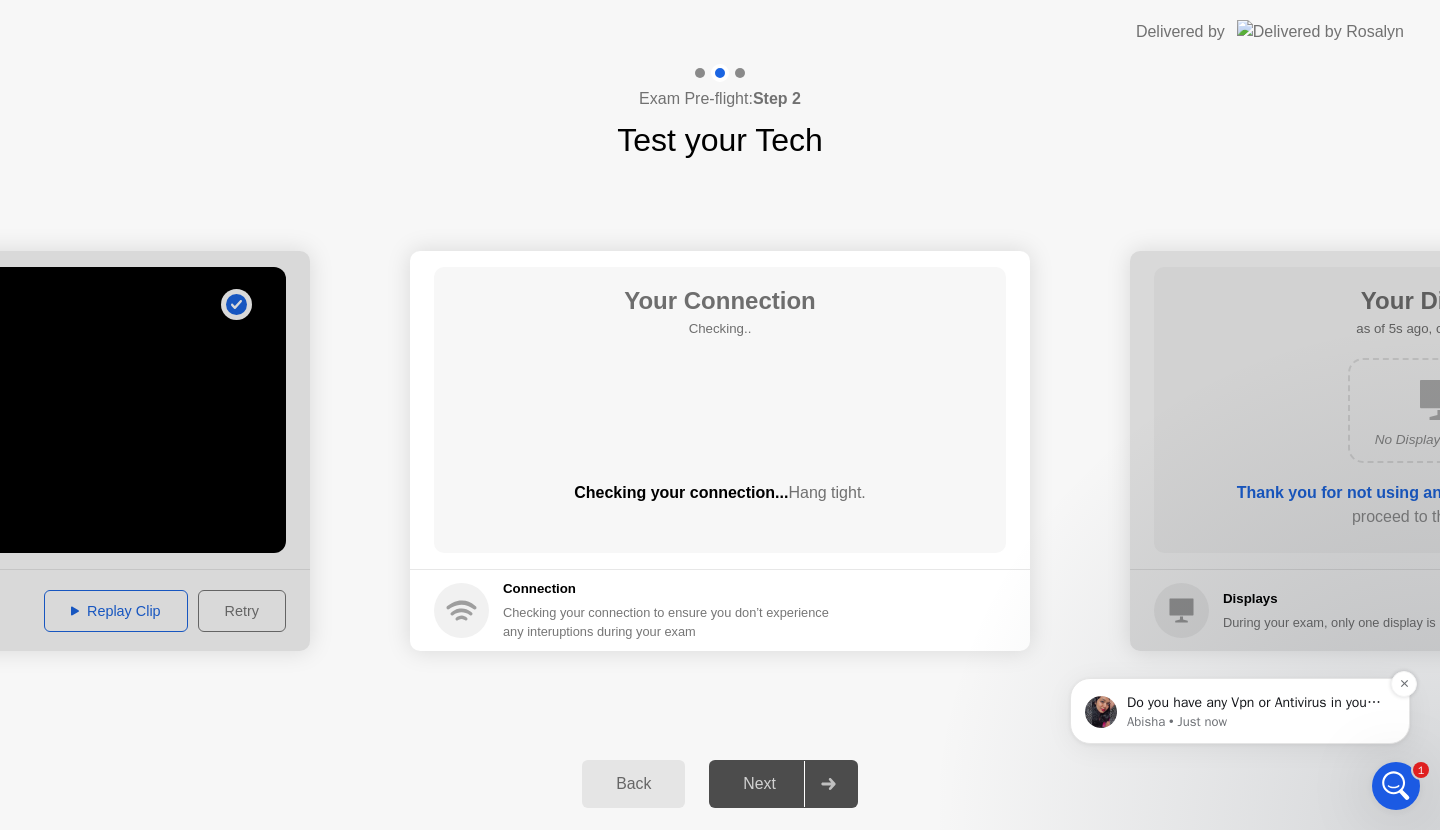 click on "Abisha • Just now" at bounding box center (1256, 722) 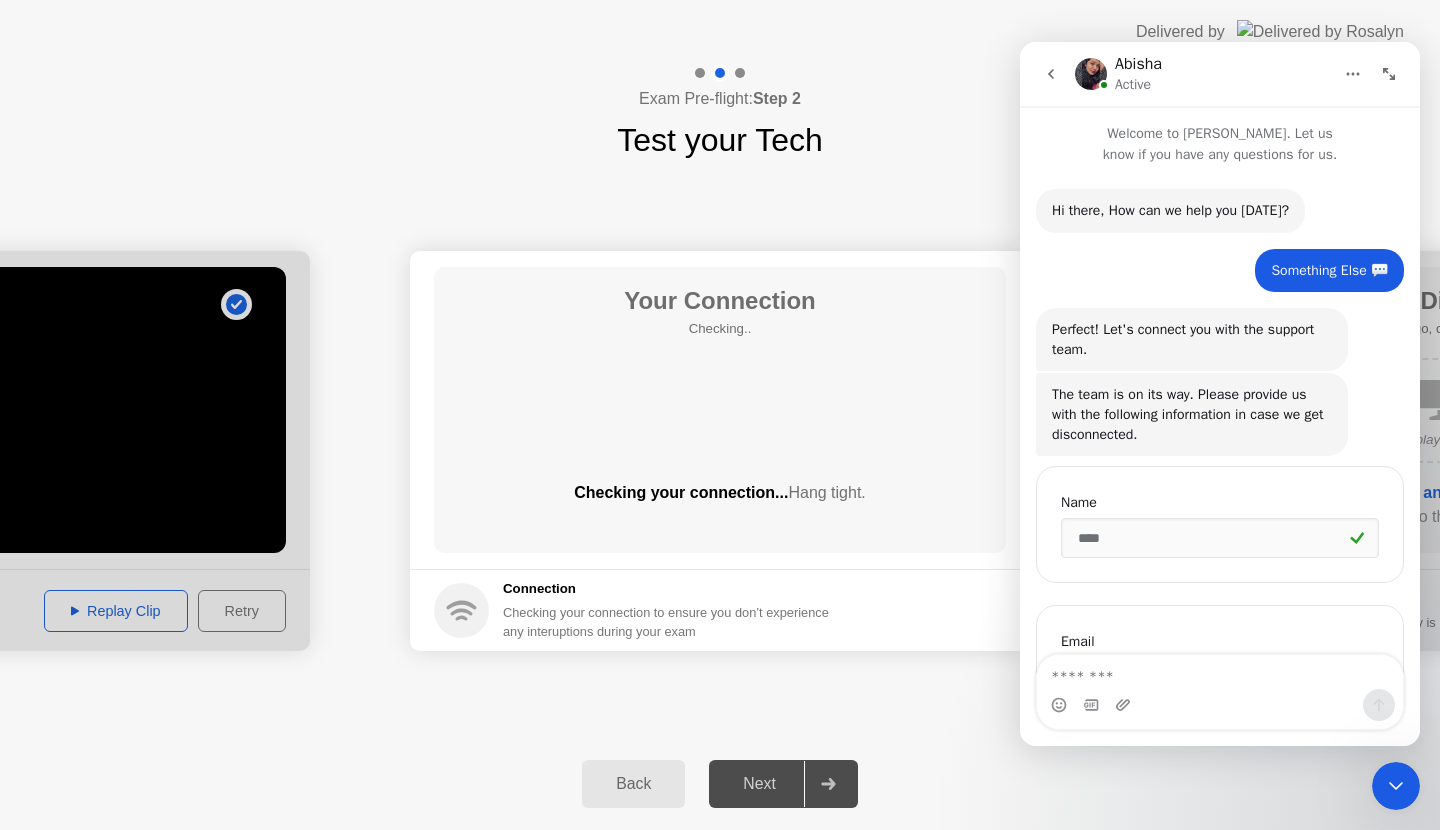 scroll, scrollTop: 85, scrollLeft: 0, axis: vertical 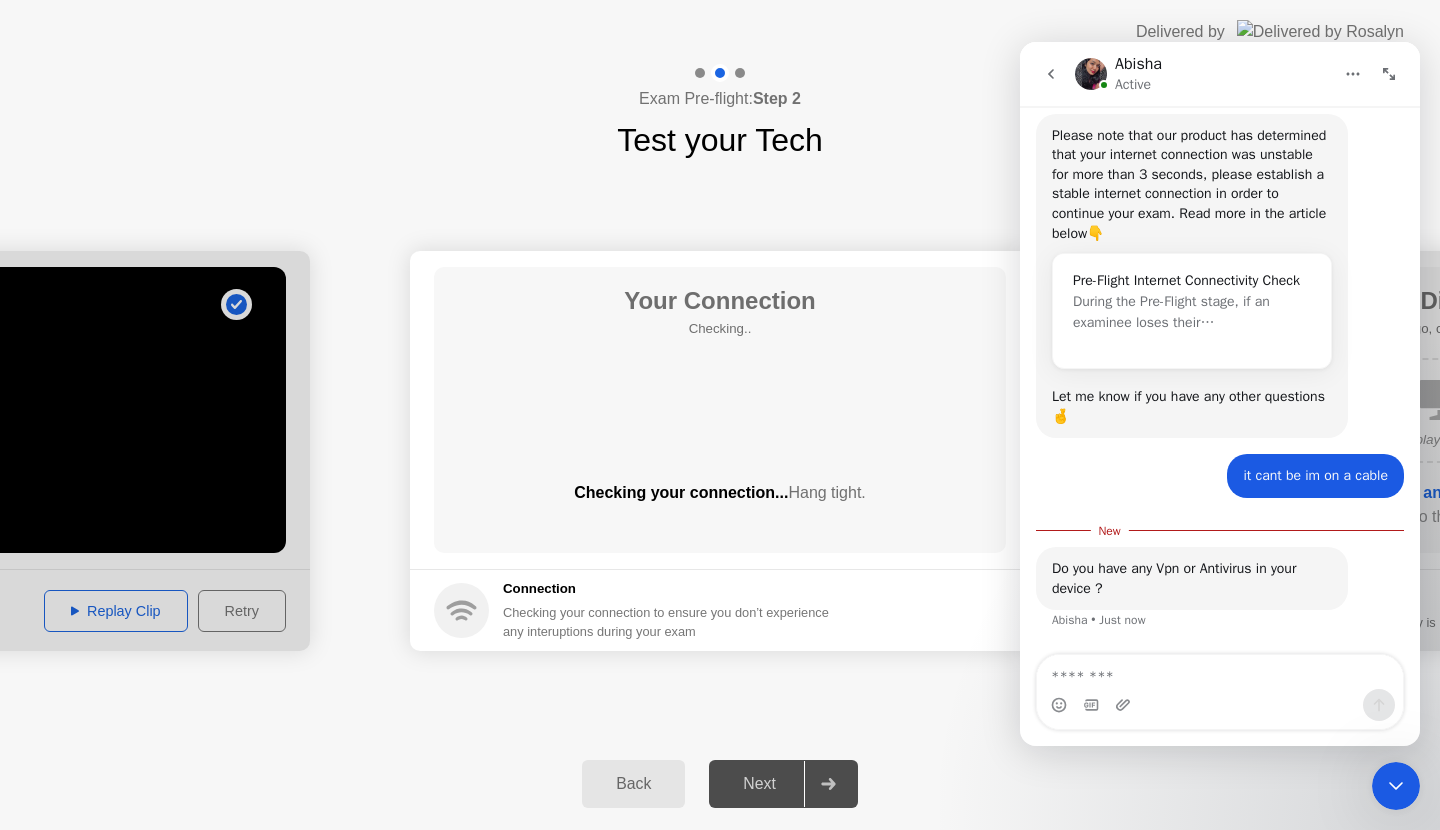 click at bounding box center [1220, 672] 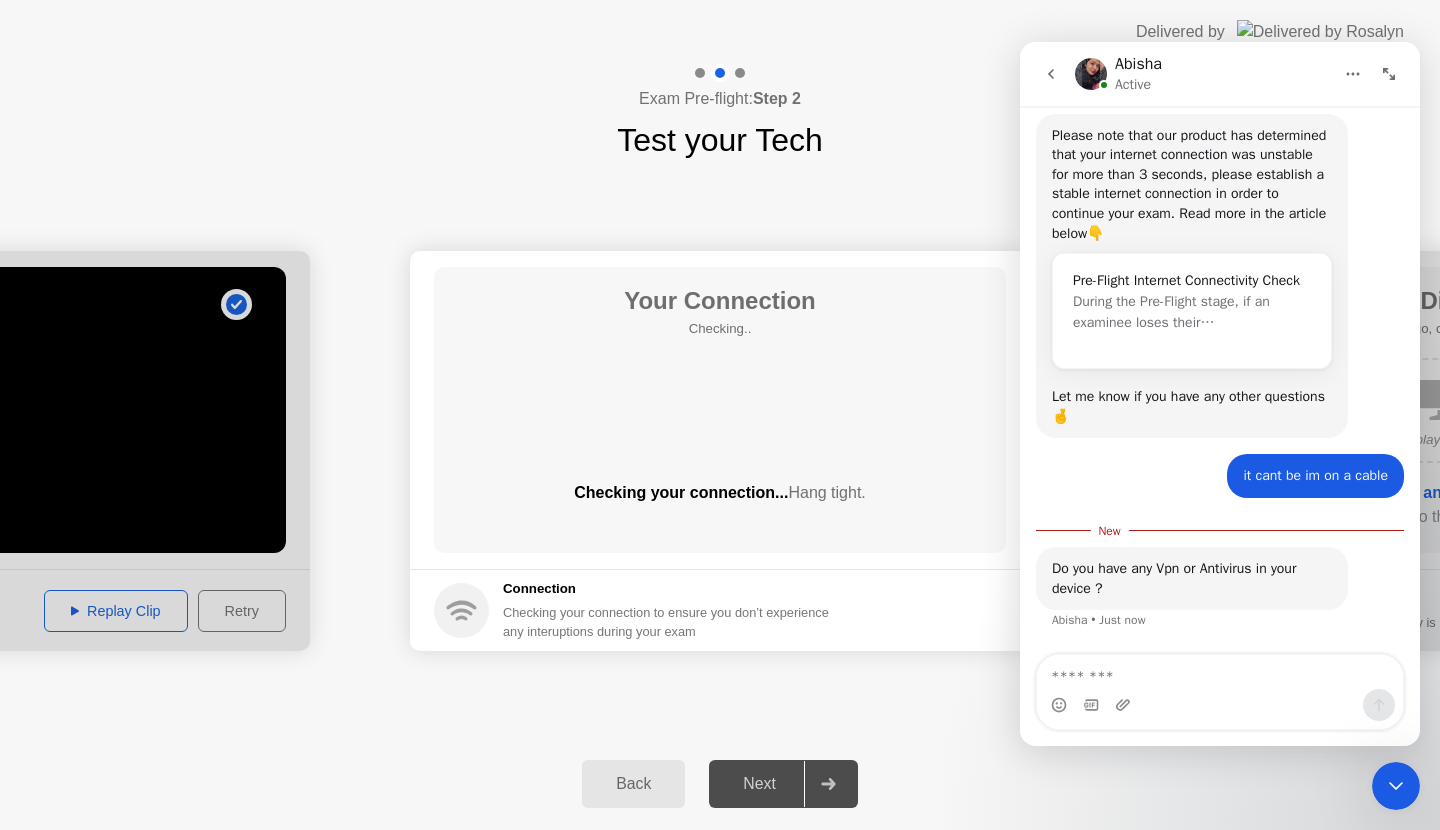 click at bounding box center (1220, 672) 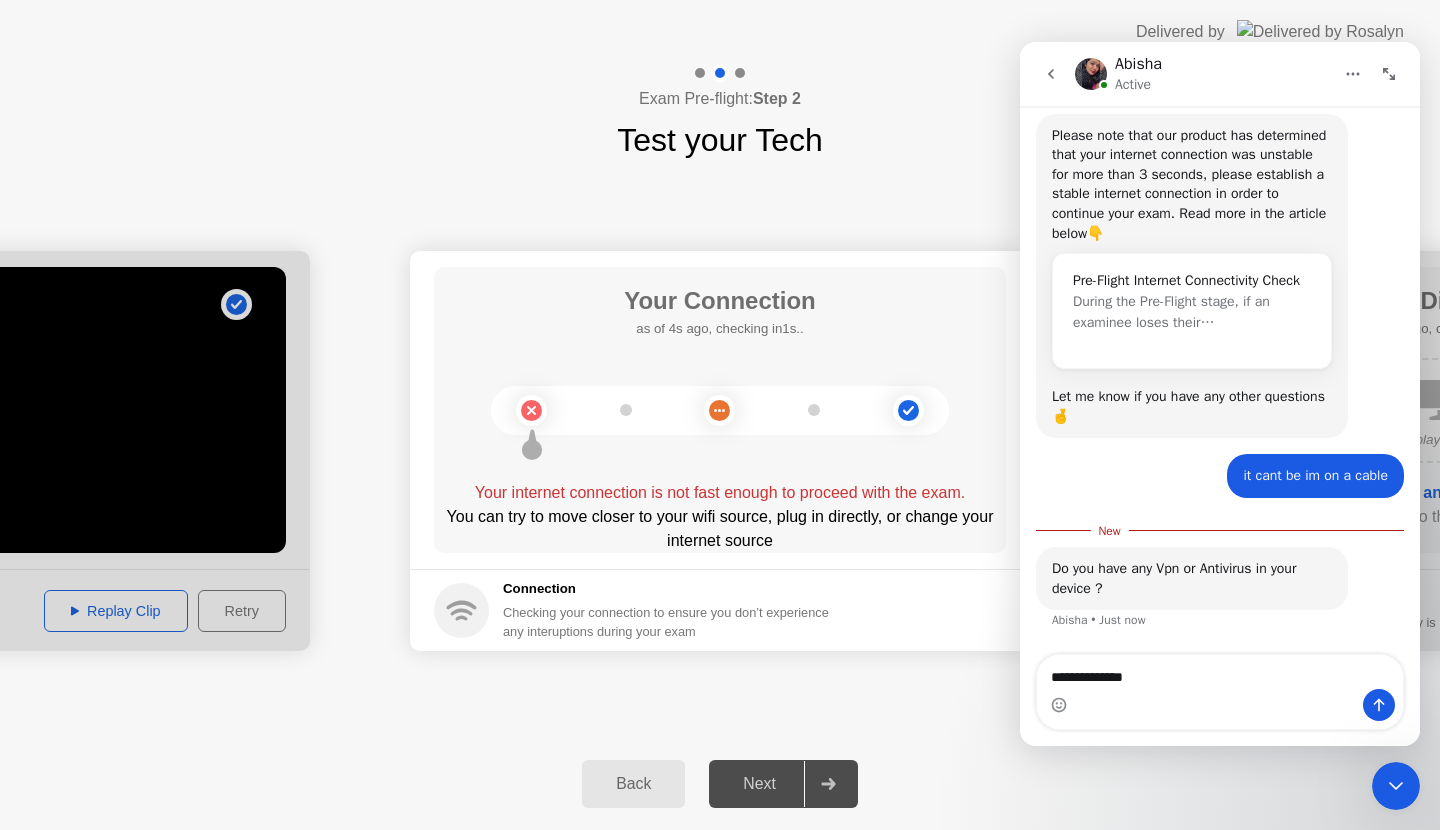 type on "**********" 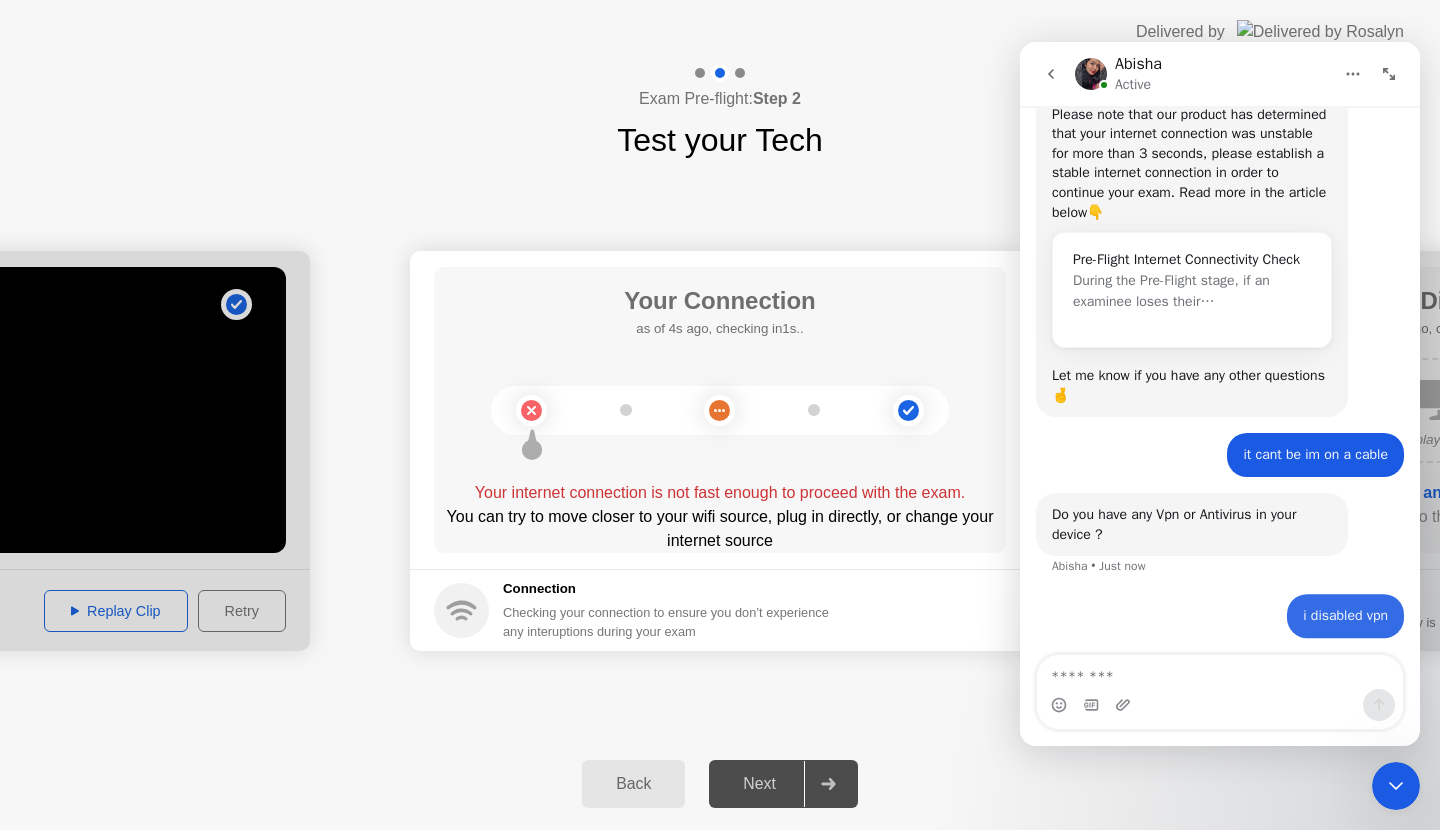 scroll, scrollTop: 1062, scrollLeft: 0, axis: vertical 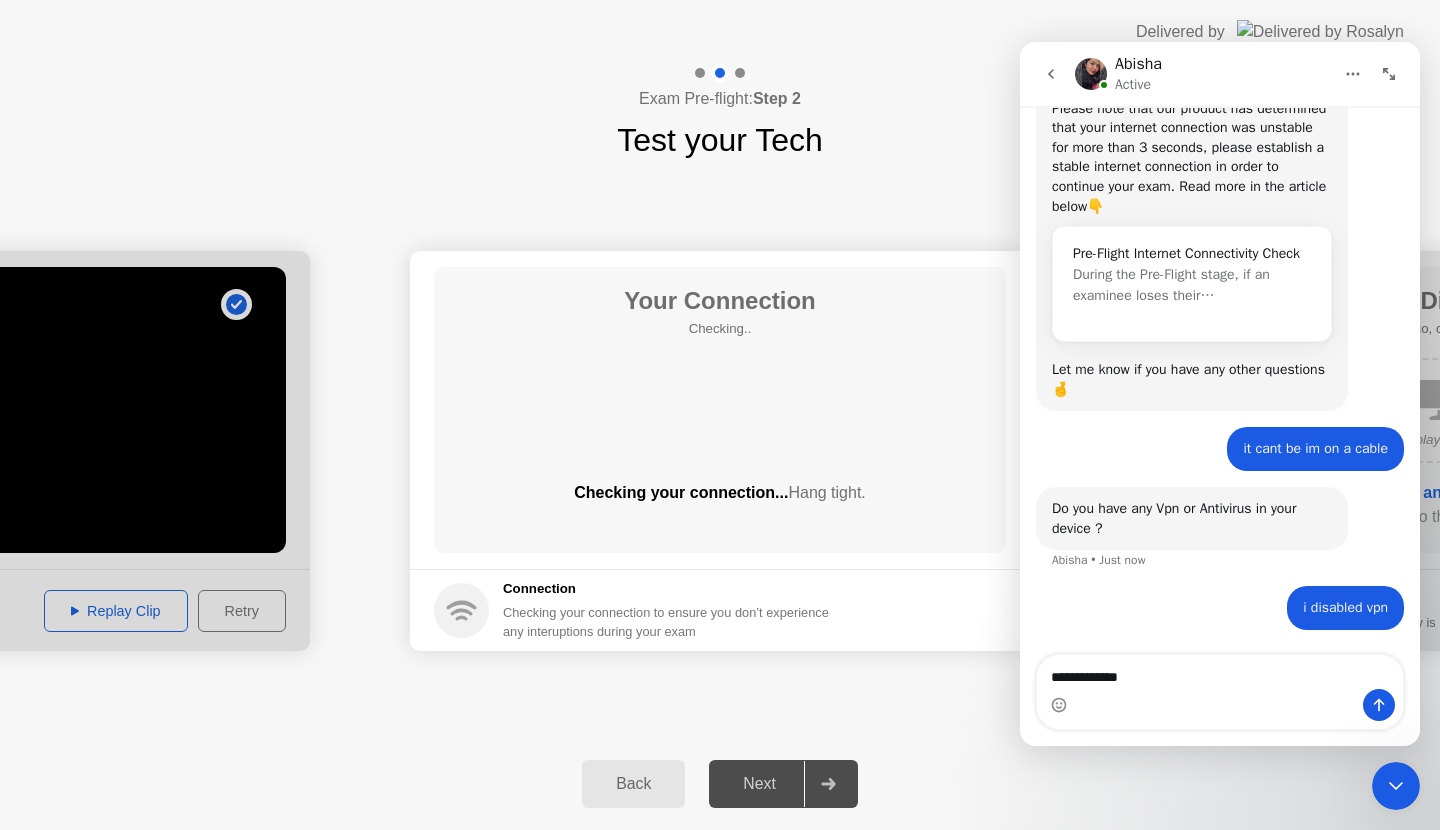 type on "**********" 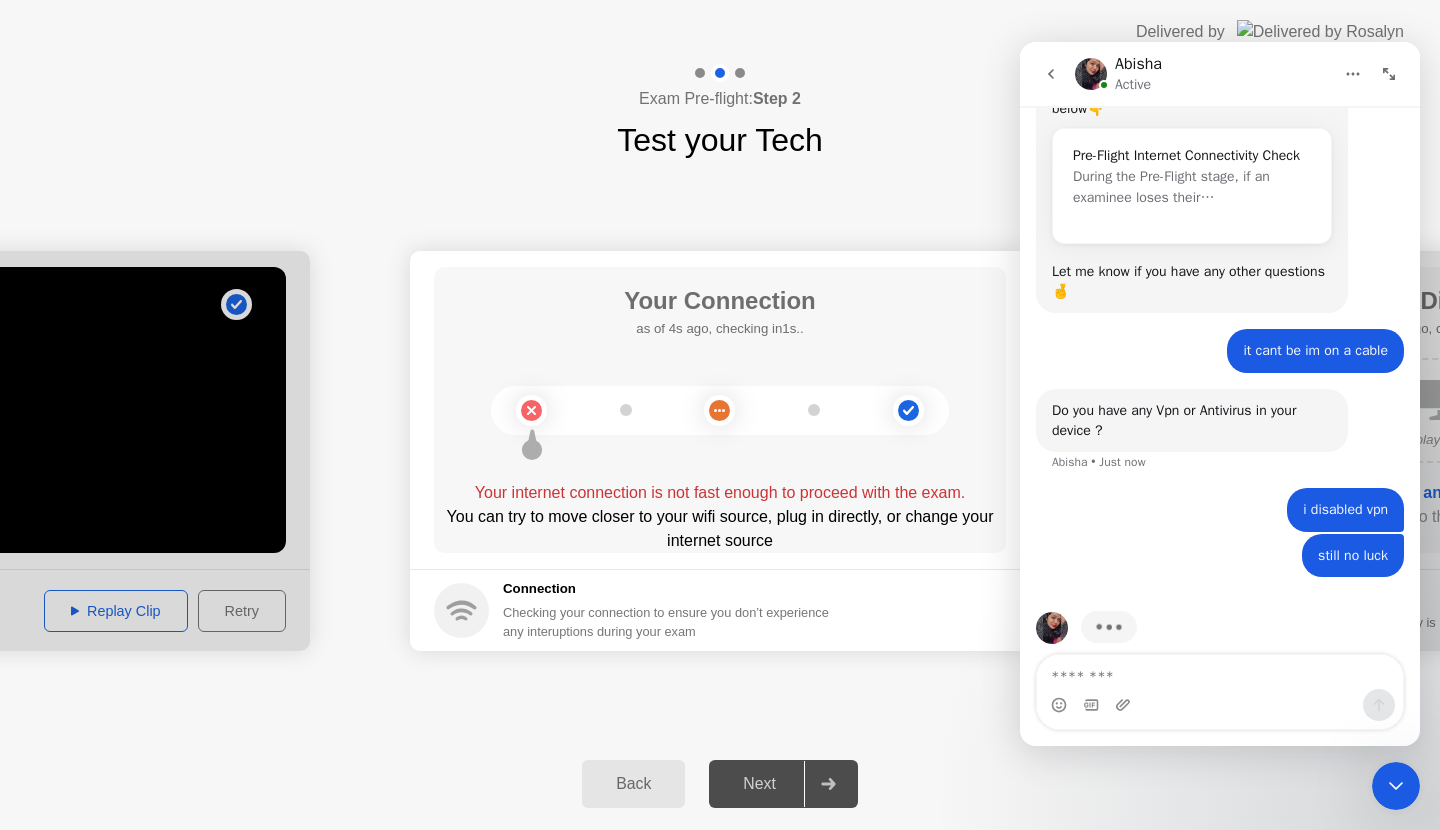 scroll, scrollTop: 1184, scrollLeft: 0, axis: vertical 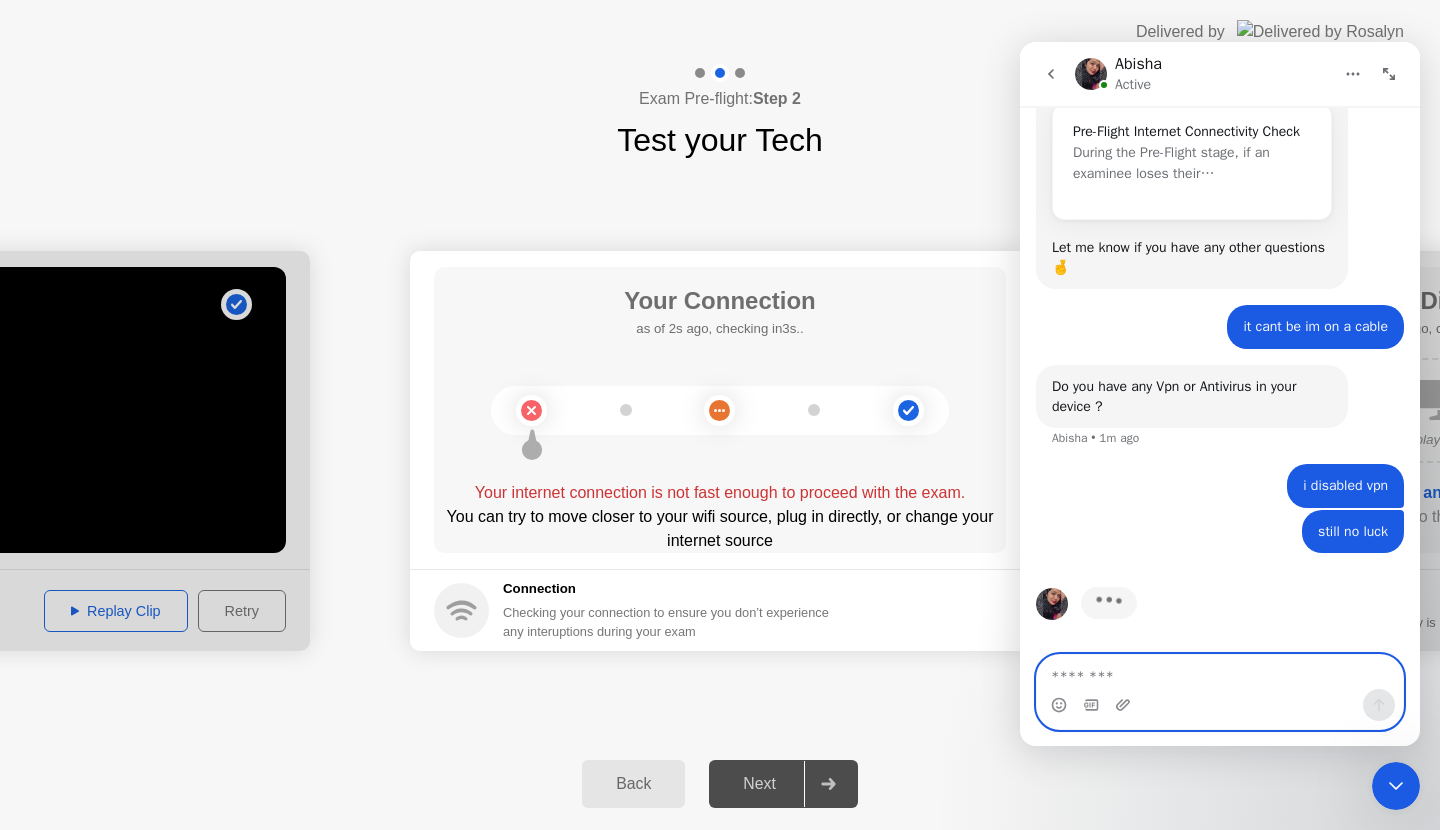 click at bounding box center [1220, 672] 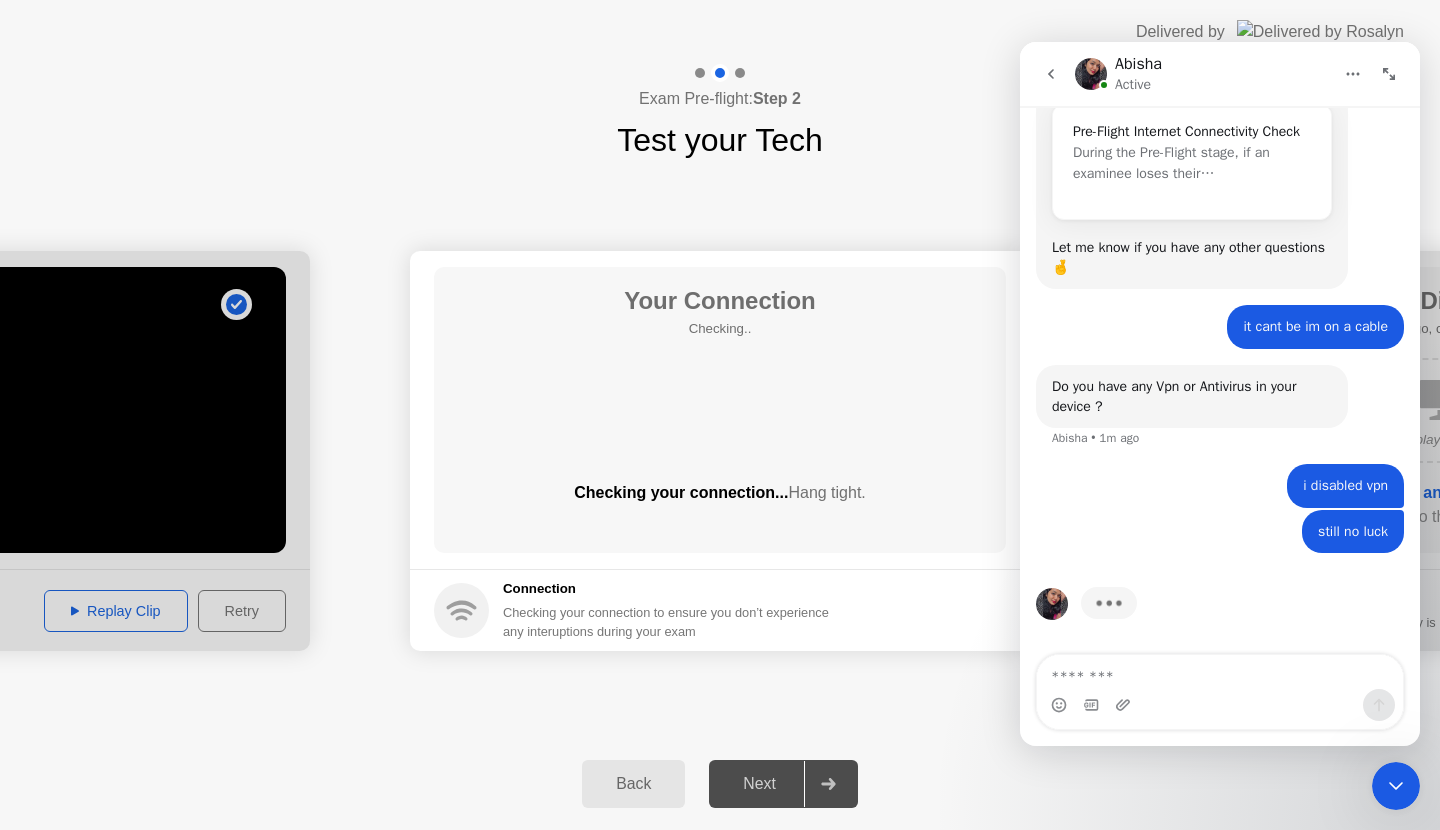 click on "Back" 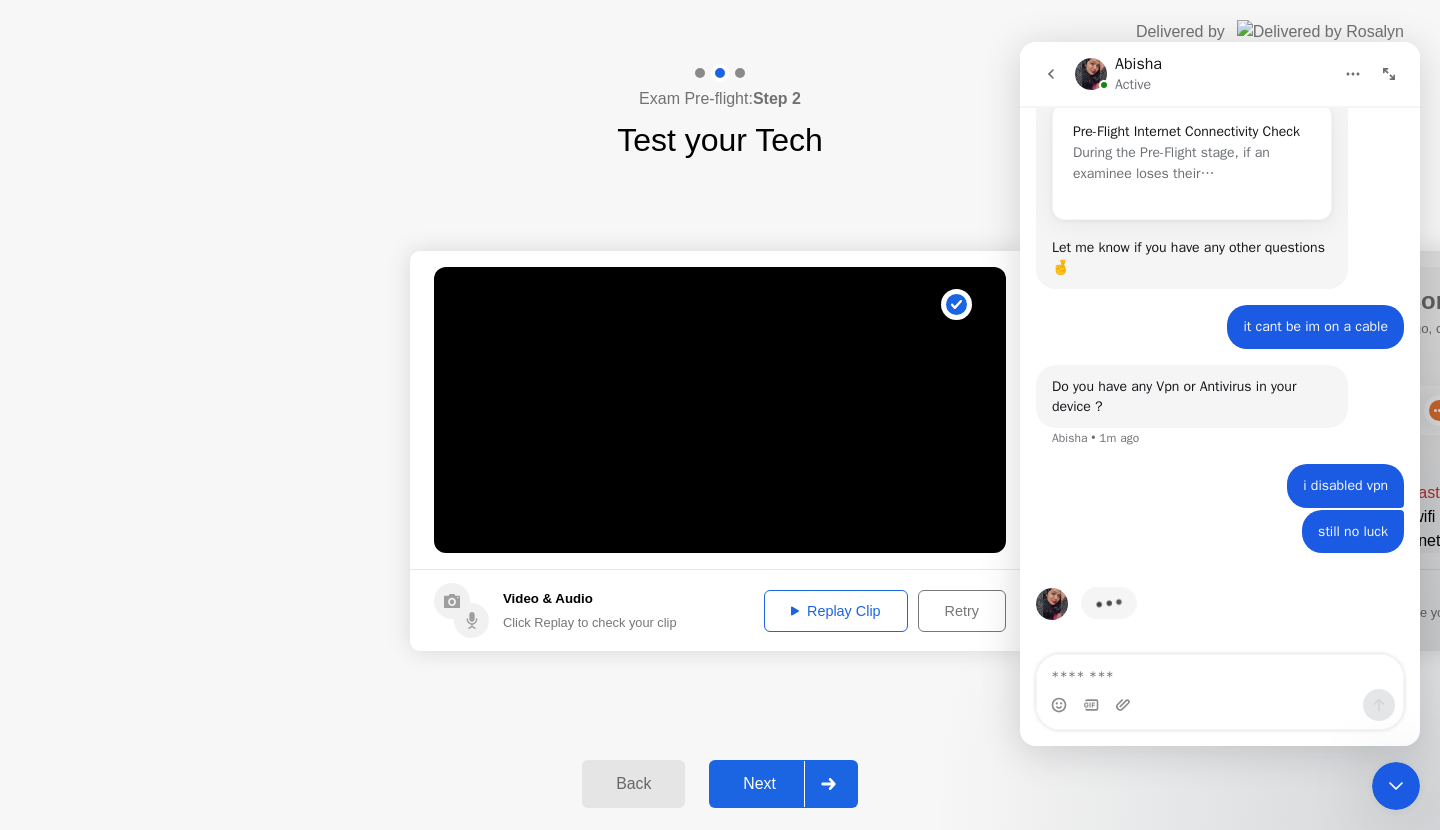 click 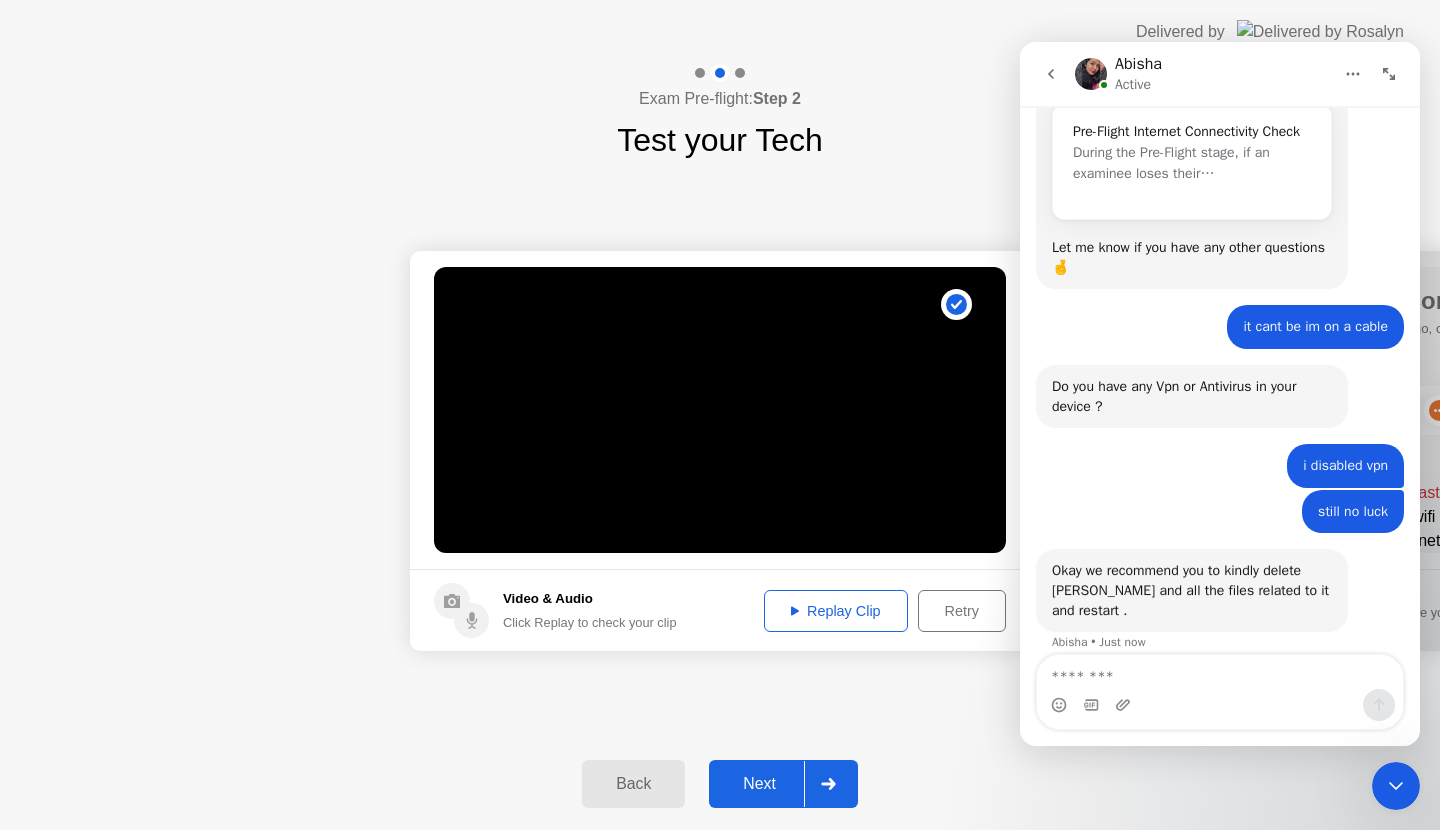 scroll, scrollTop: 1206, scrollLeft: 0, axis: vertical 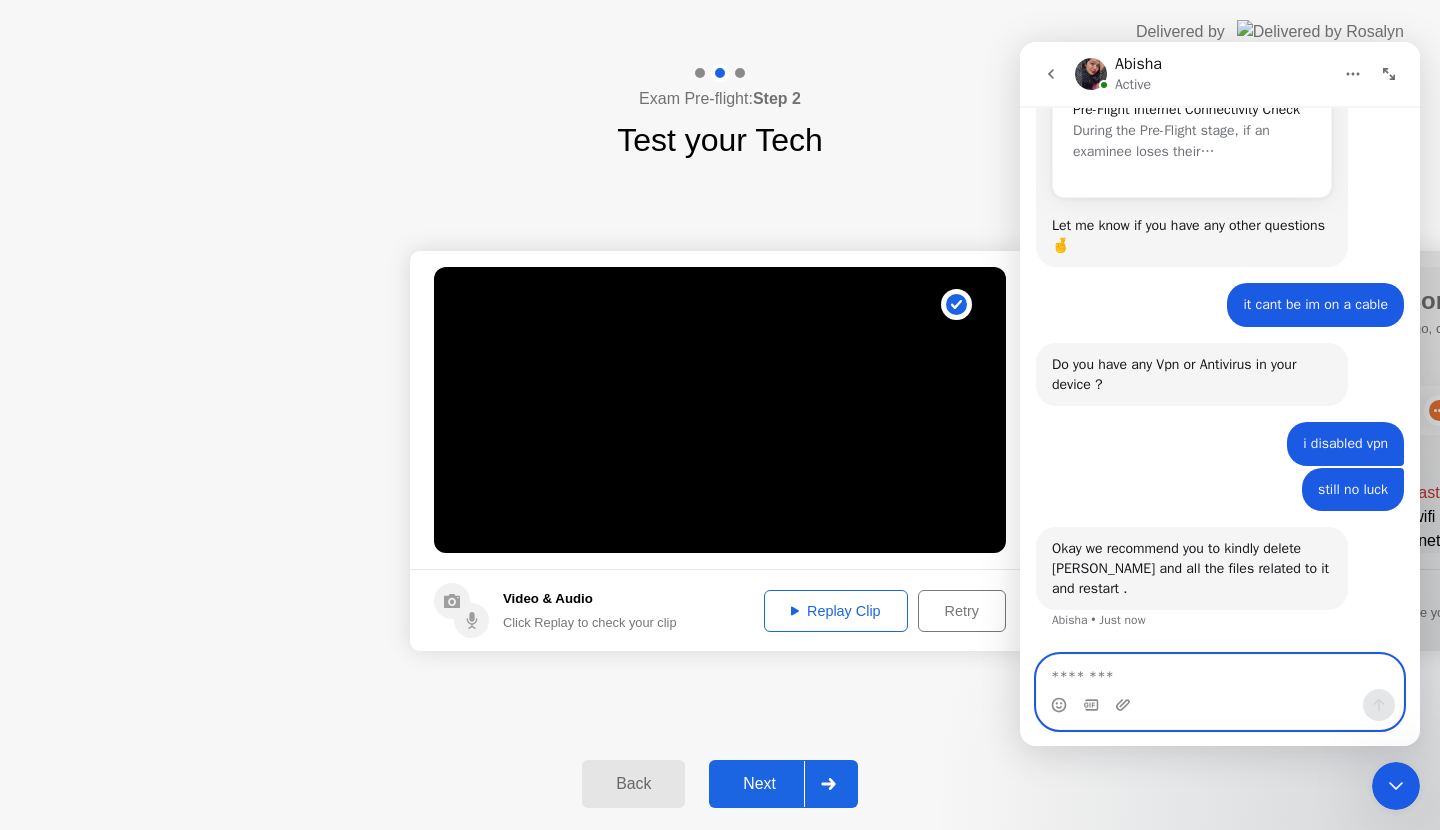click at bounding box center (1220, 672) 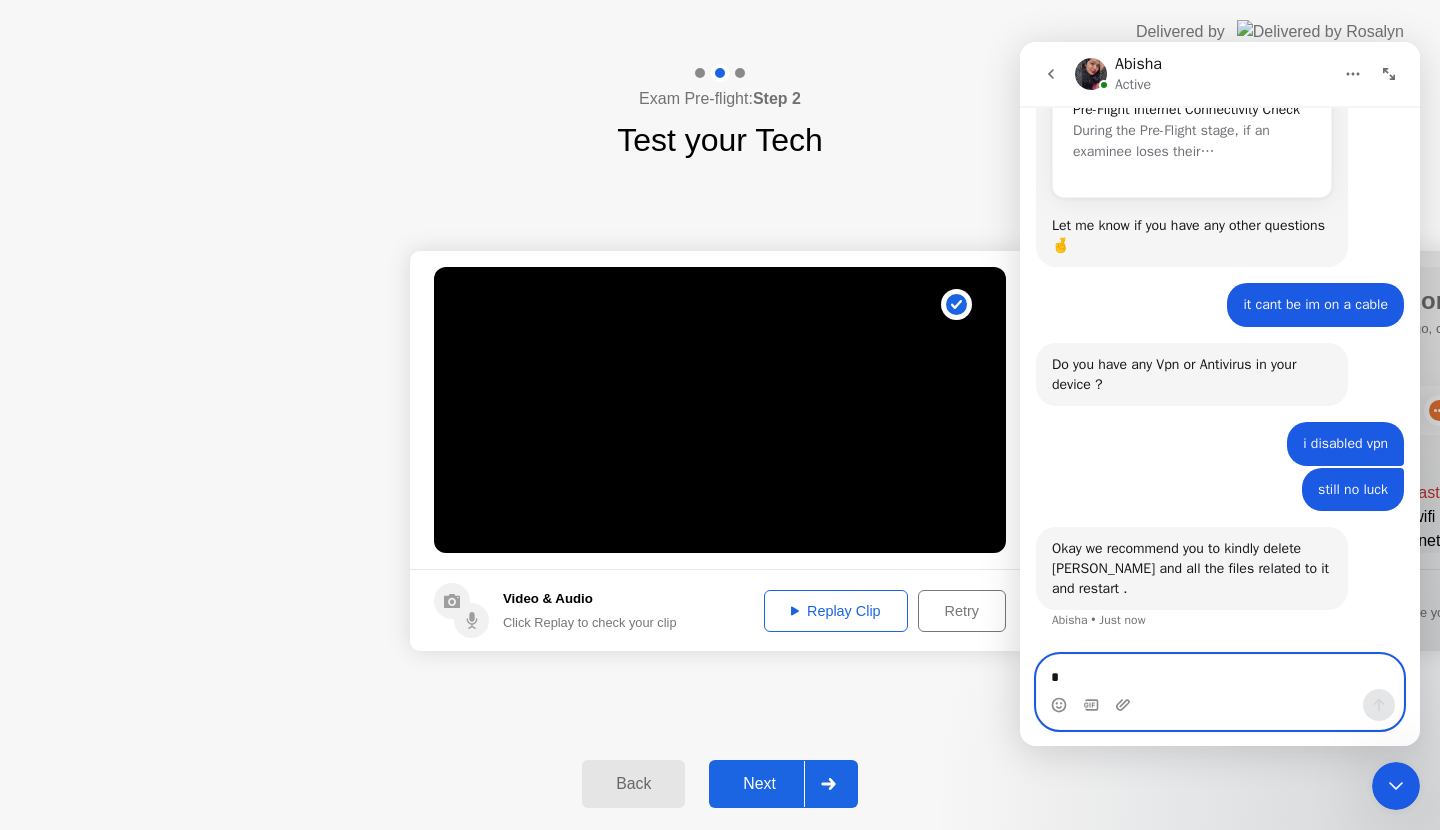 type on "**" 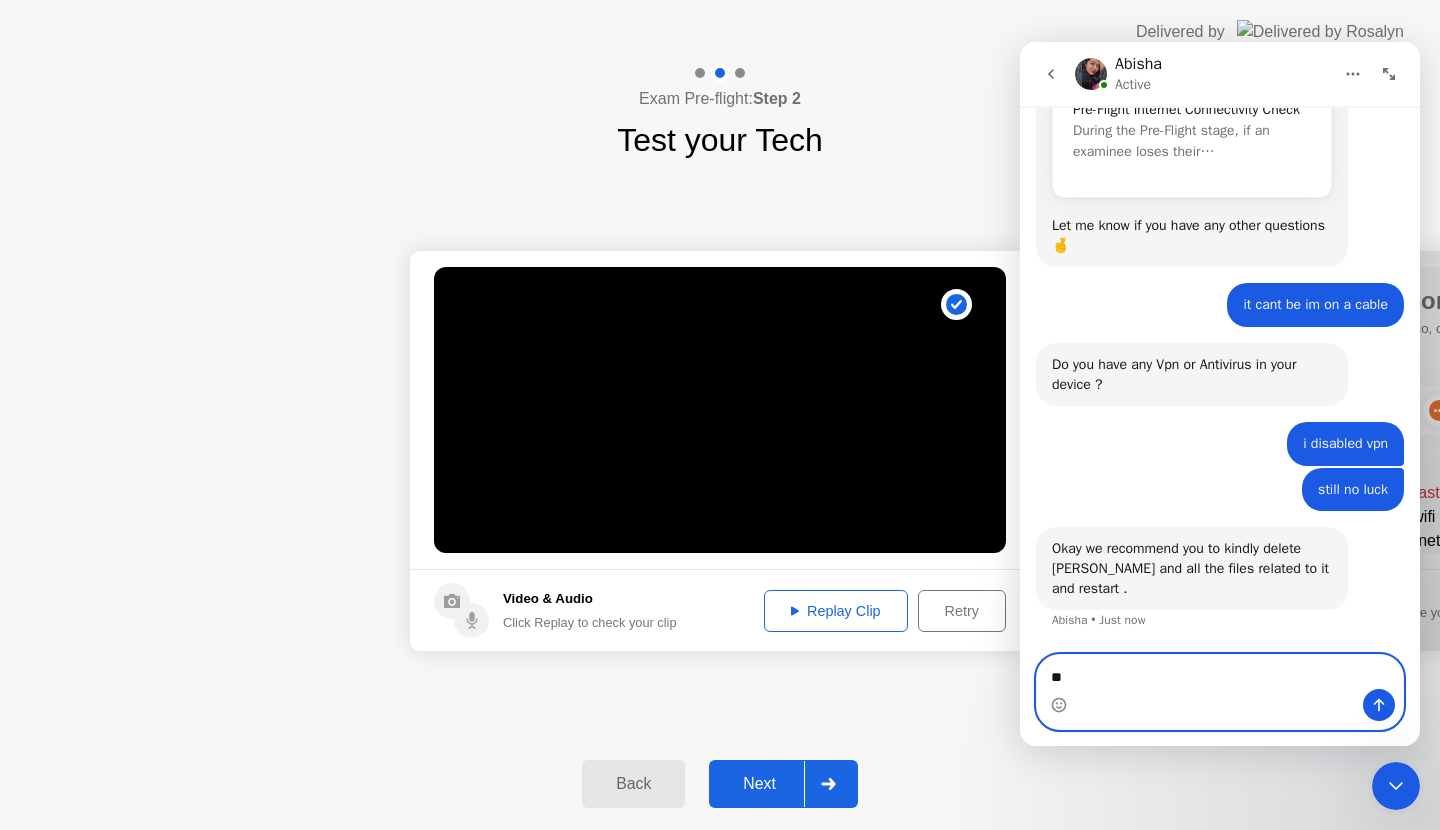 type 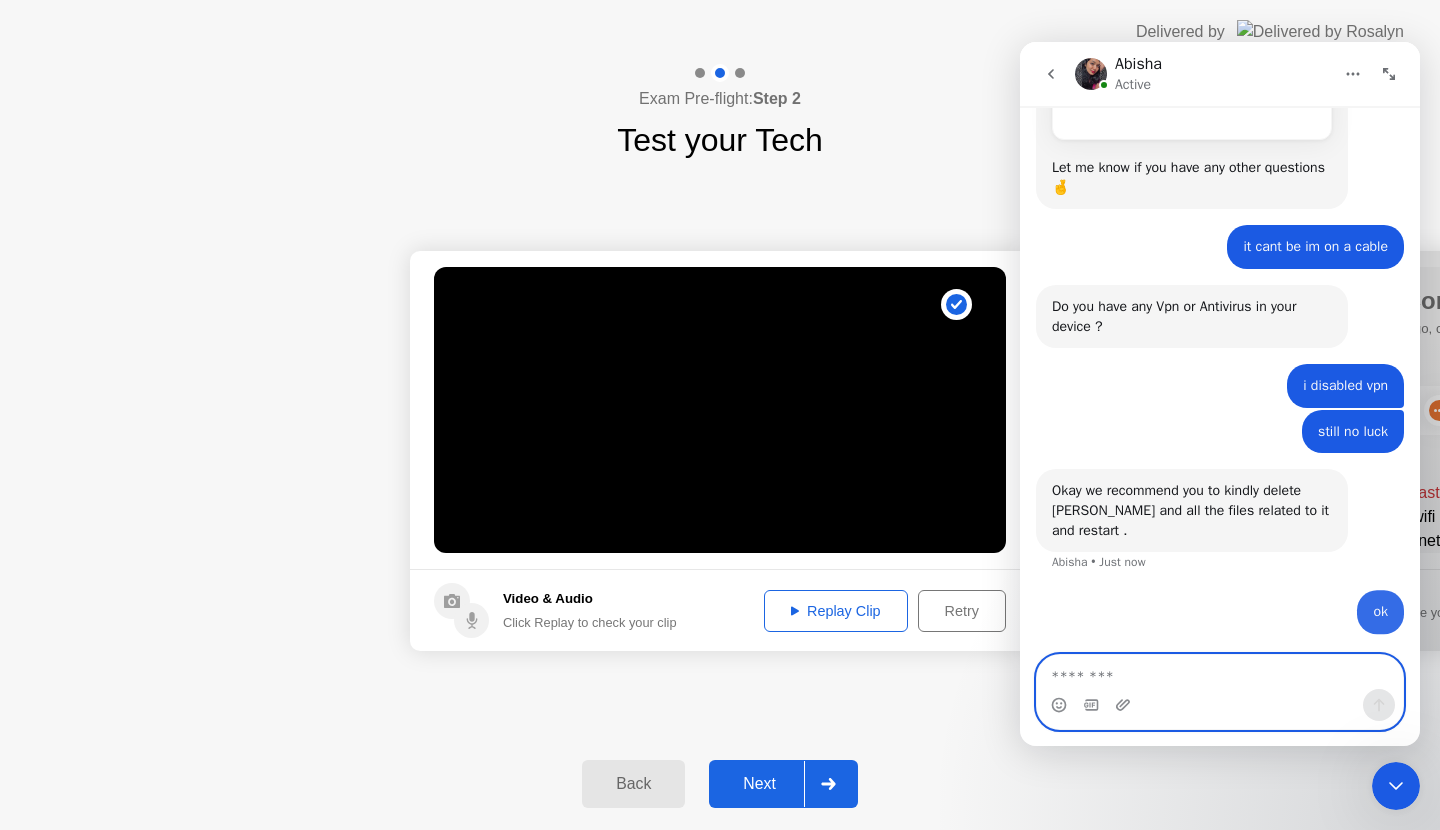 scroll, scrollTop: 1266, scrollLeft: 0, axis: vertical 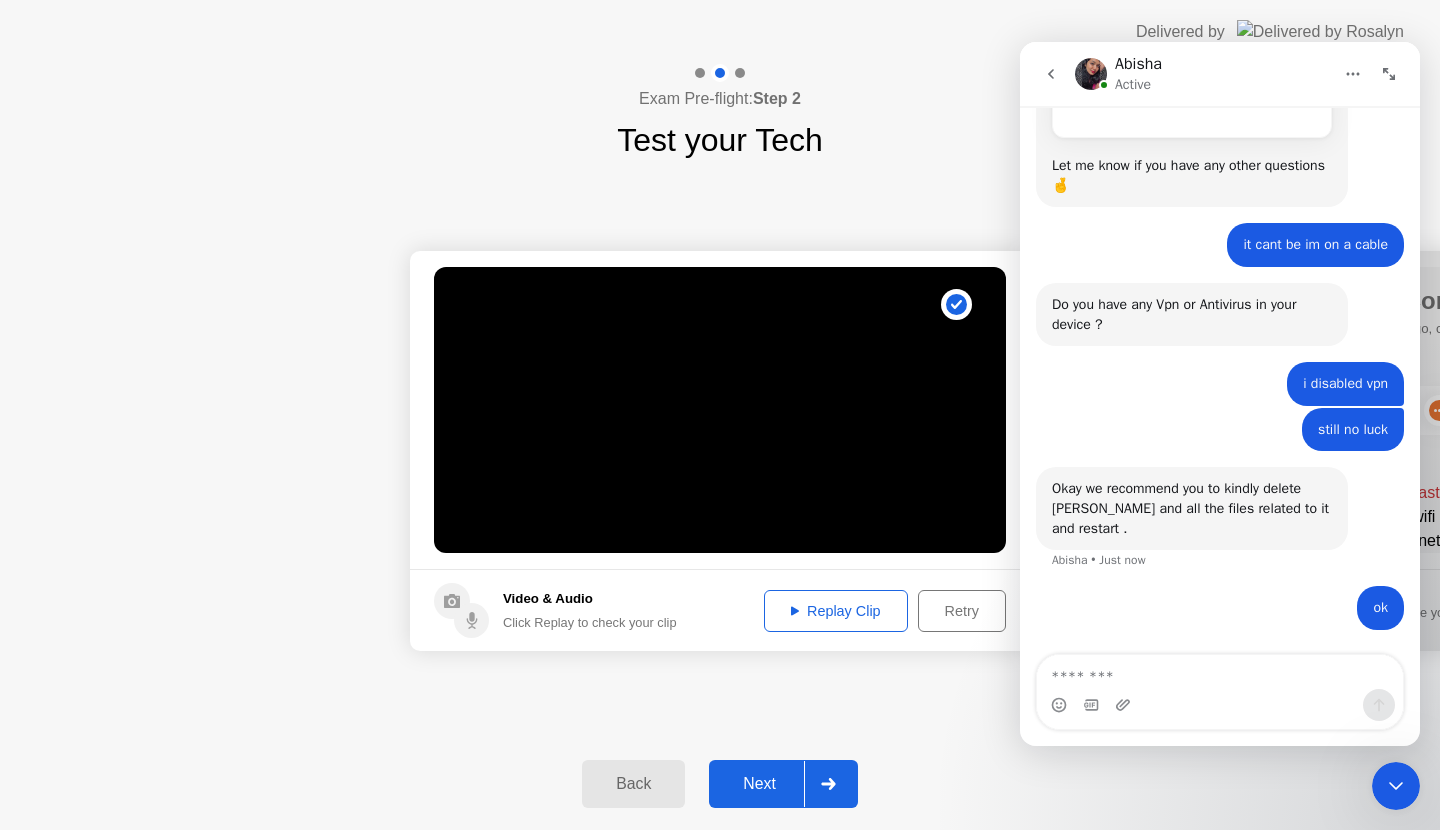 click at bounding box center (1051, 74) 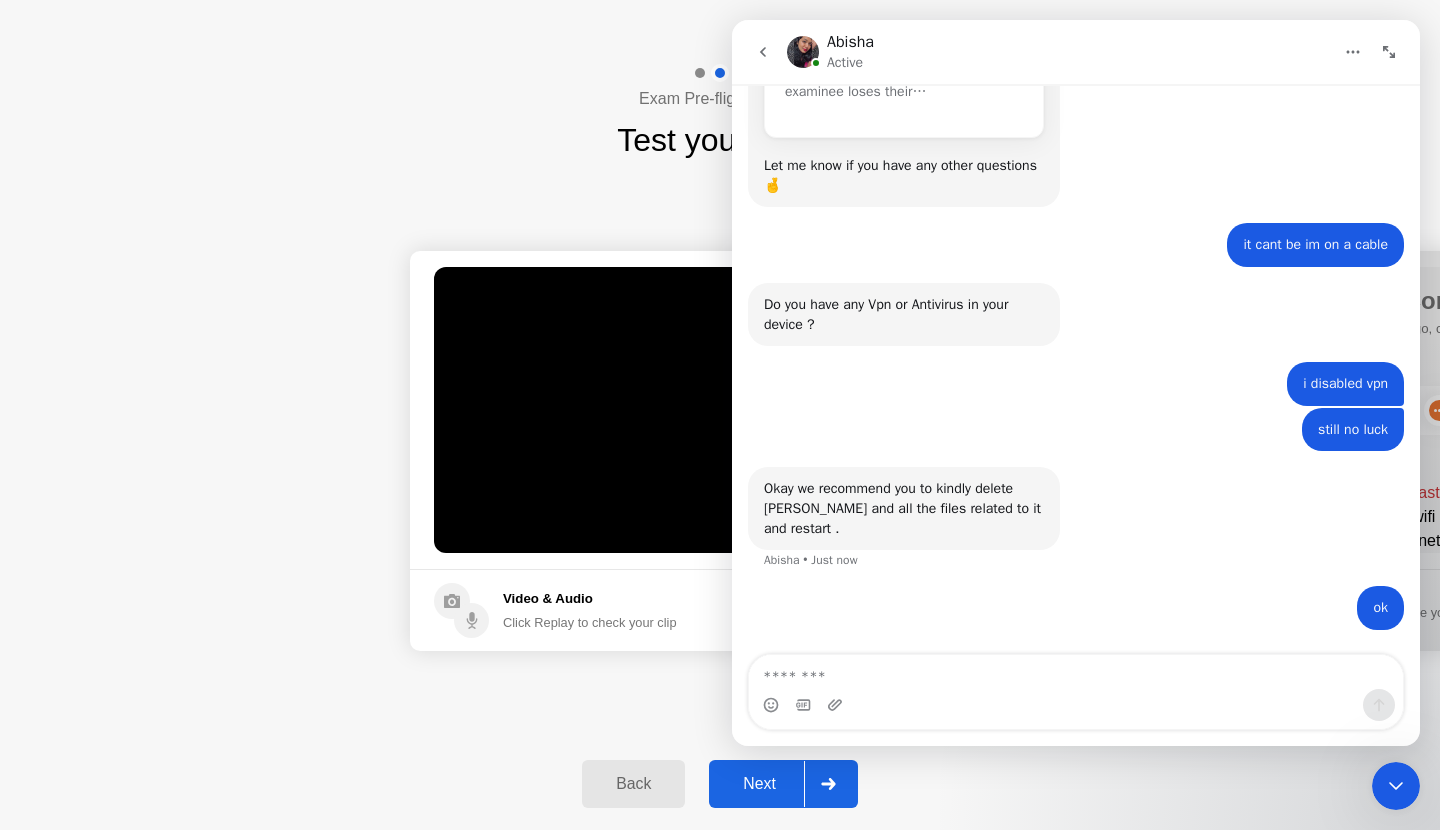 scroll, scrollTop: 0, scrollLeft: 0, axis: both 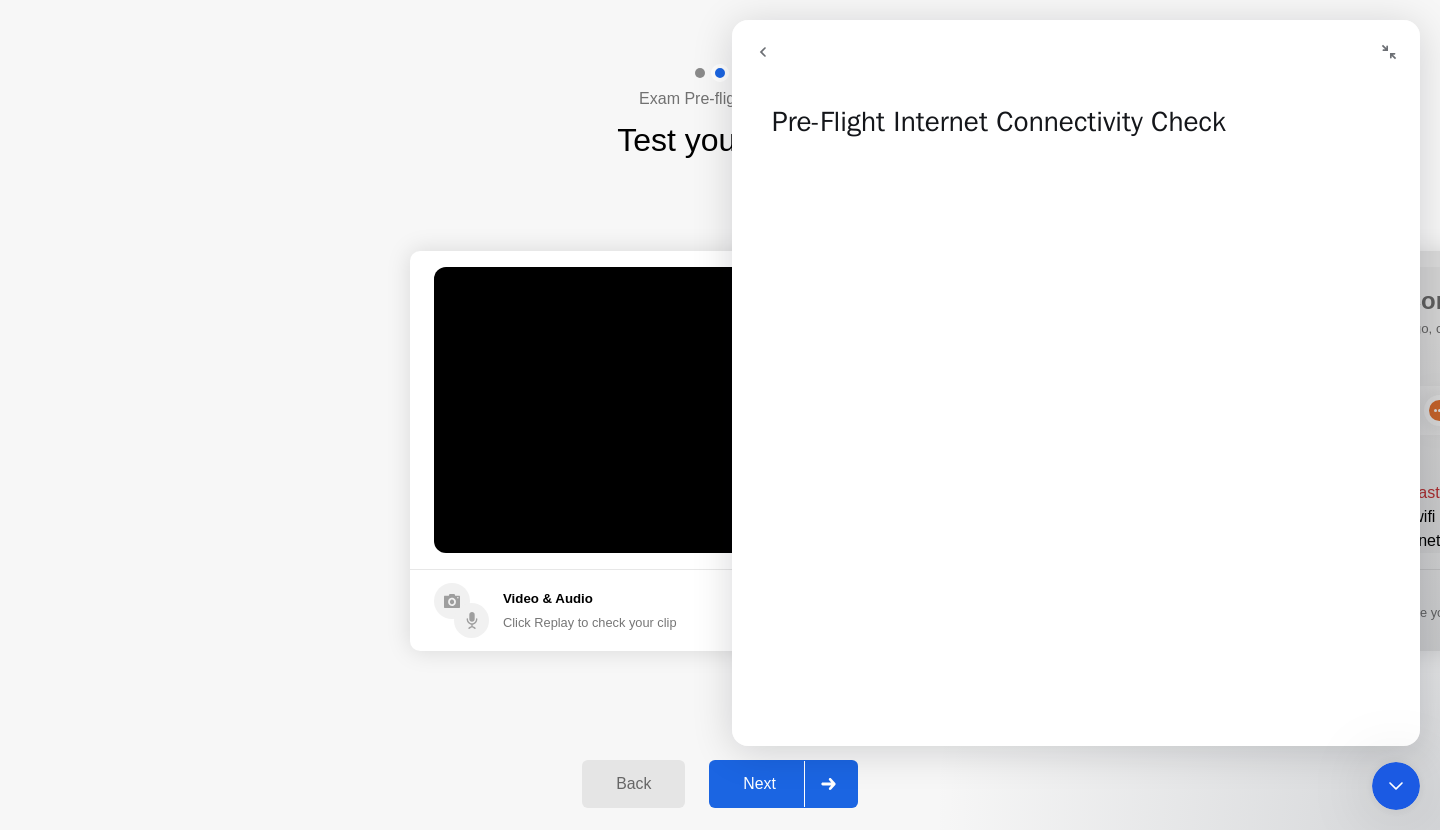 click at bounding box center [763, 52] 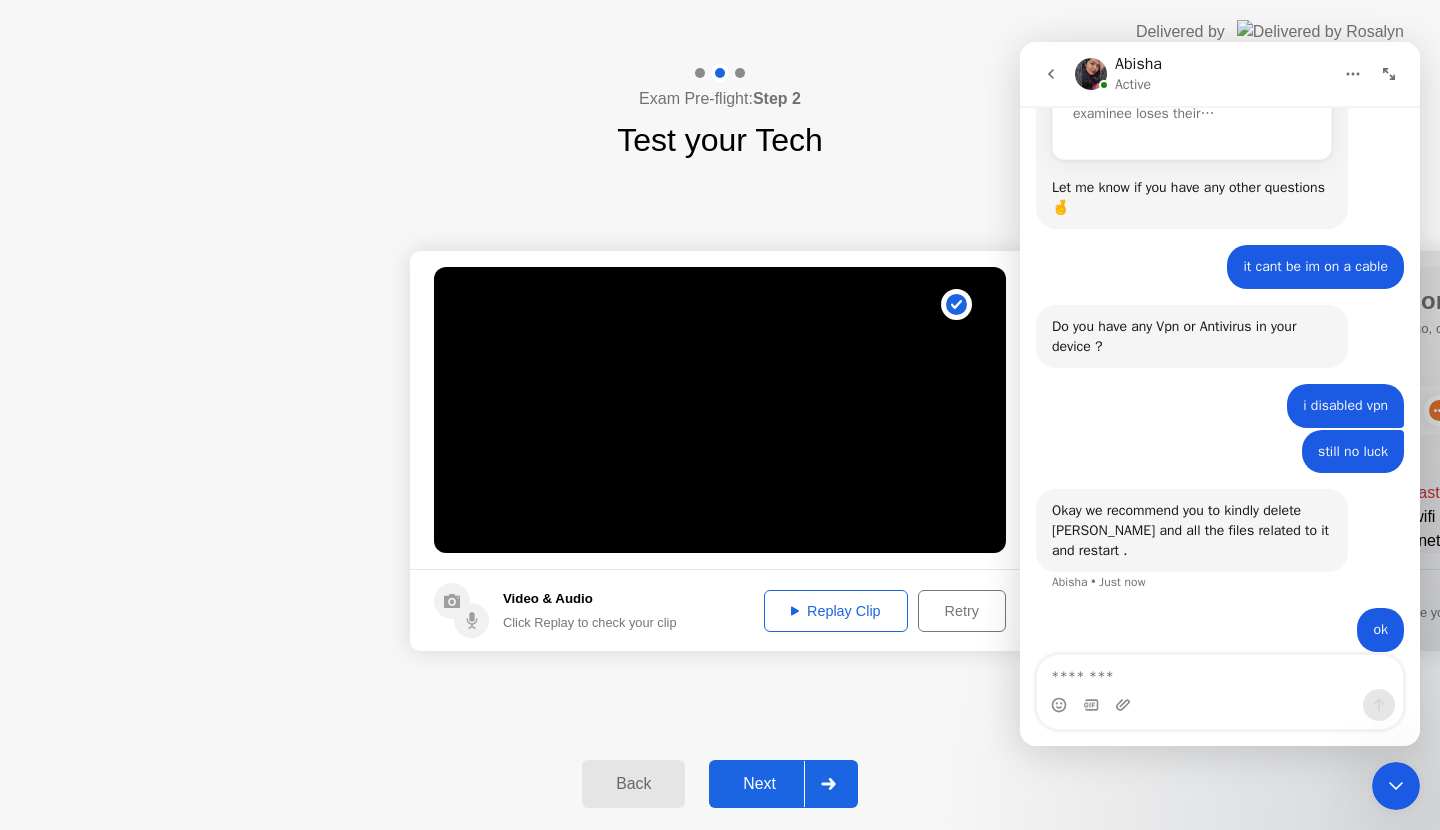 scroll, scrollTop: 1266, scrollLeft: 0, axis: vertical 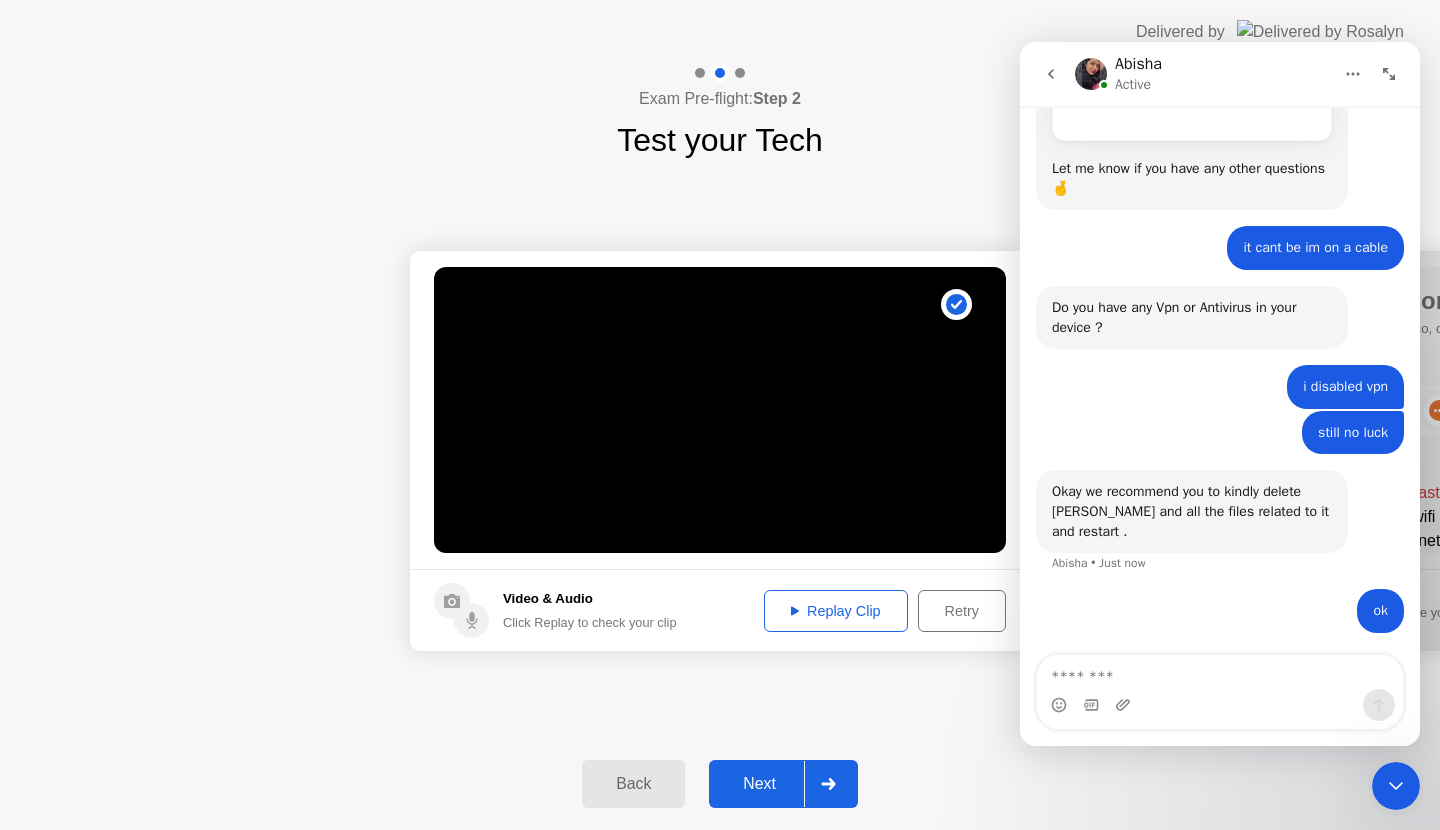 click on "Exam Pre-flight:  Step 2 Test your Tech" 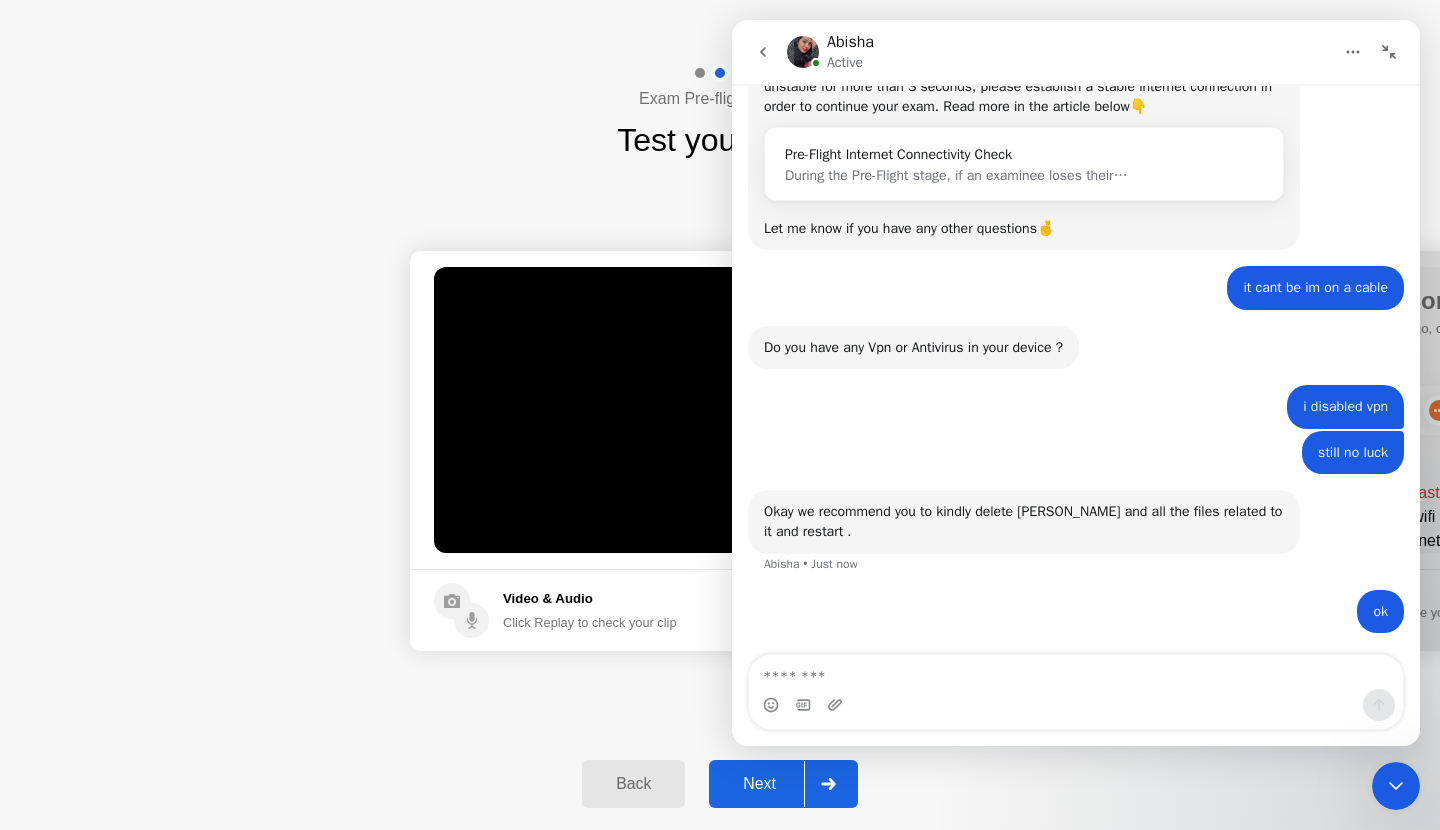 click at bounding box center (1389, 52) 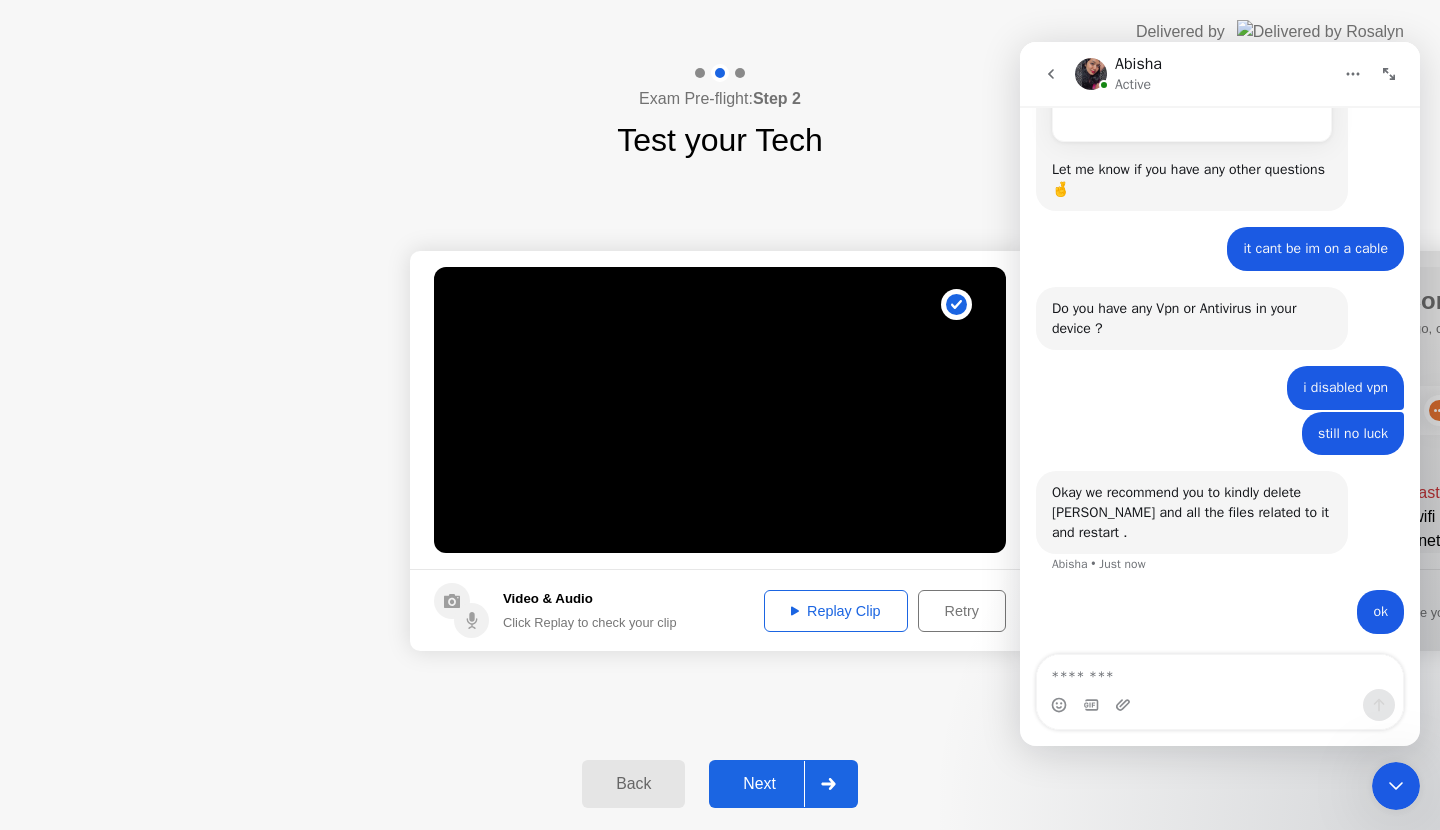 scroll, scrollTop: 1266, scrollLeft: 0, axis: vertical 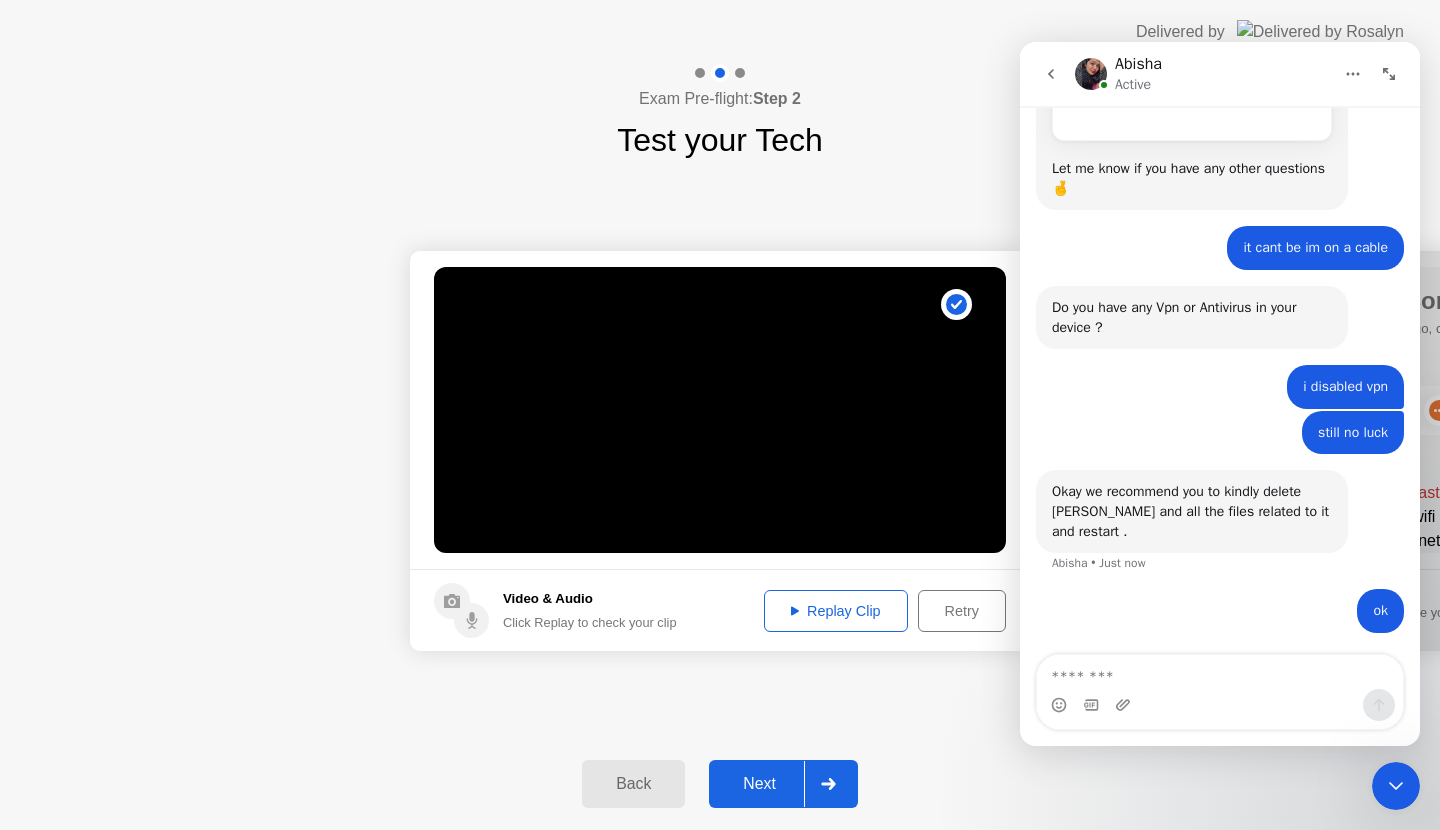 click 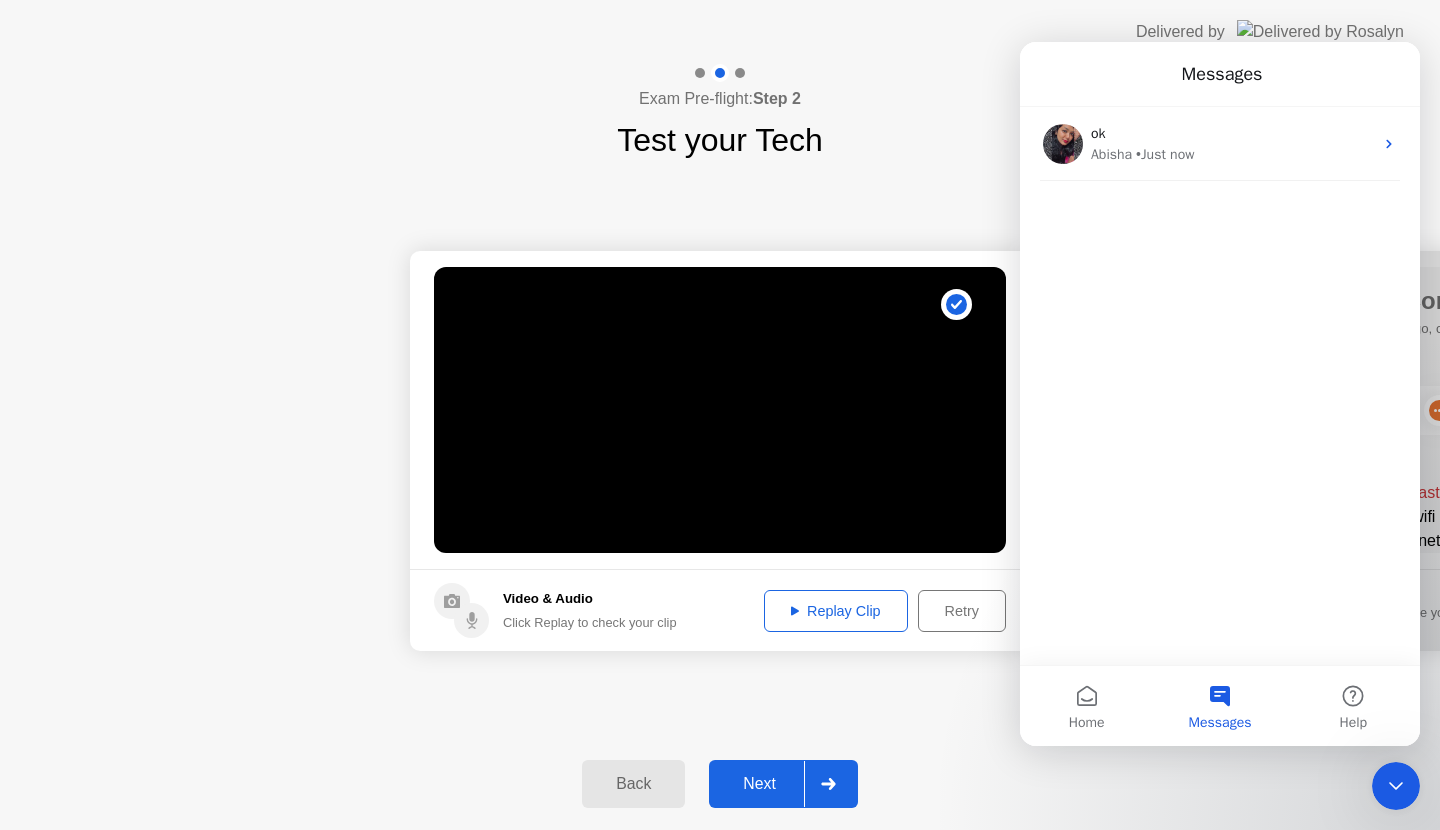 scroll, scrollTop: 0, scrollLeft: 0, axis: both 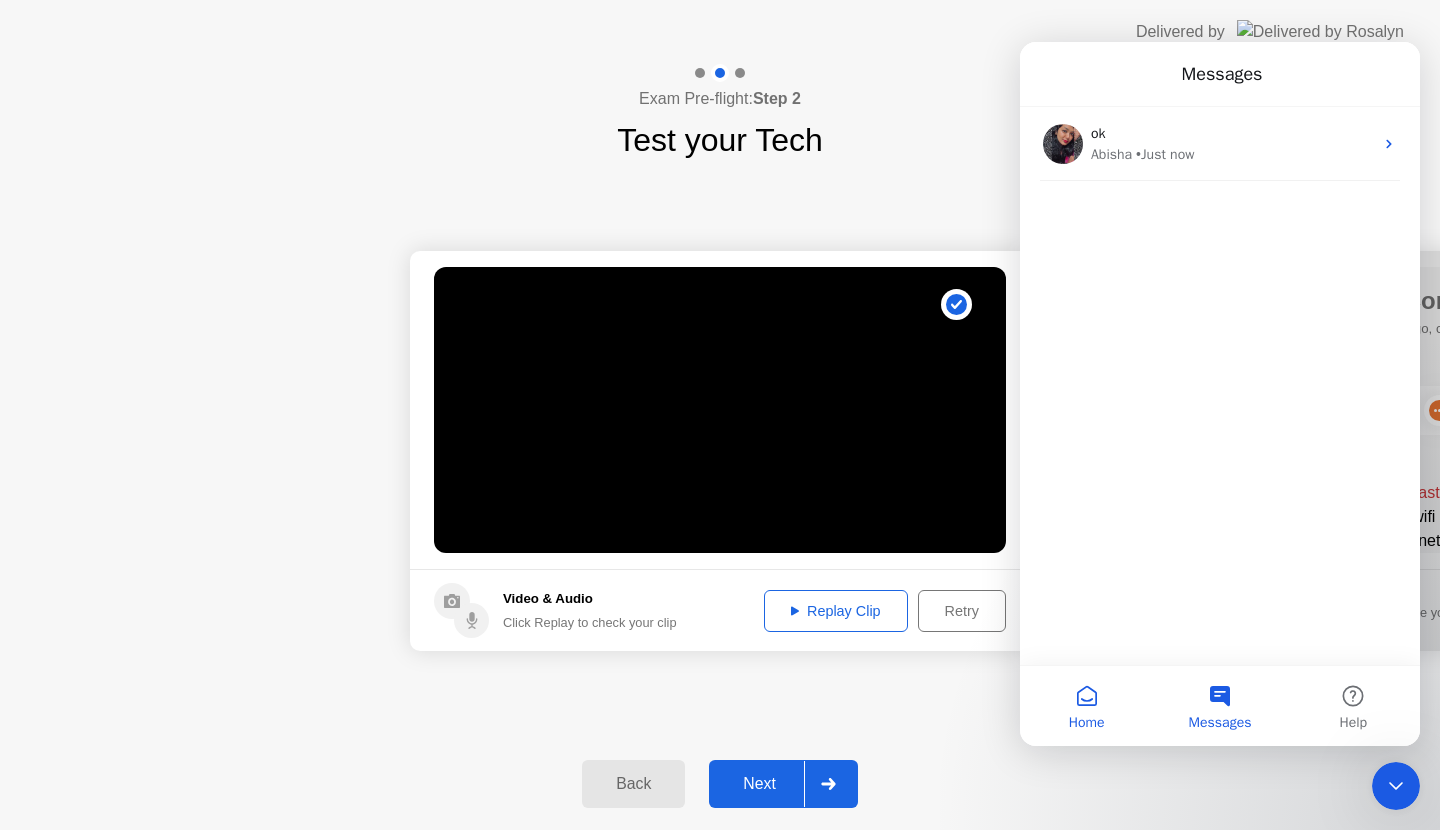 click on "Home" at bounding box center [1086, 706] 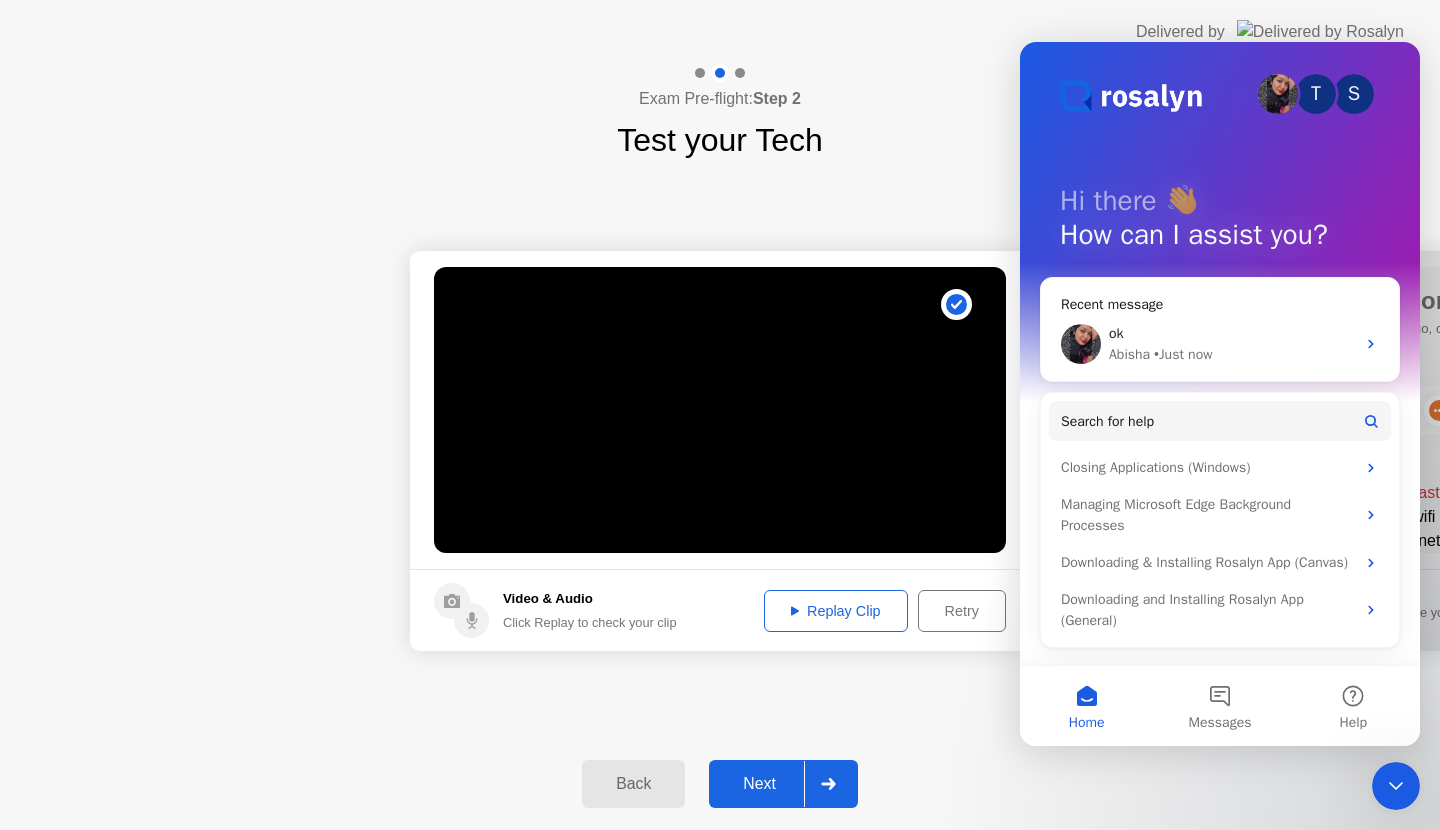 click on "Exam Pre-flight:  Step 2 Test your Tech" 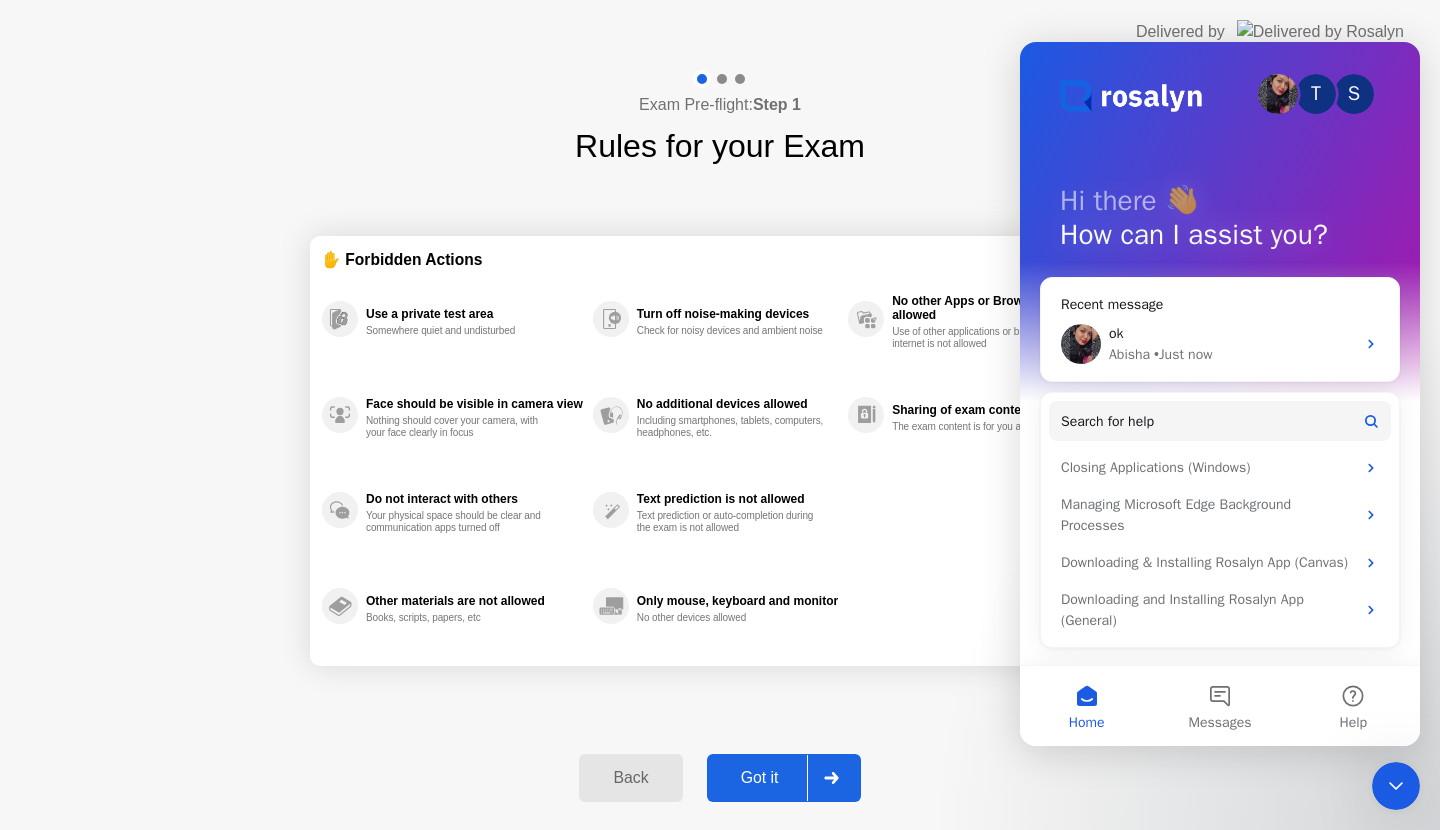click on "Back" 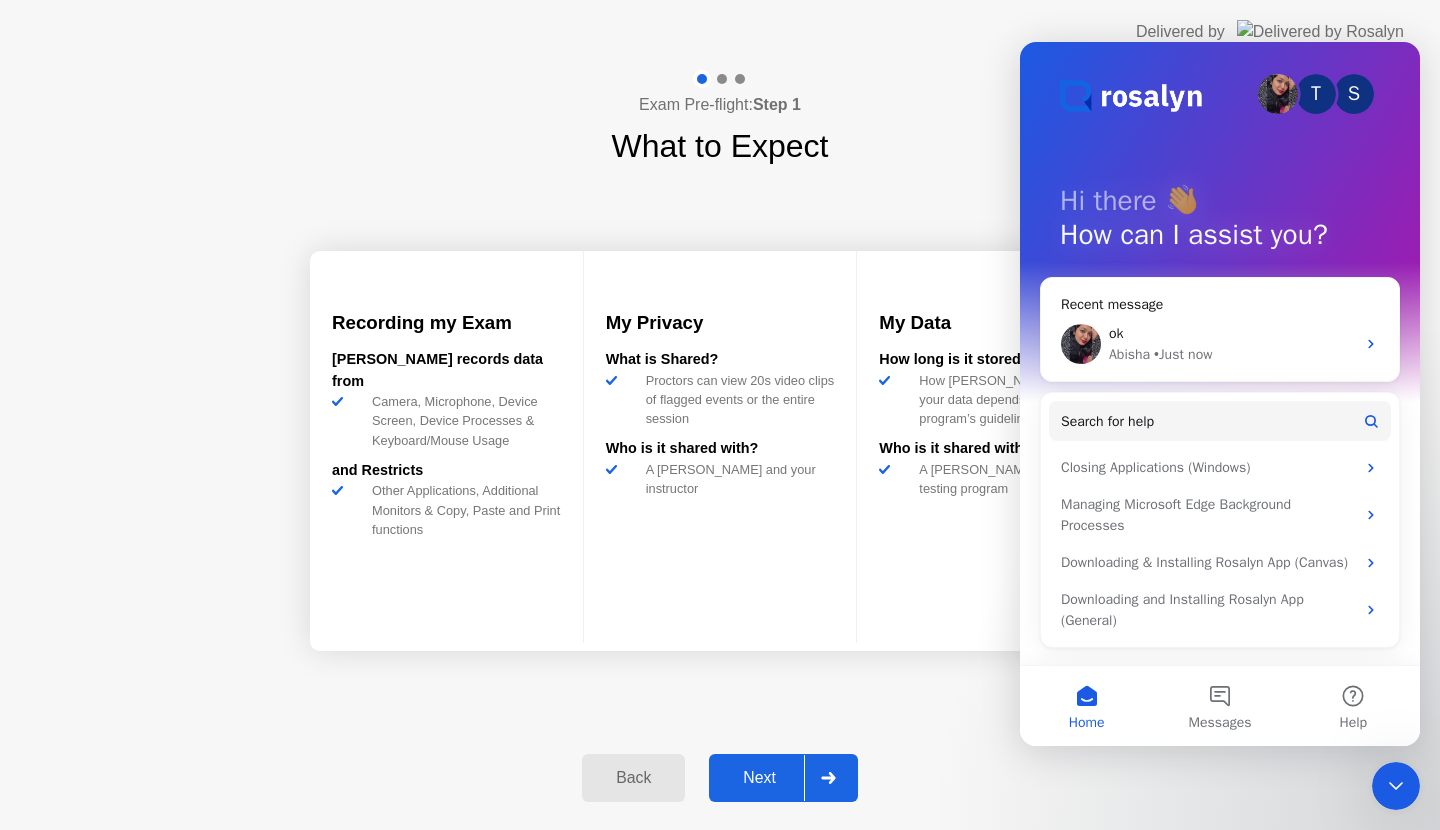 click on "Back" 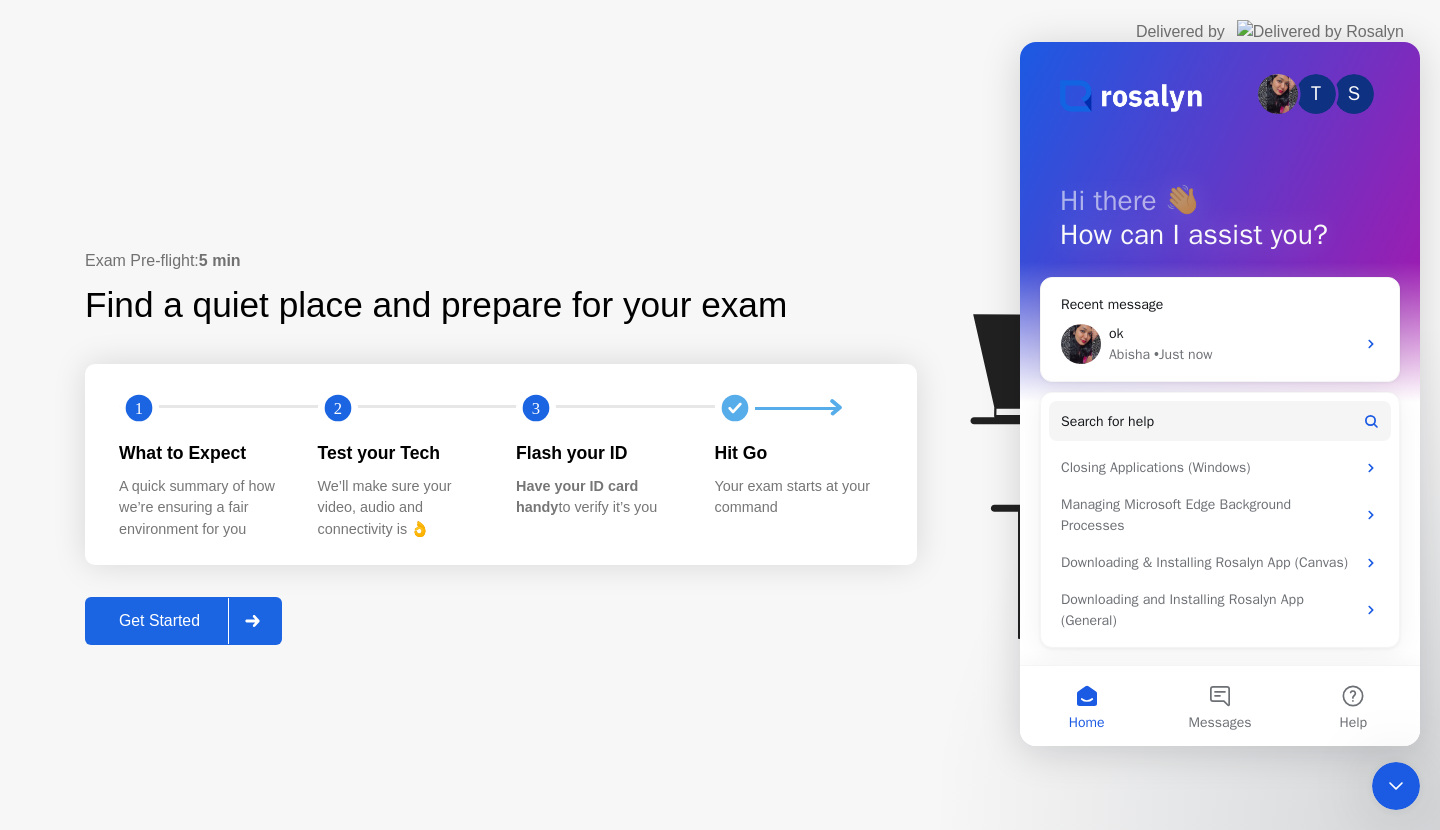 click on "Exam Pre-flight:  5 min Find a quiet place and prepare for your exam 1 2 3 What to Expect A quick summary of how we’re ensuring a fair environment for you Test your Tech We’ll make sure your video, audio and connectivity is 👌 Flash your ID Have your ID card handy  to verify it’s you Hit Go Your exam starts at your command Get Started" 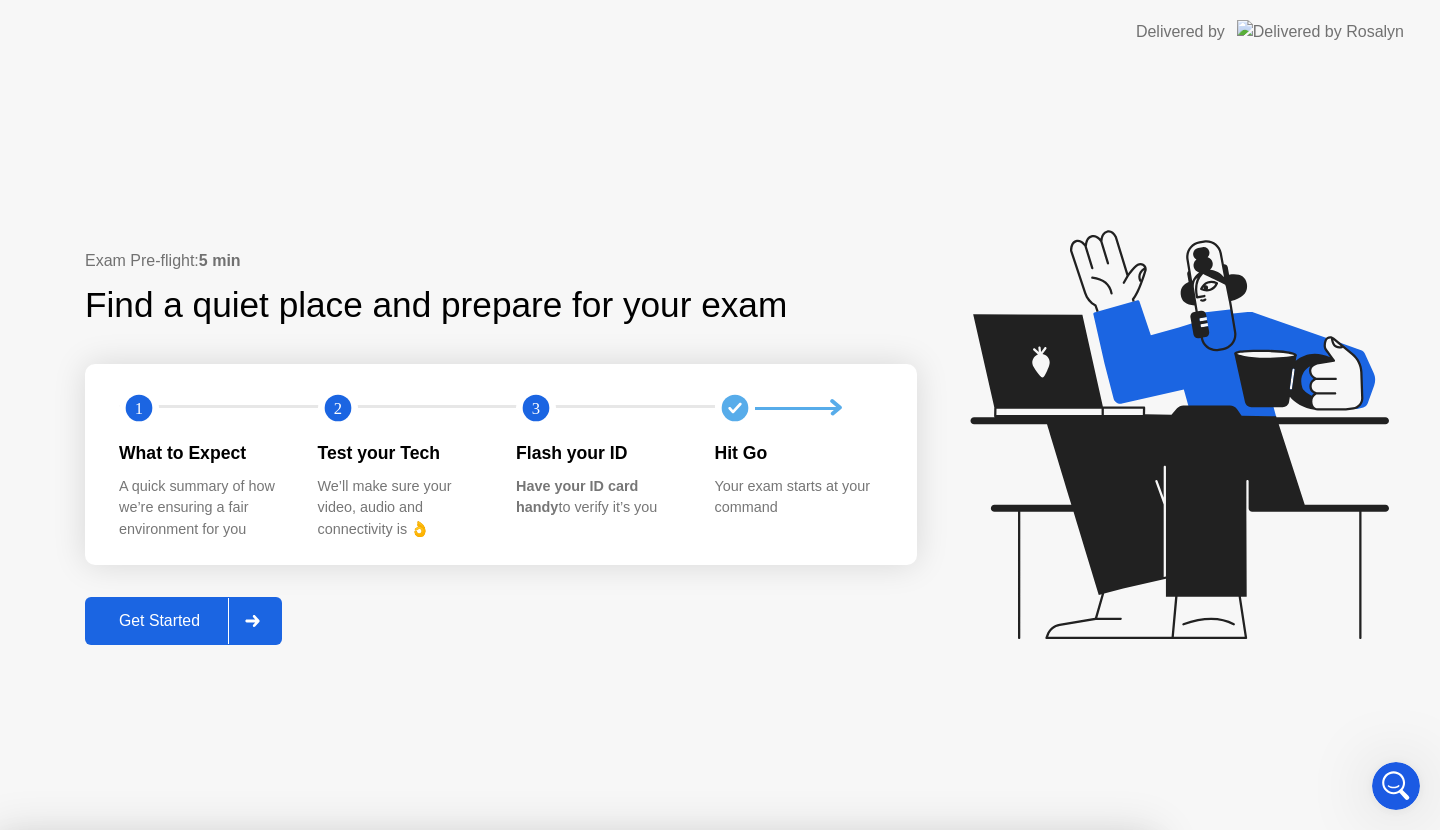 click on "Yes" at bounding box center (528, 943) 